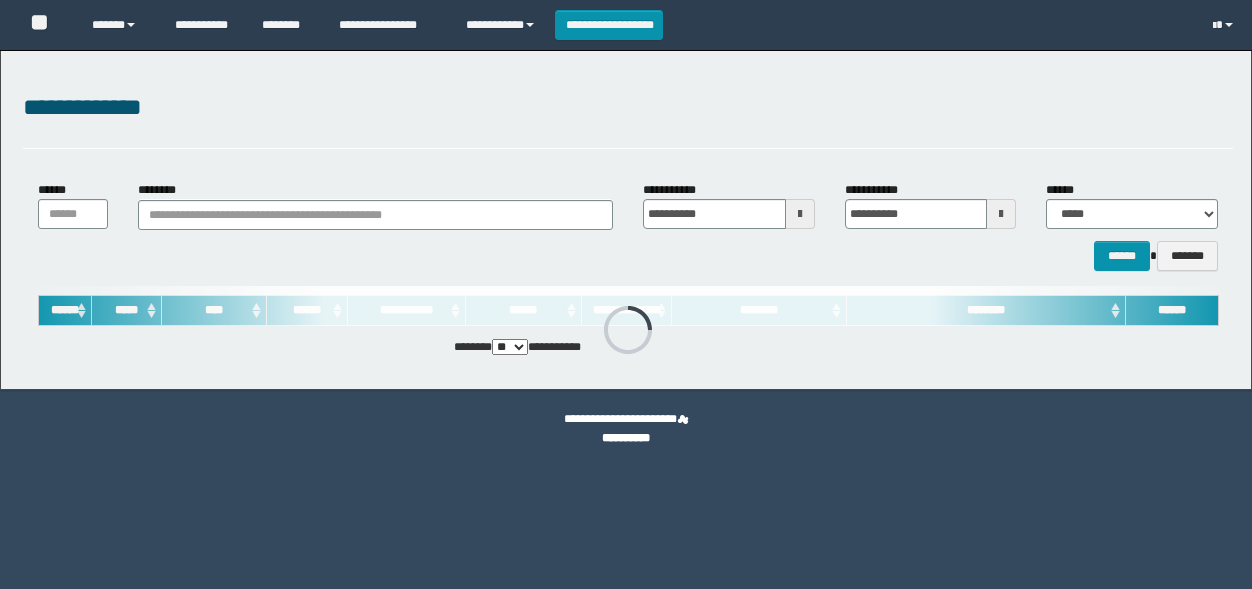 scroll, scrollTop: 0, scrollLeft: 0, axis: both 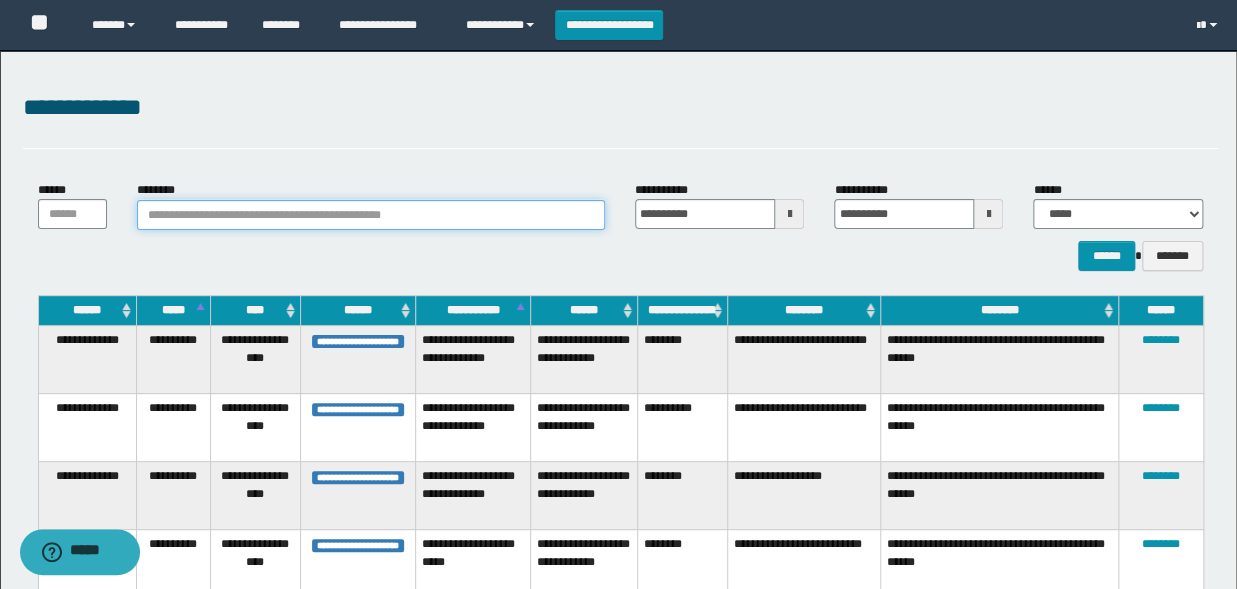 click on "********" at bounding box center [371, 215] 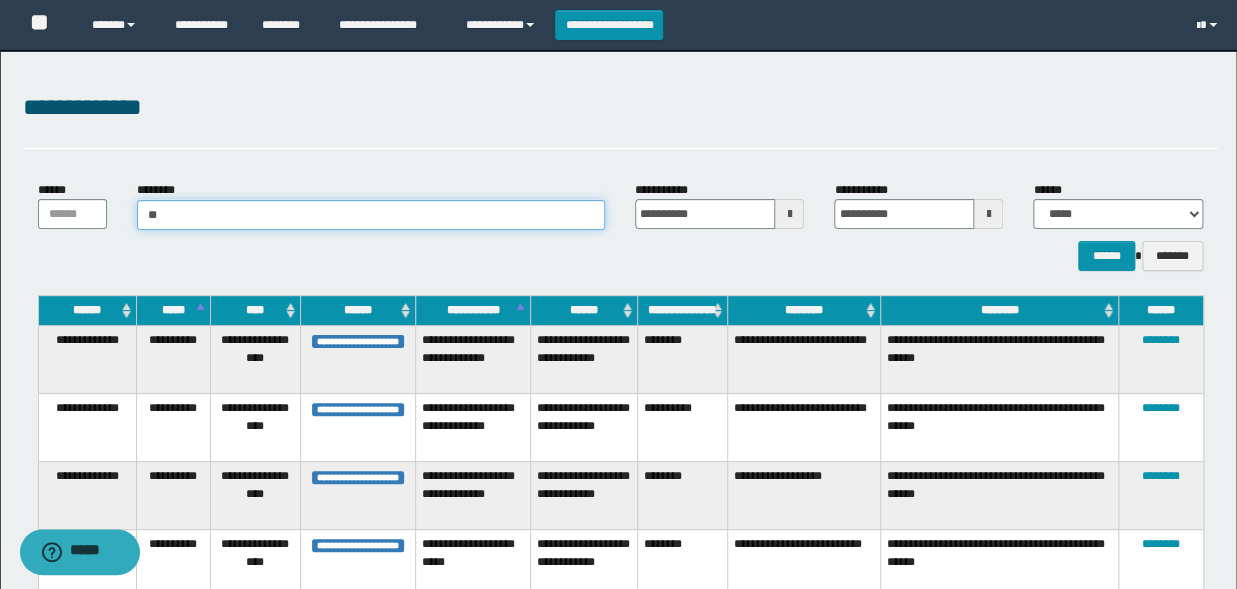 type on "***" 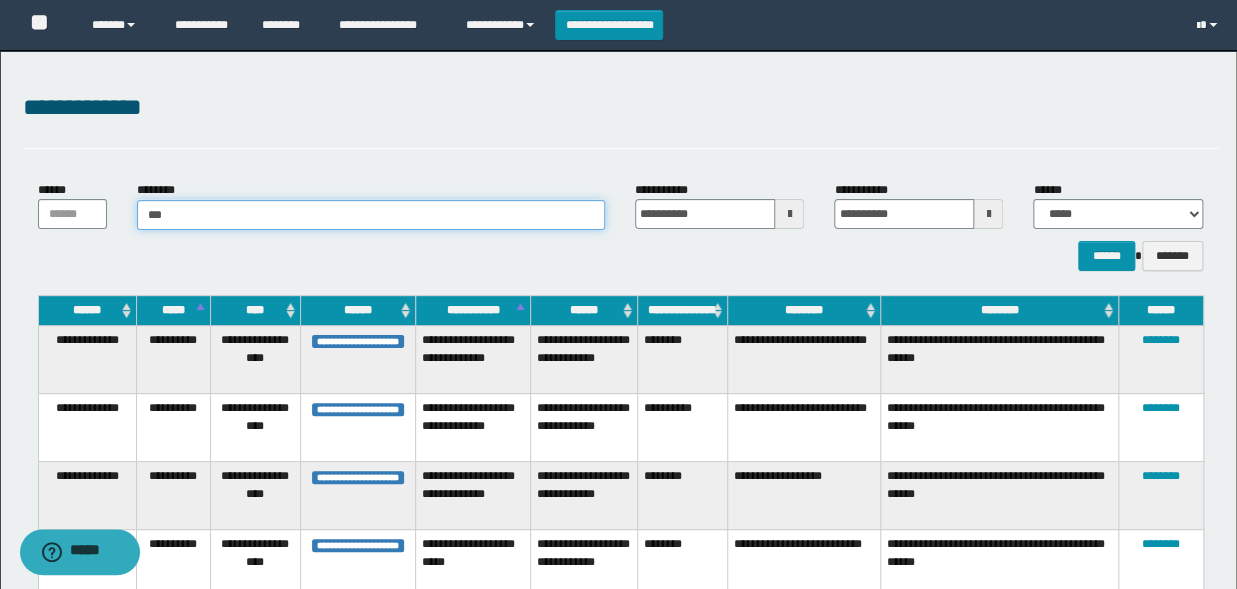 type on "***" 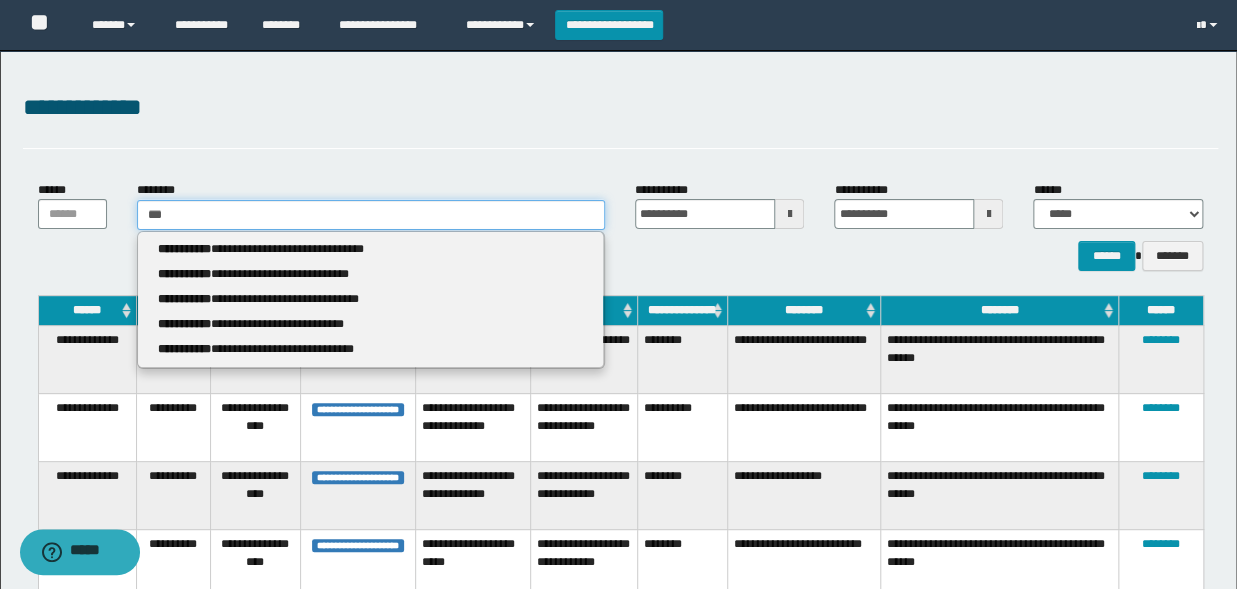 type 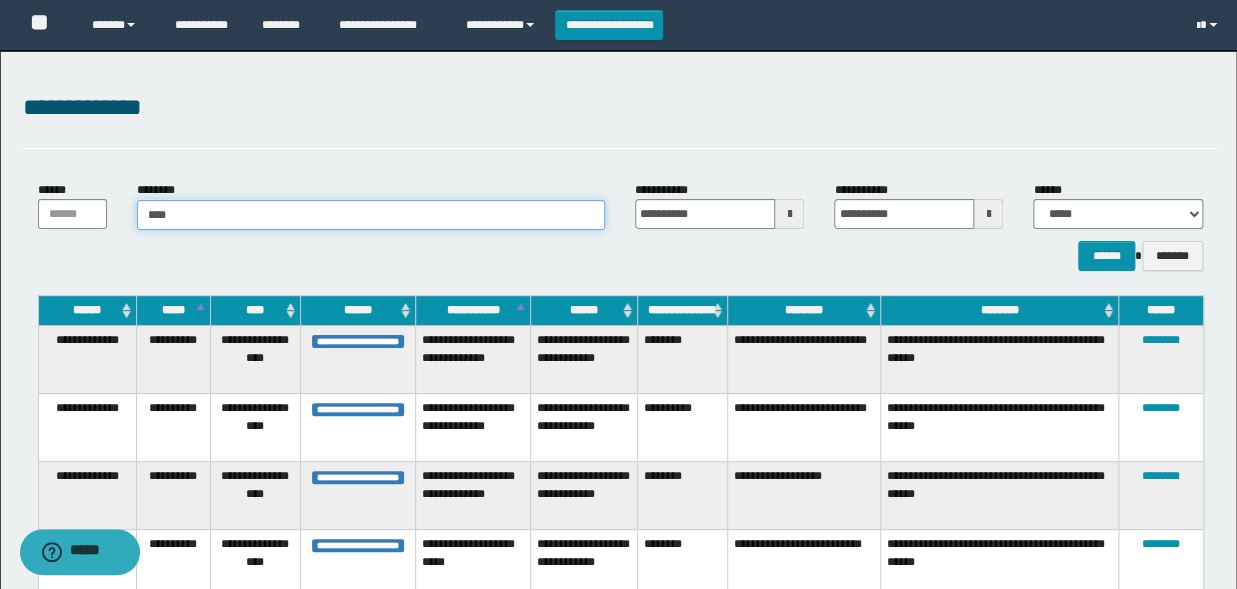 type on "*****" 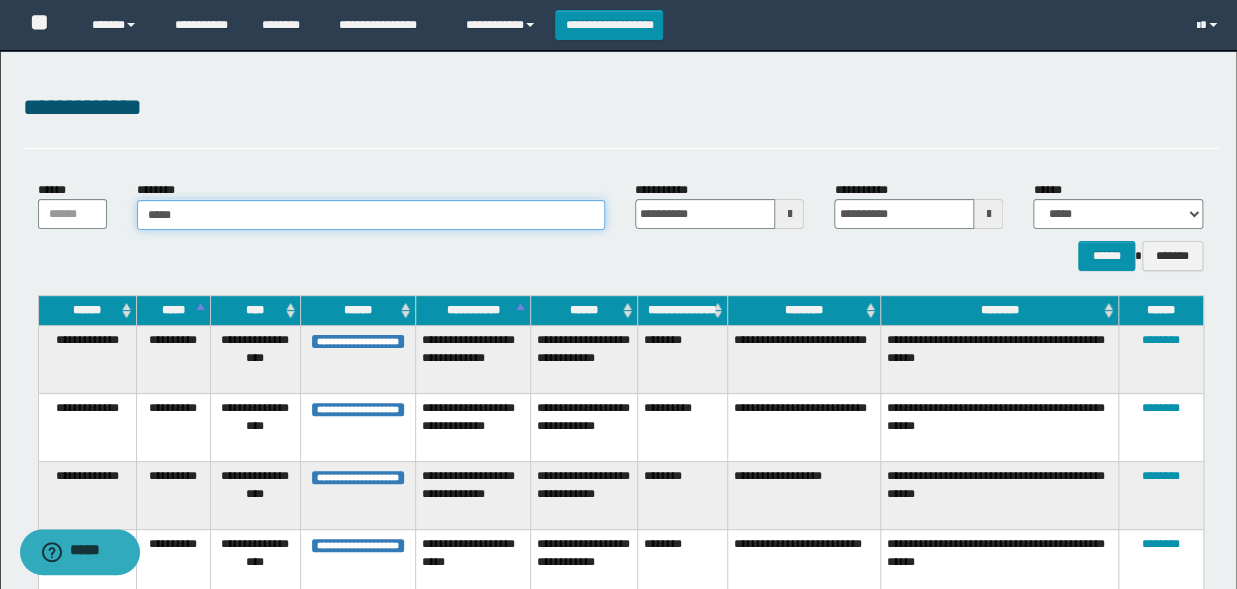 type on "*****" 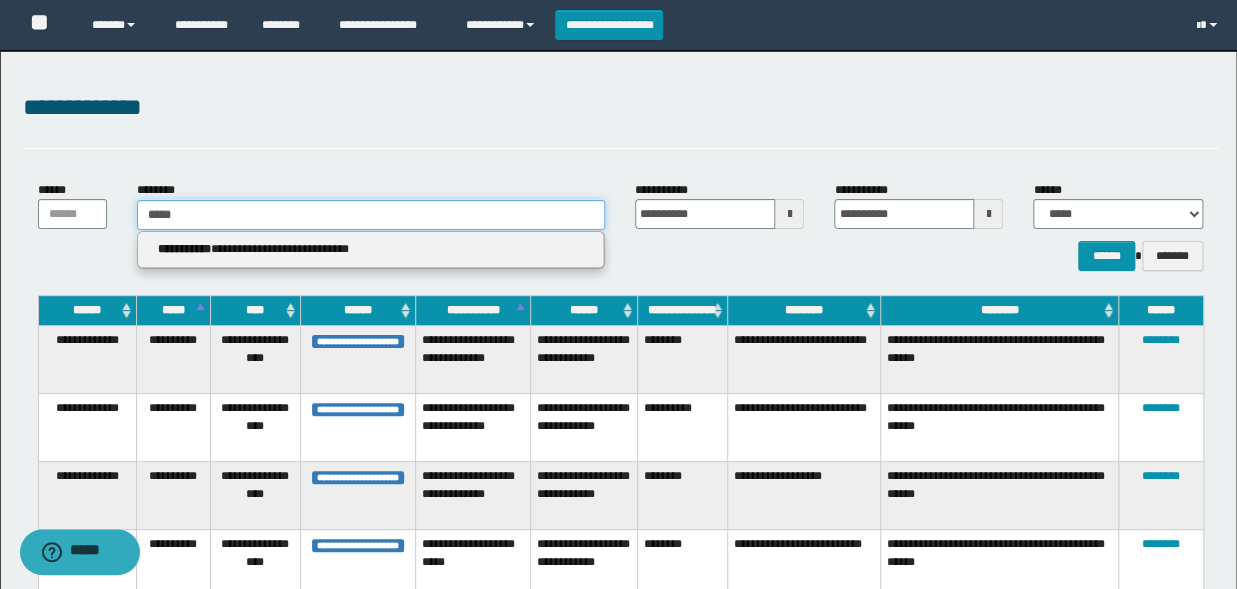 type 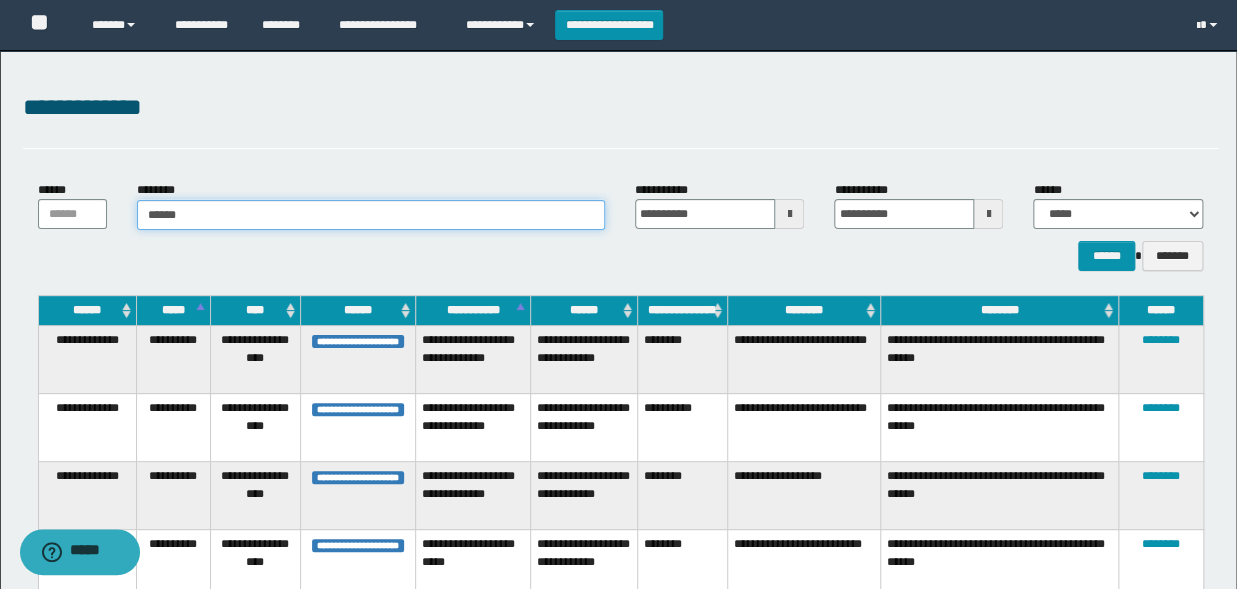 type on "*******" 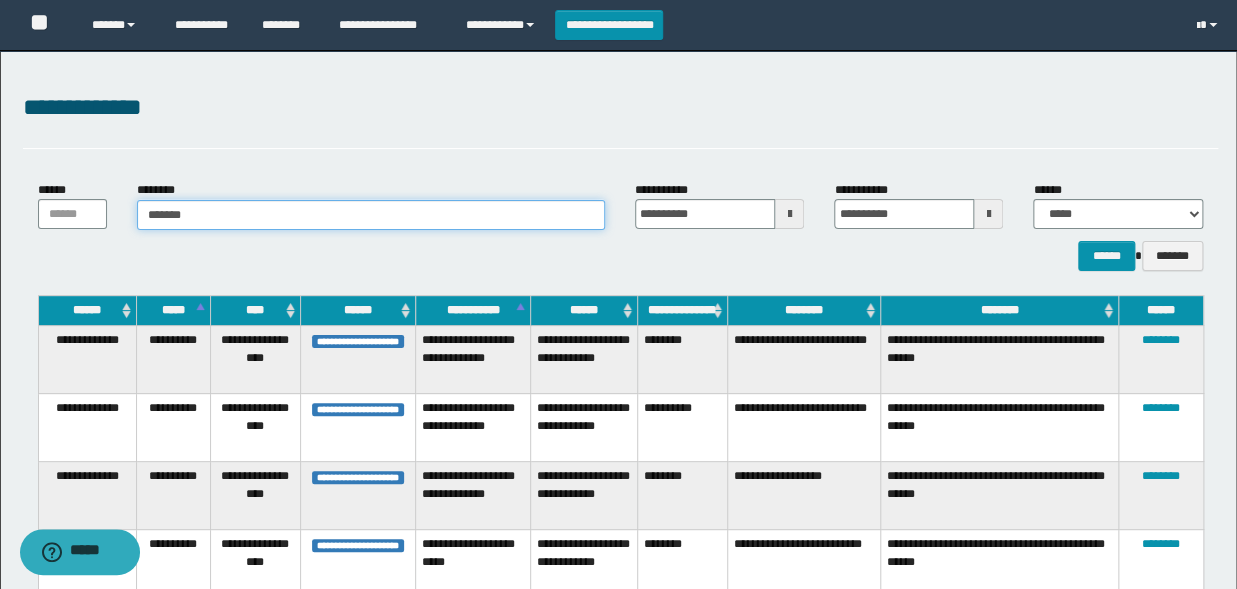 type on "*******" 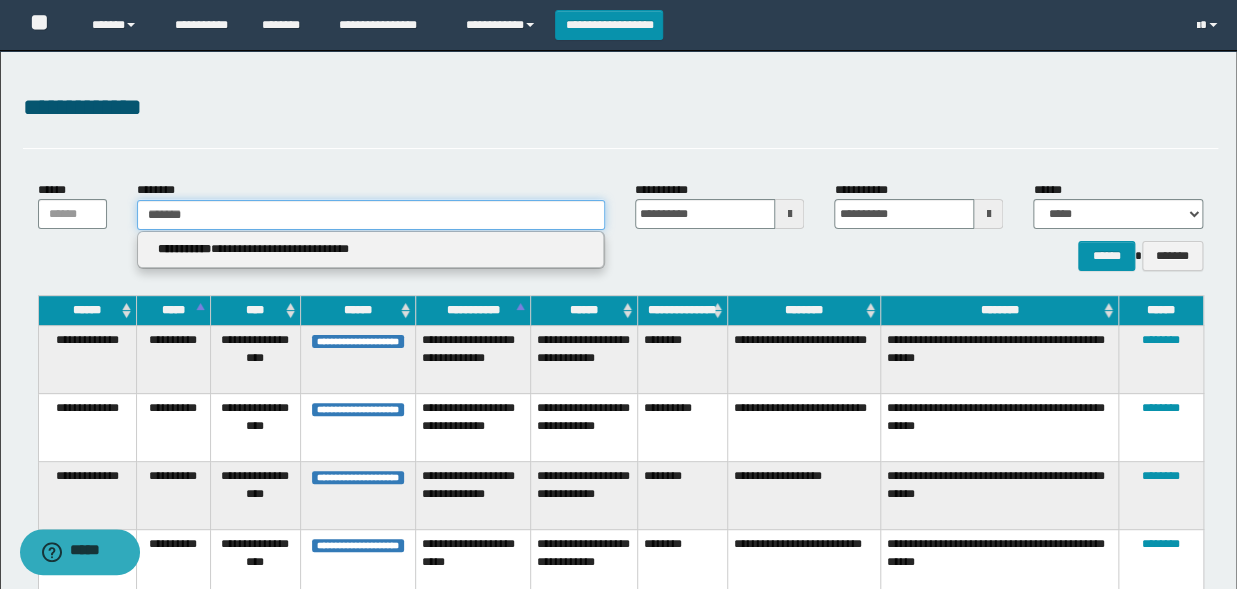 type 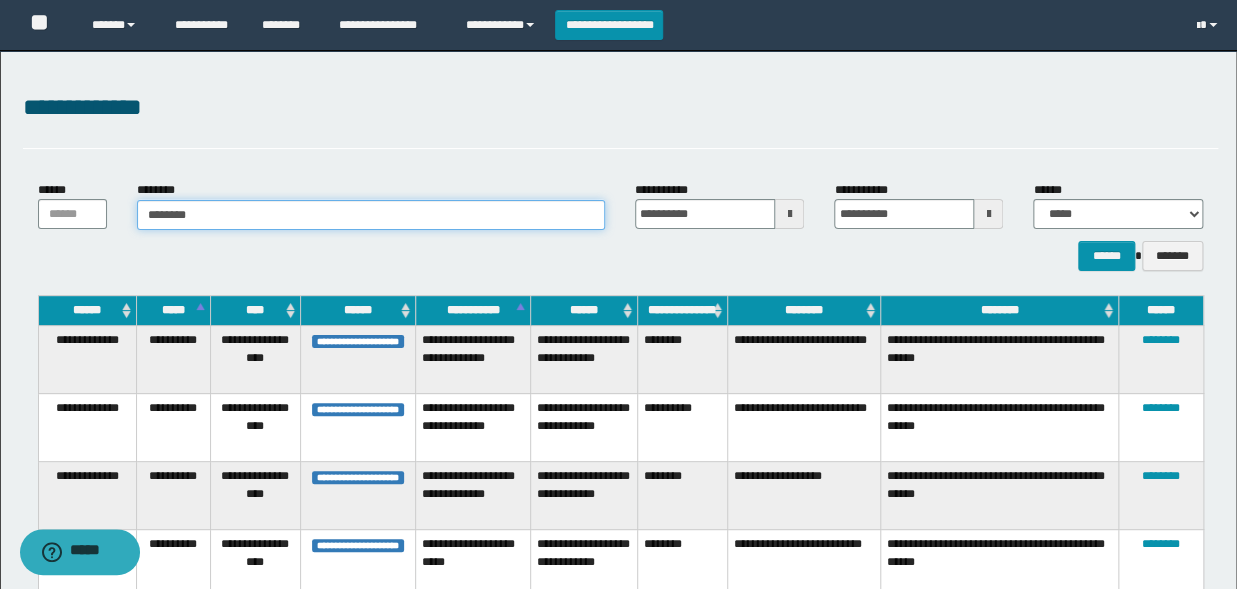 type on "********" 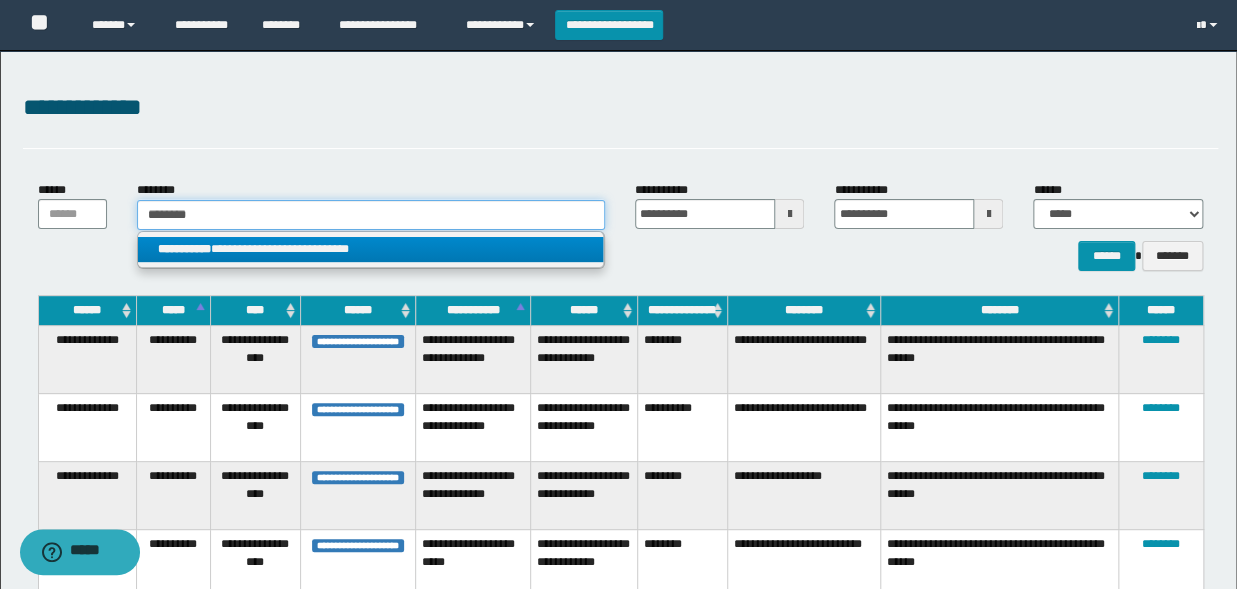 type on "********" 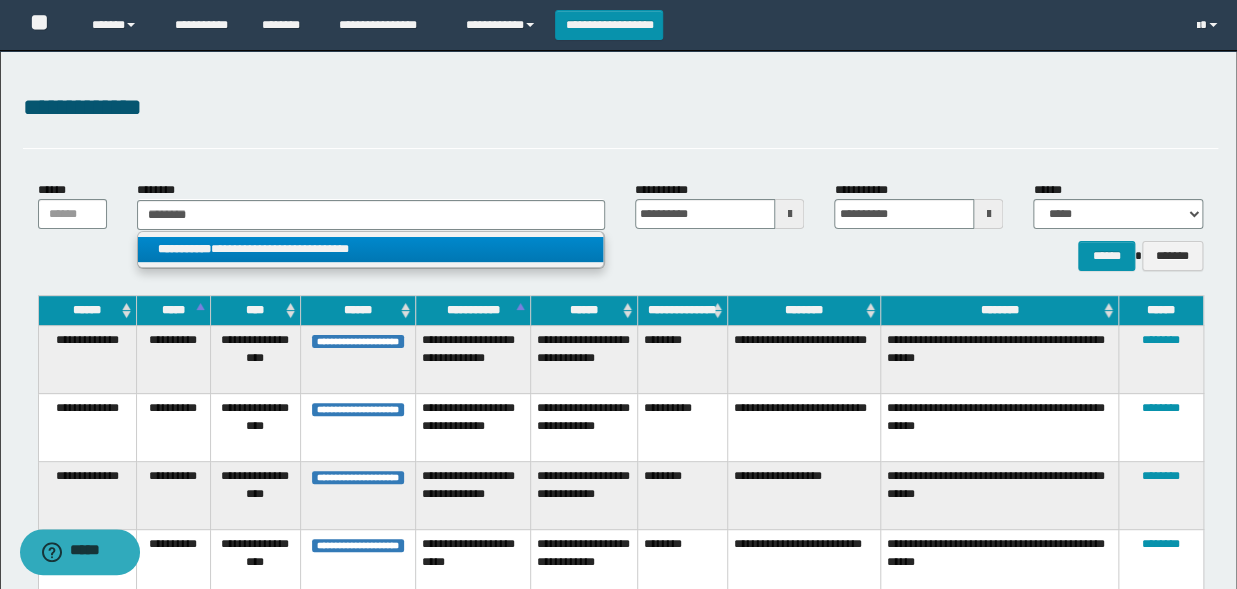 click on "**********" at bounding box center (370, 249) 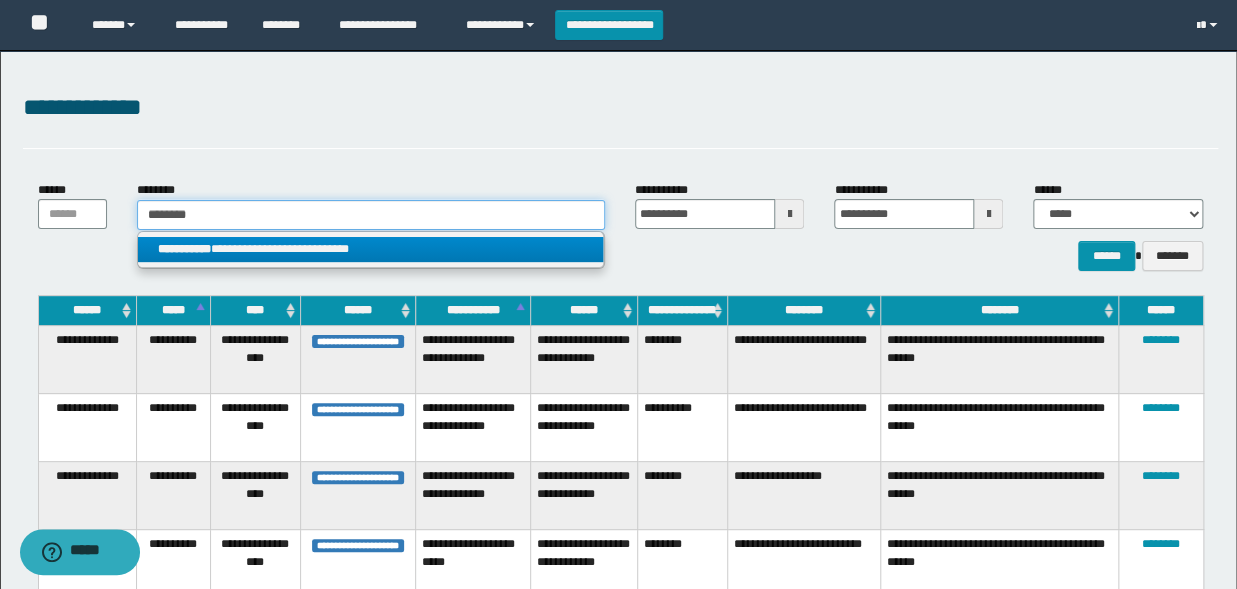 type 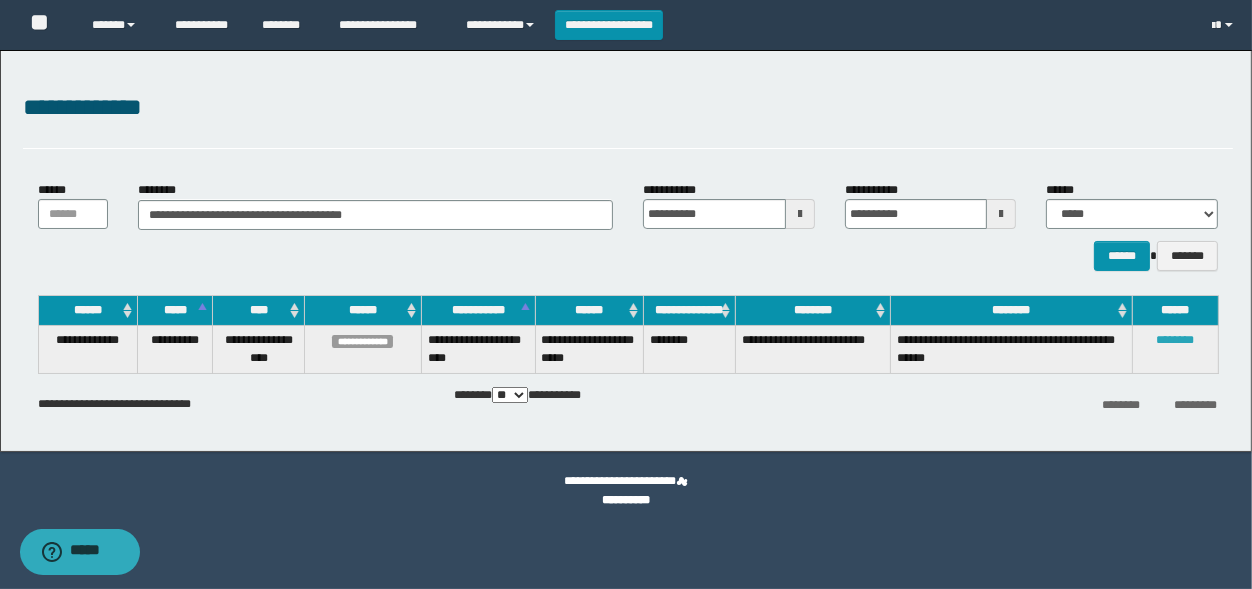 click on "********" at bounding box center (1176, 340) 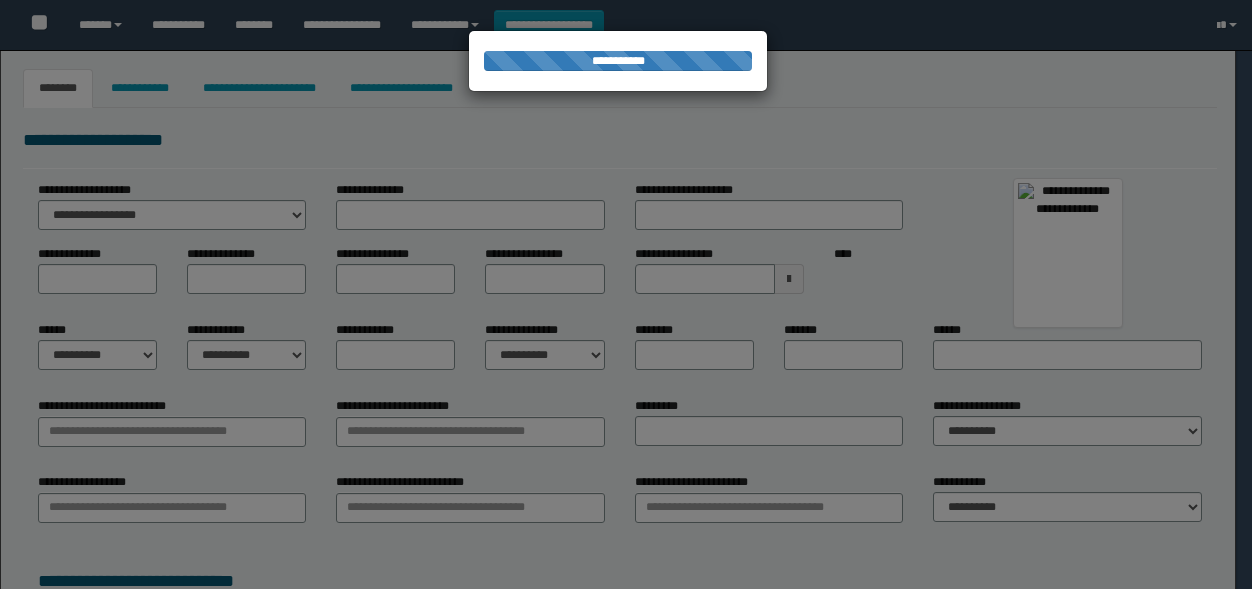 type on "********" 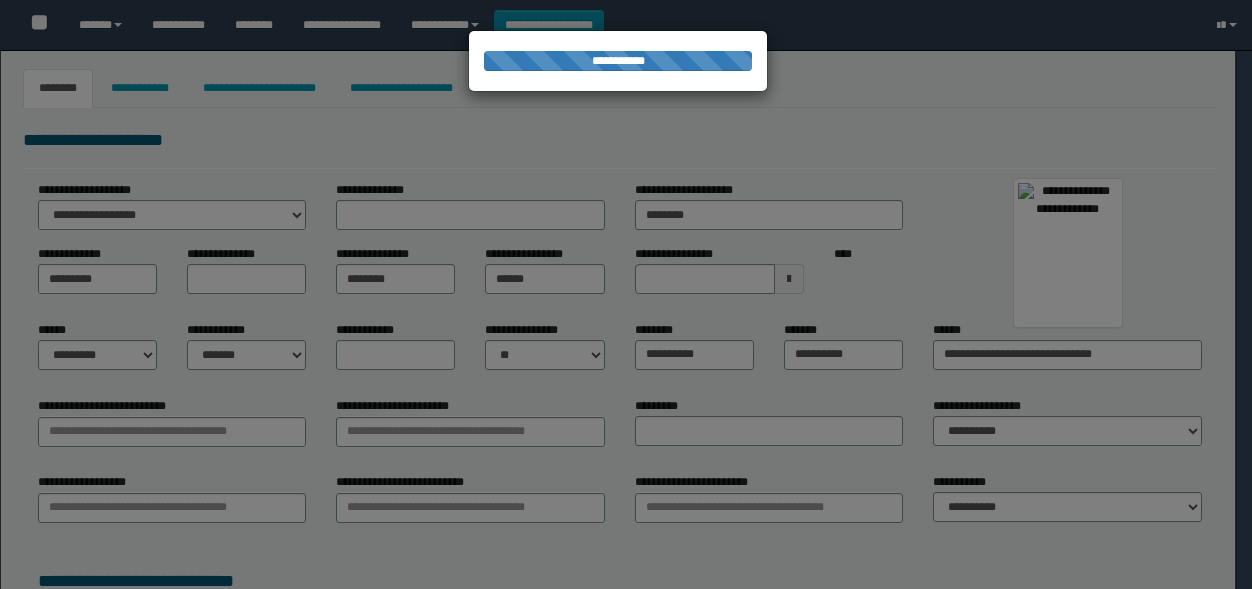 type on "*********" 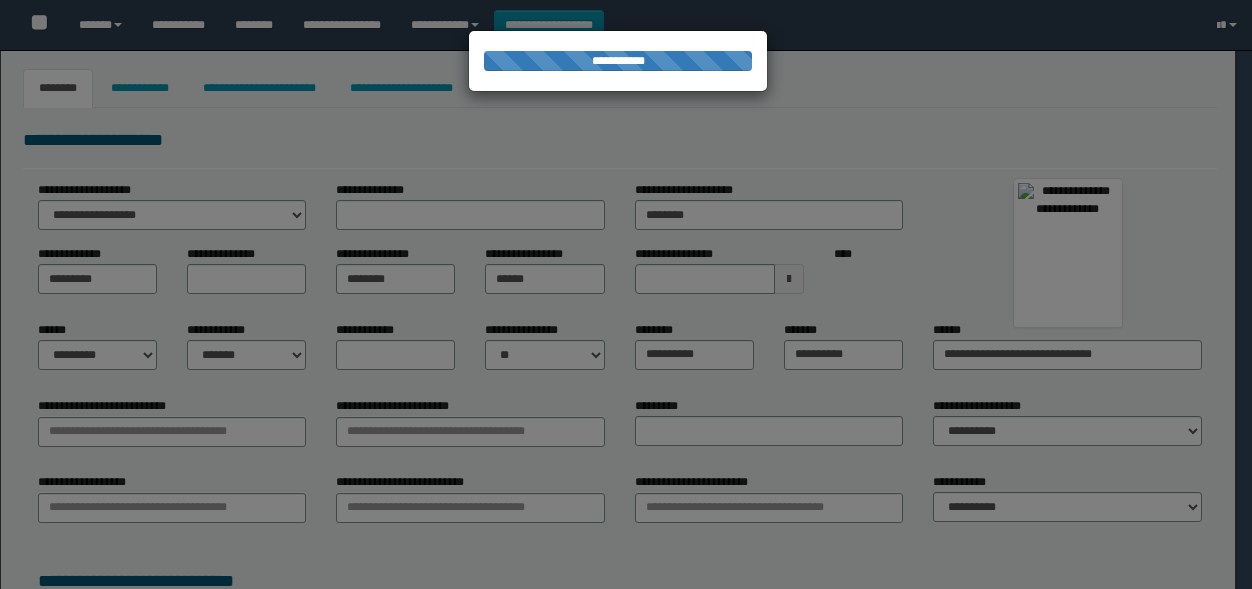 type on "********" 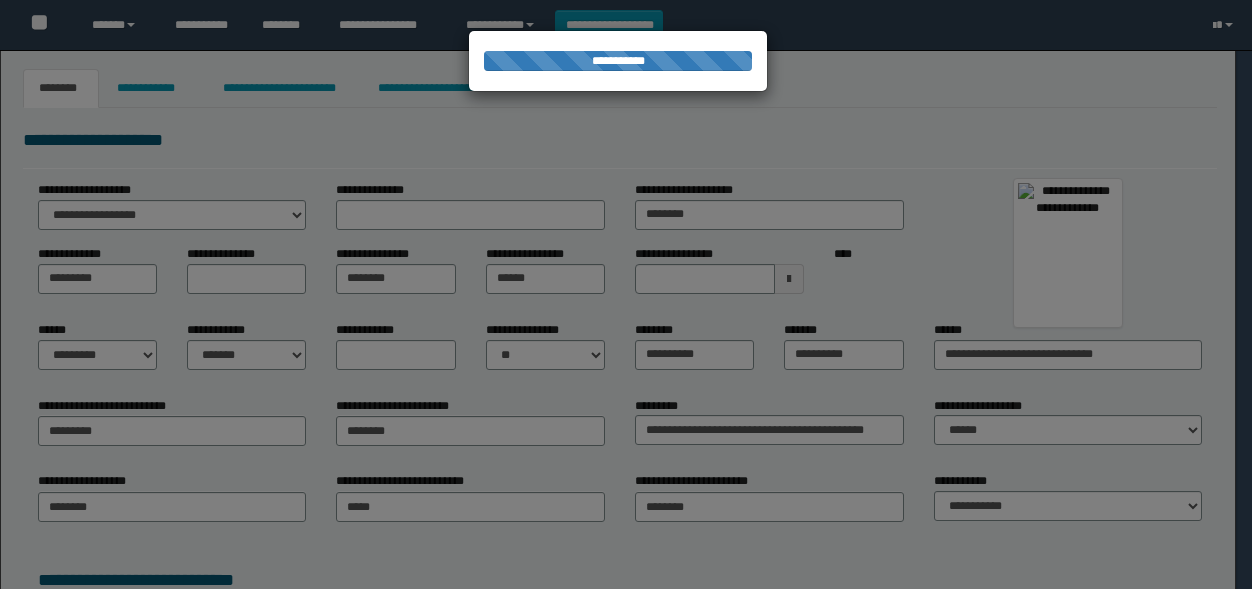 scroll, scrollTop: 0, scrollLeft: 0, axis: both 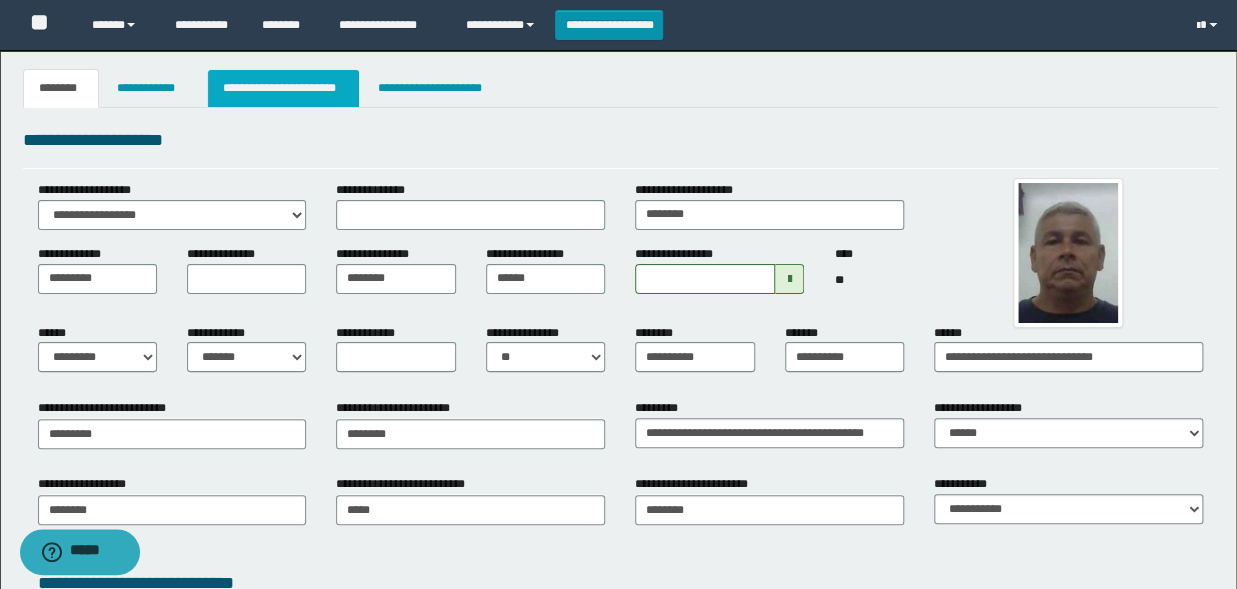 click on "**********" at bounding box center [284, 88] 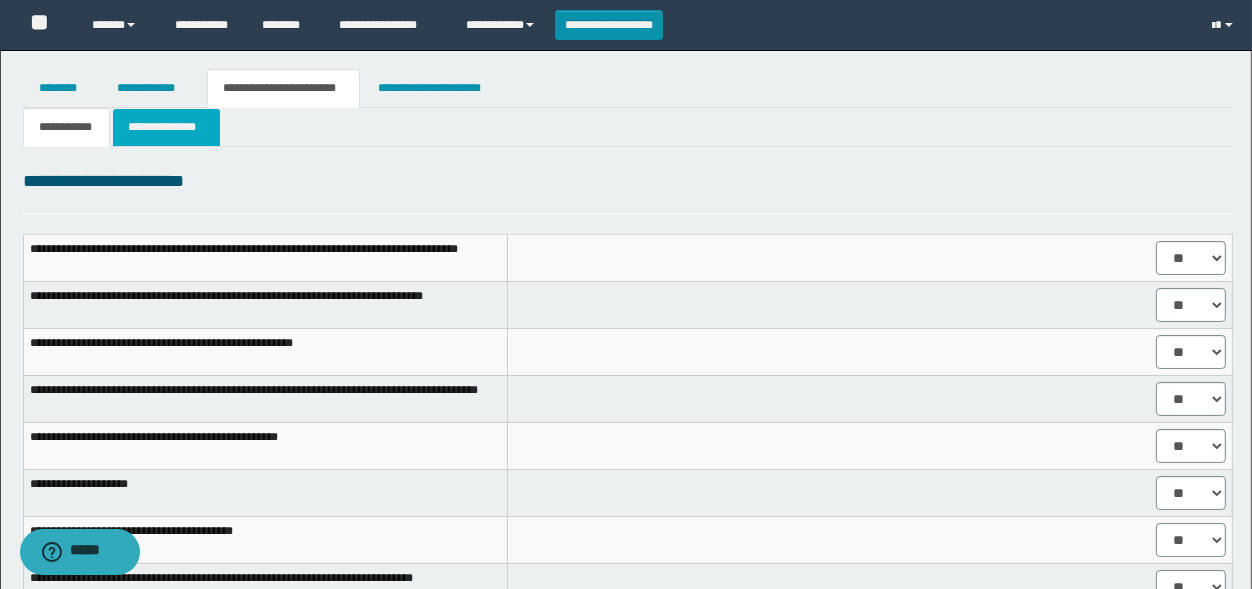 select on "****" 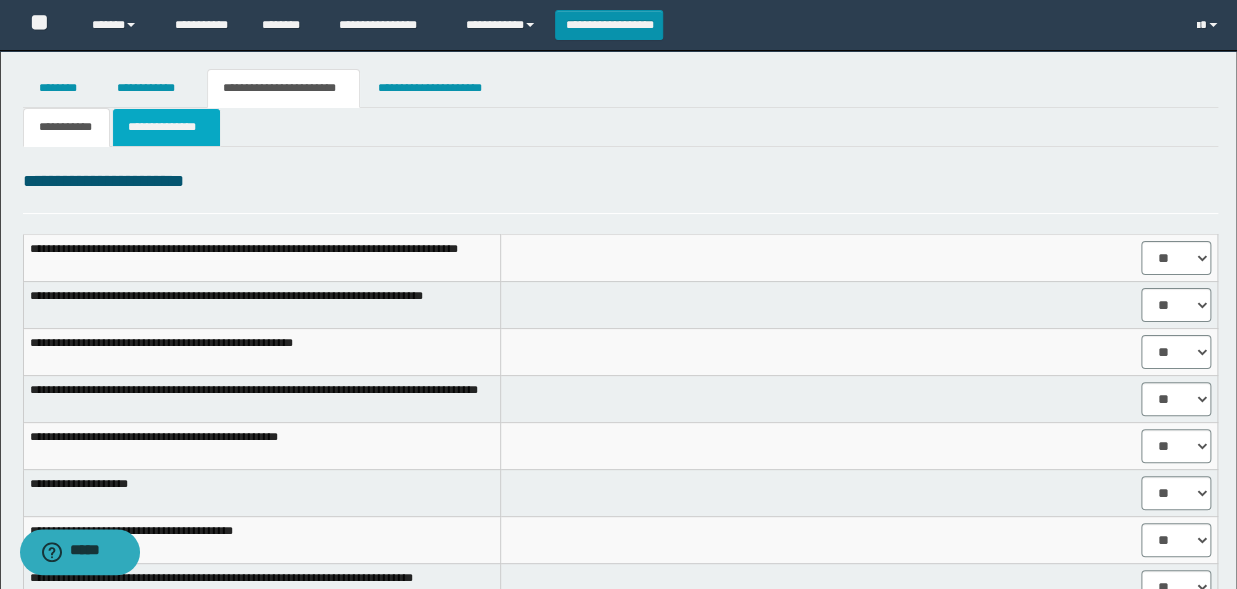 click on "**********" at bounding box center [166, 127] 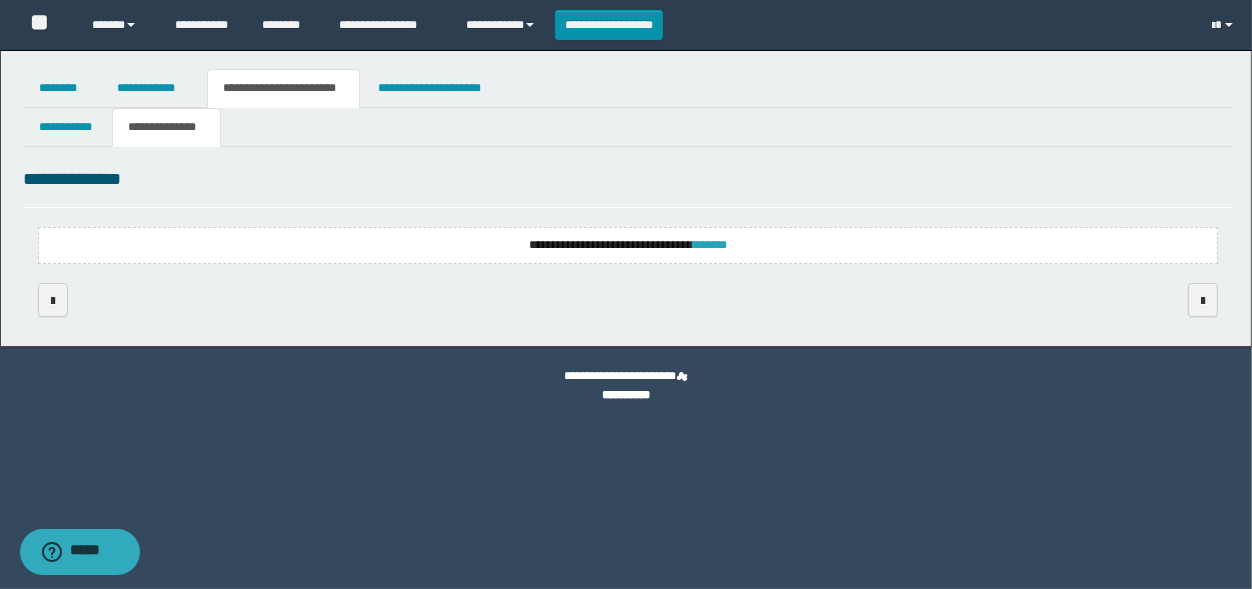 click on "*******" at bounding box center [710, 245] 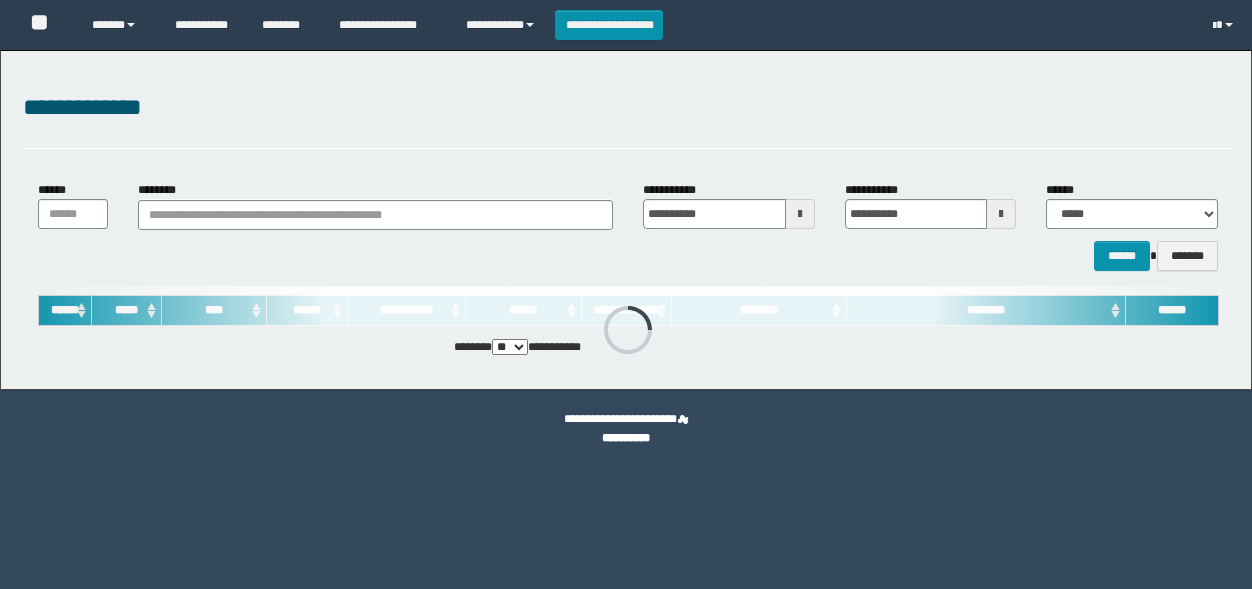 scroll, scrollTop: 0, scrollLeft: 0, axis: both 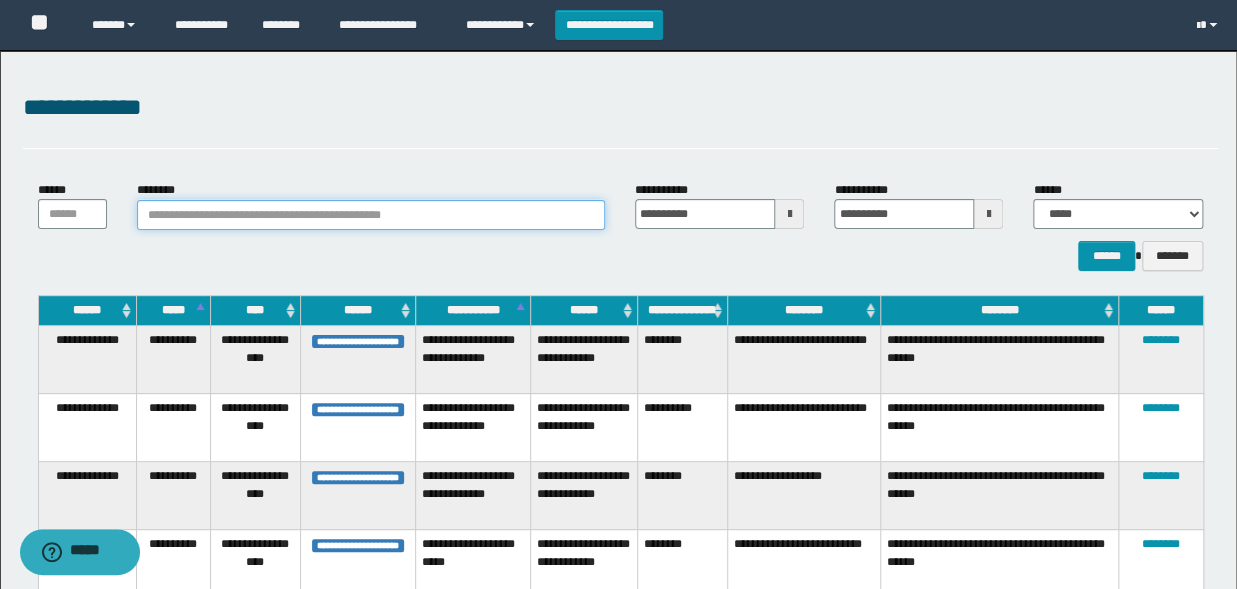click on "********" at bounding box center (371, 215) 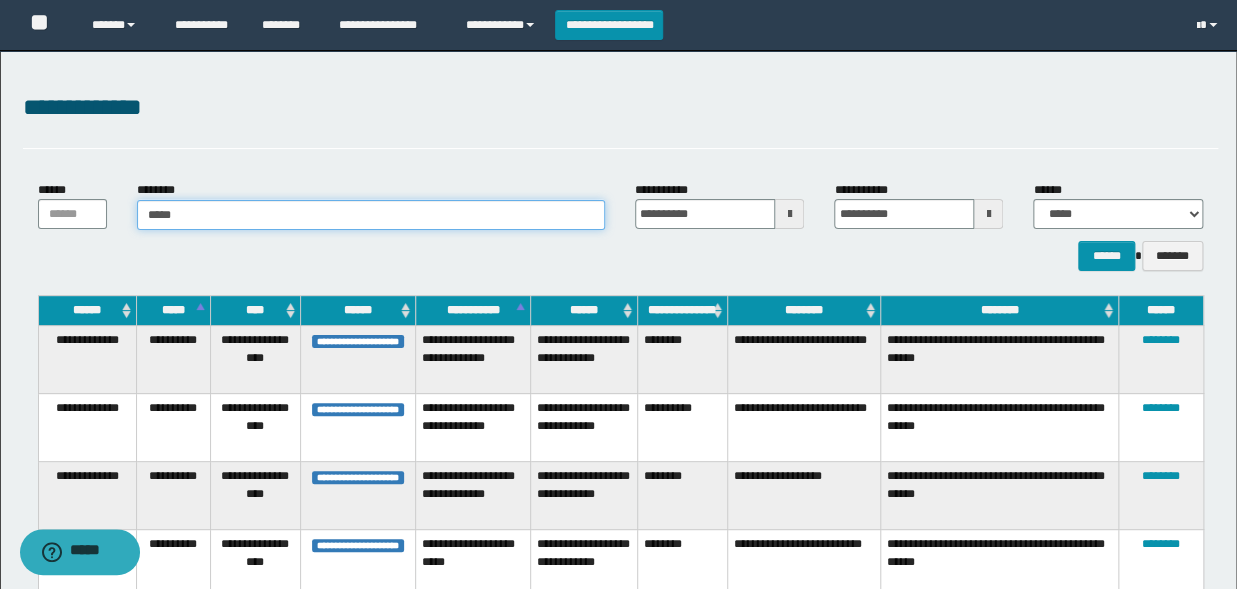 type on "******" 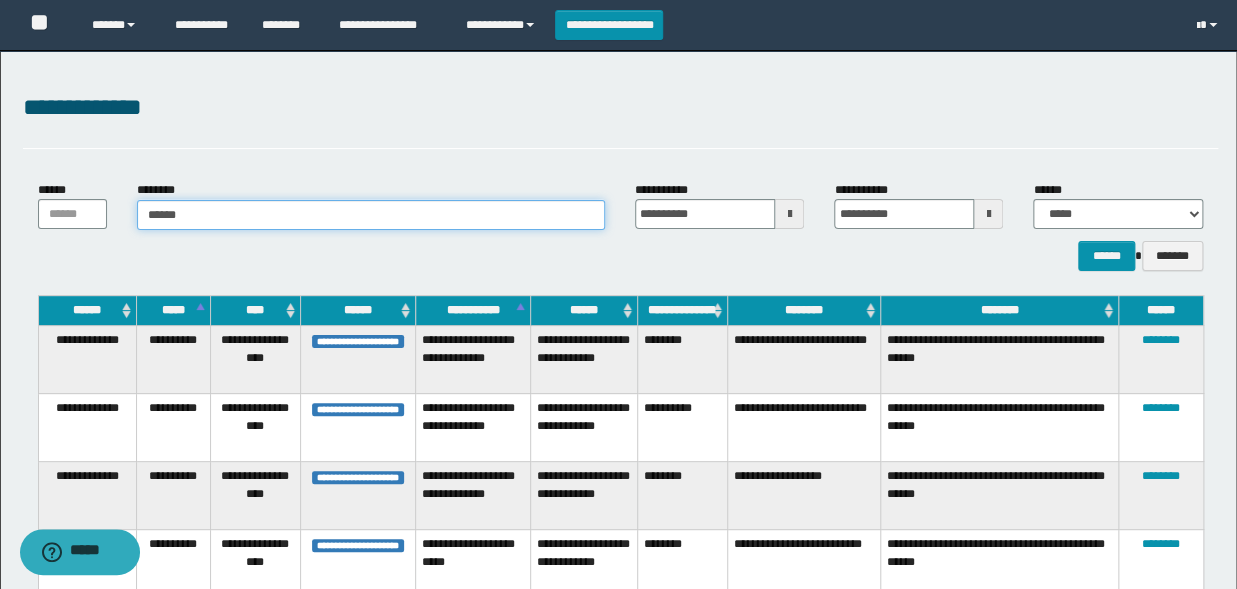 type on "******" 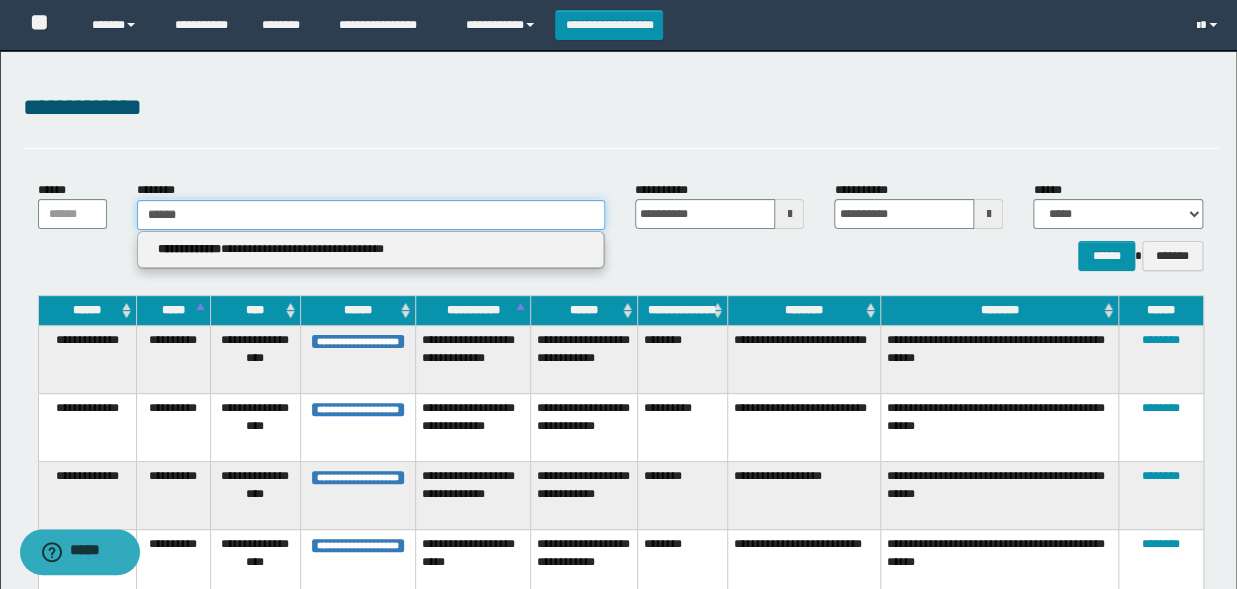 type 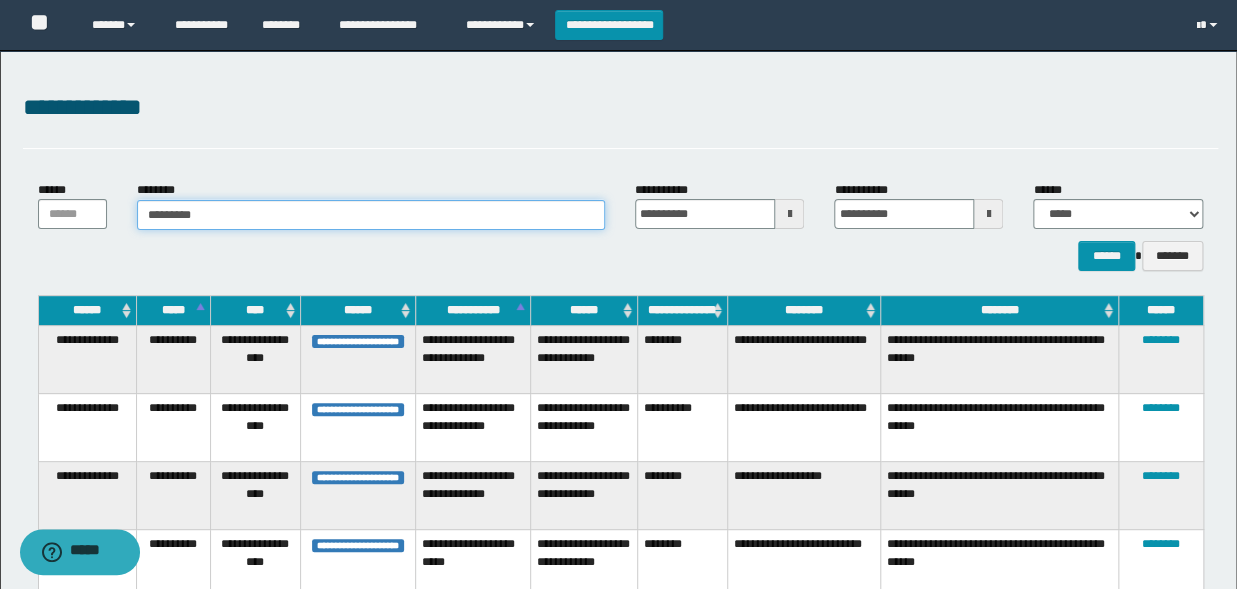 type on "**********" 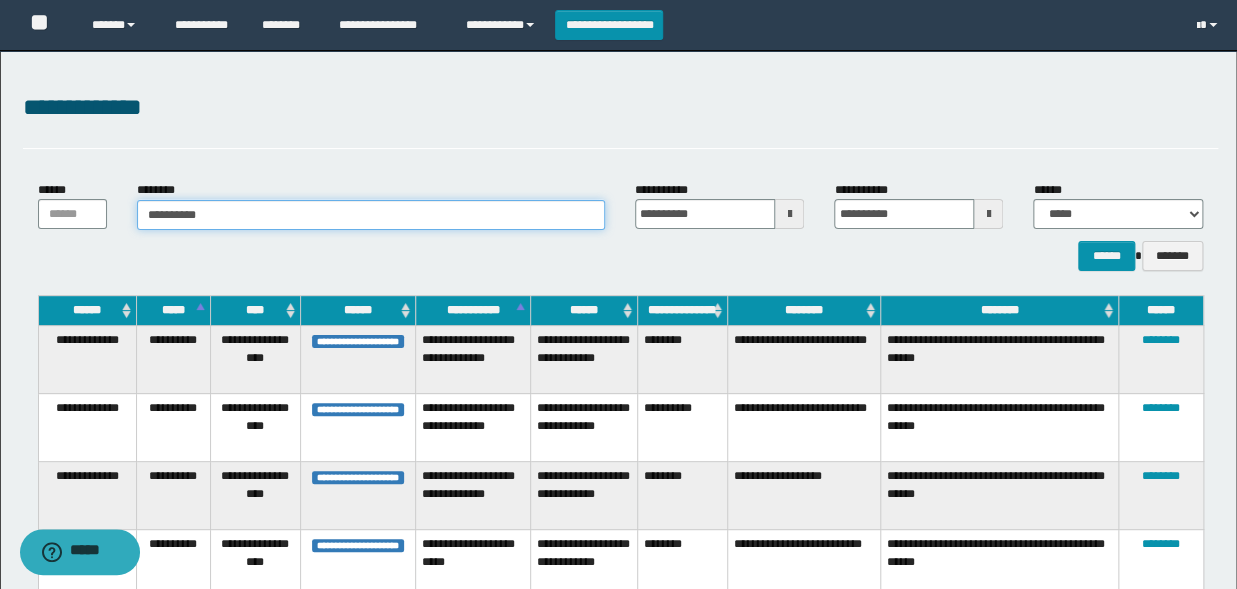 click on "**********" at bounding box center (371, 215) 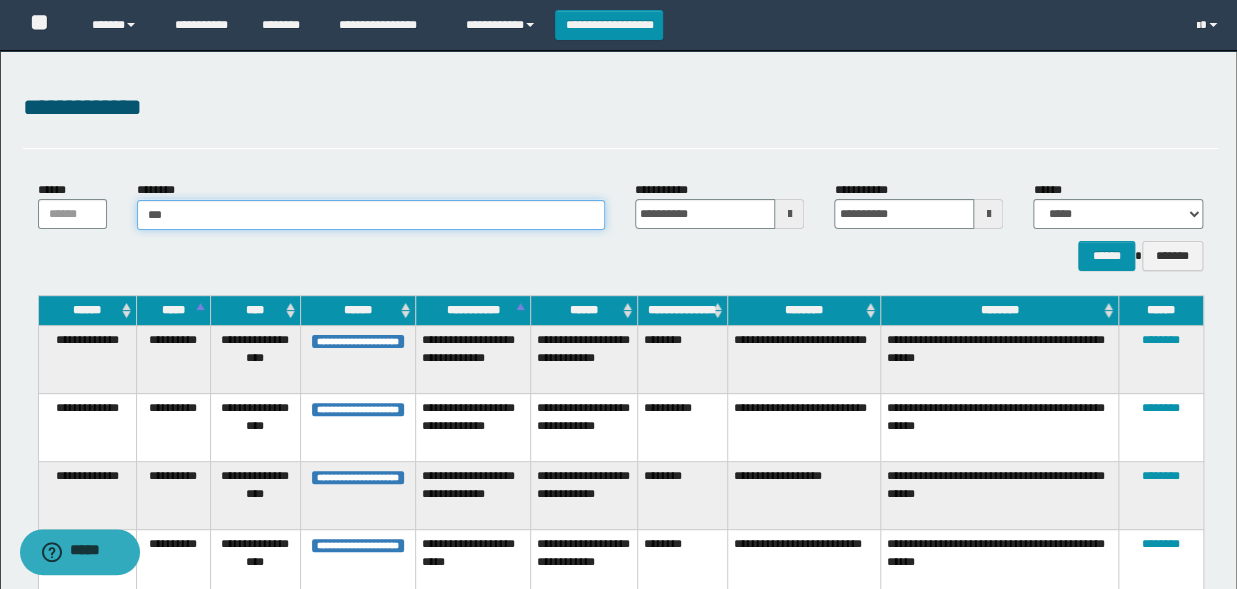 type on "****" 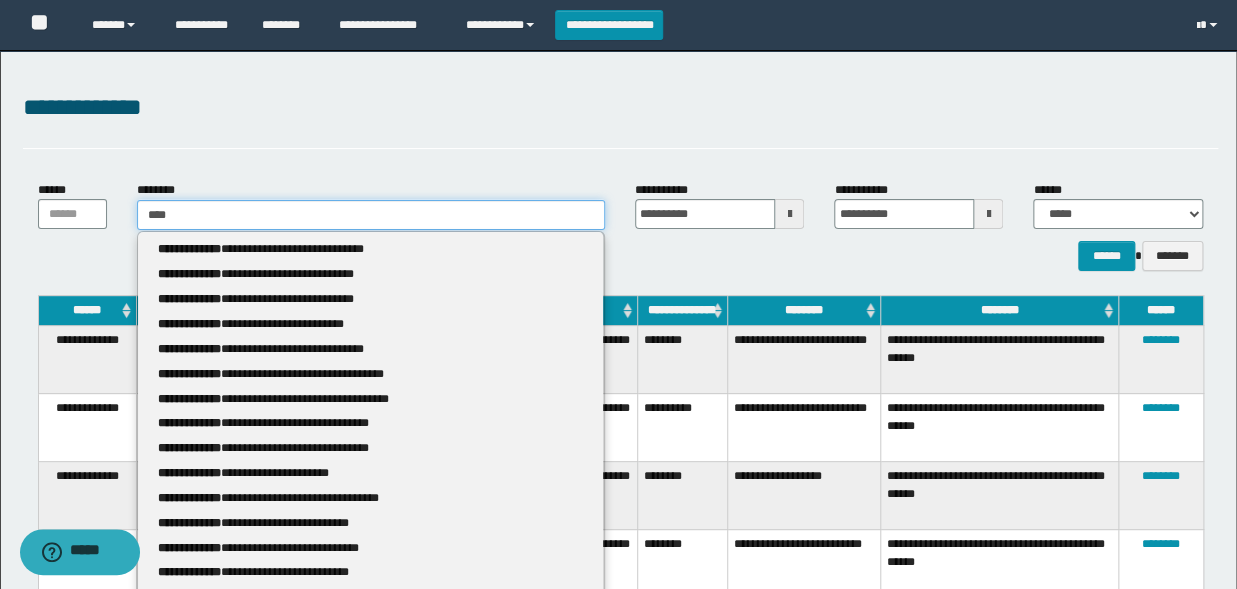 type on "****" 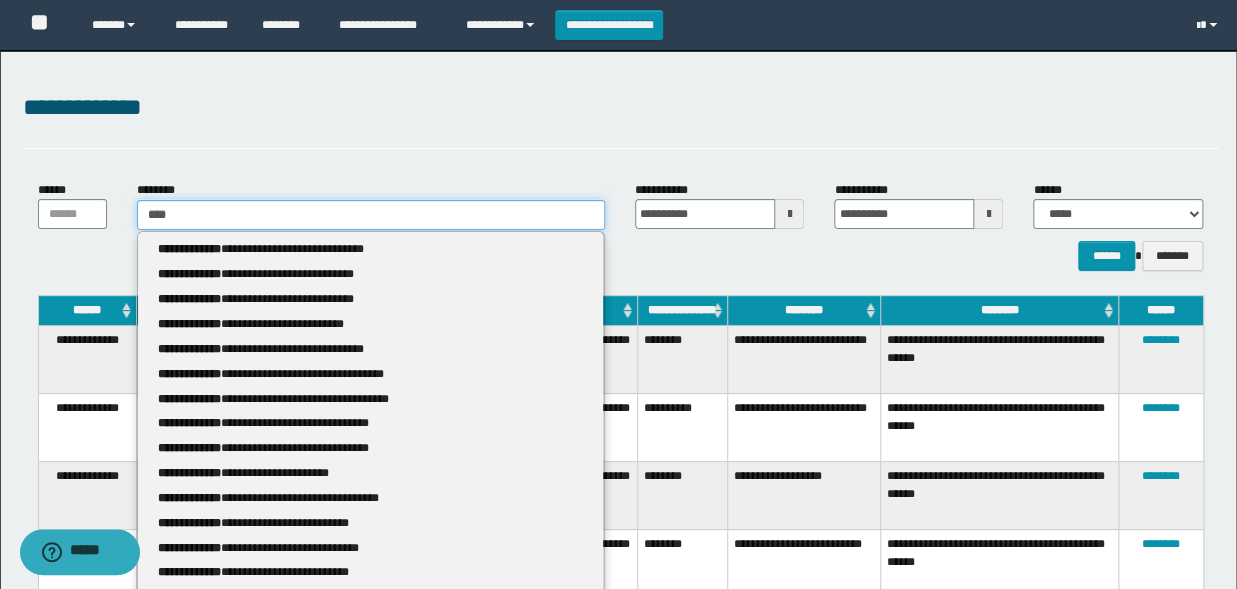 type 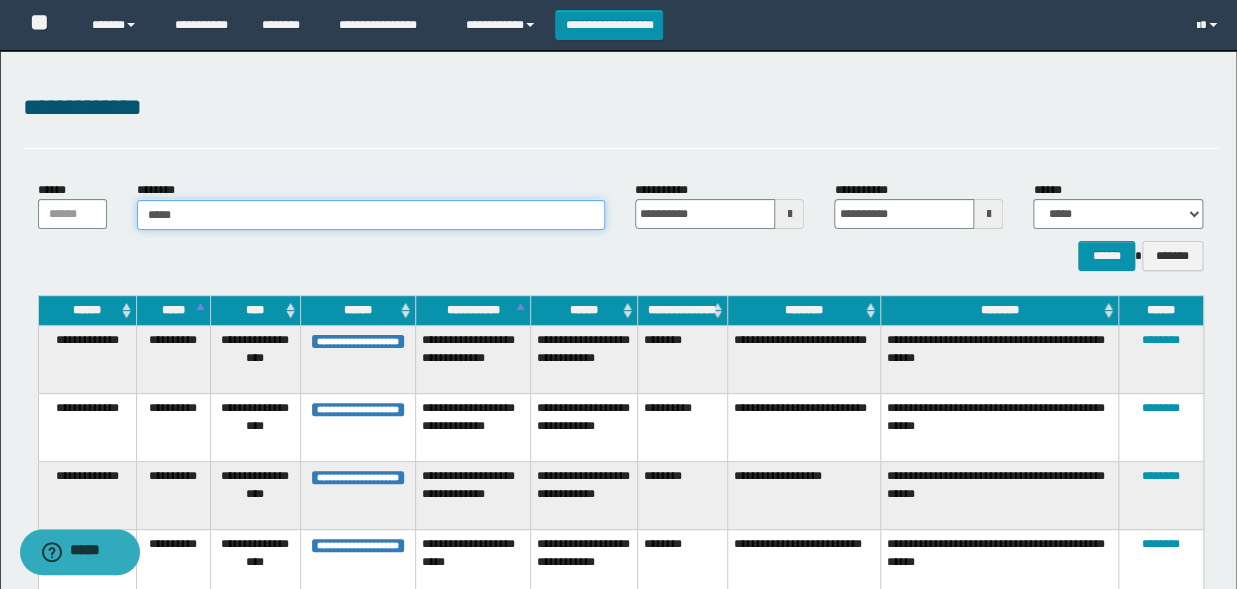 type on "******" 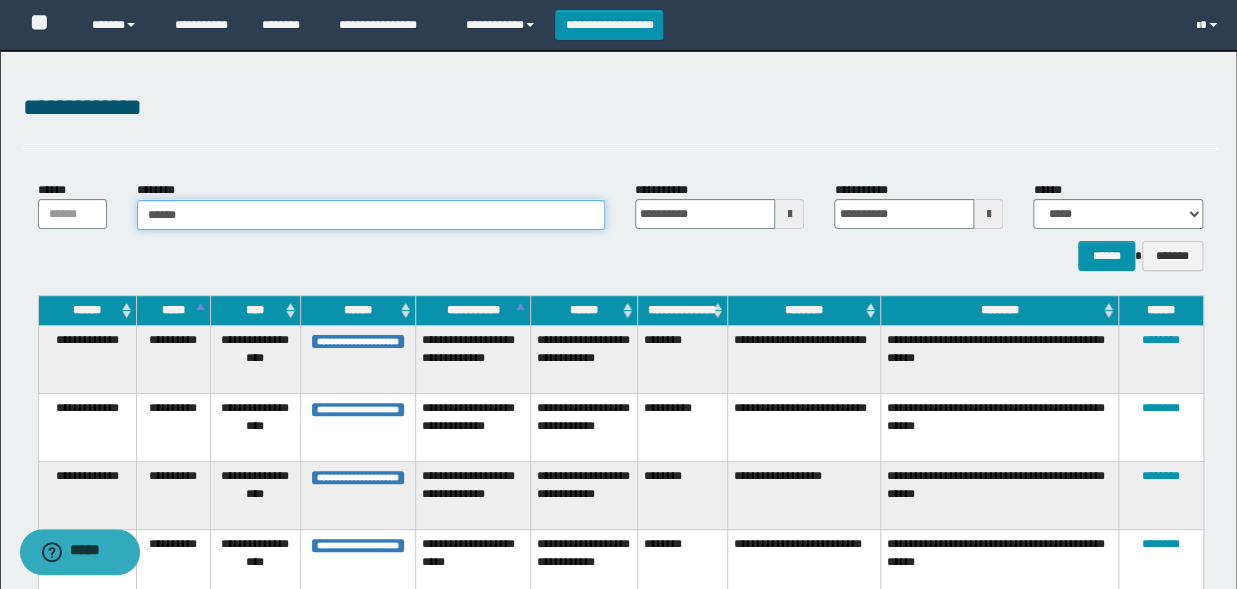 type on "******" 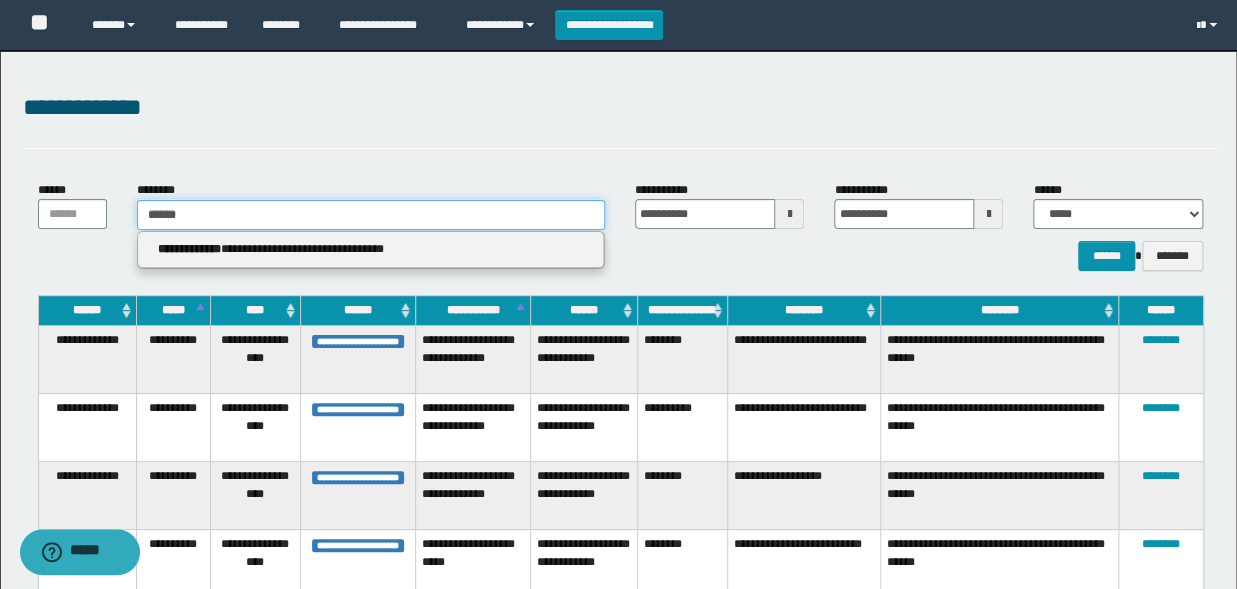 type 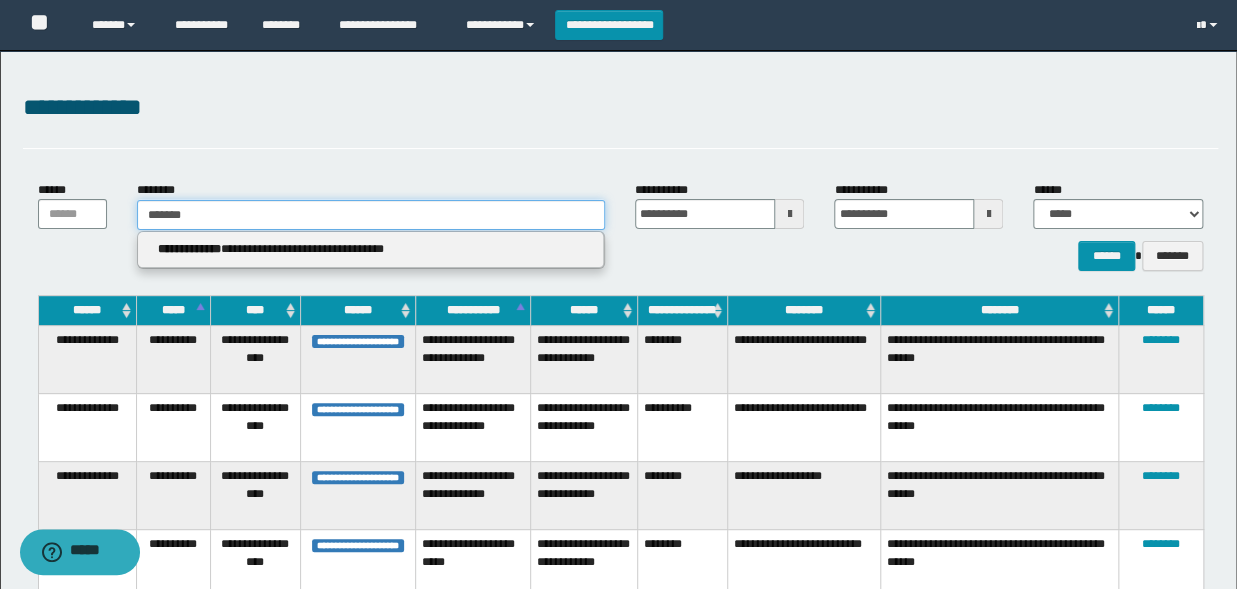 type on "*******" 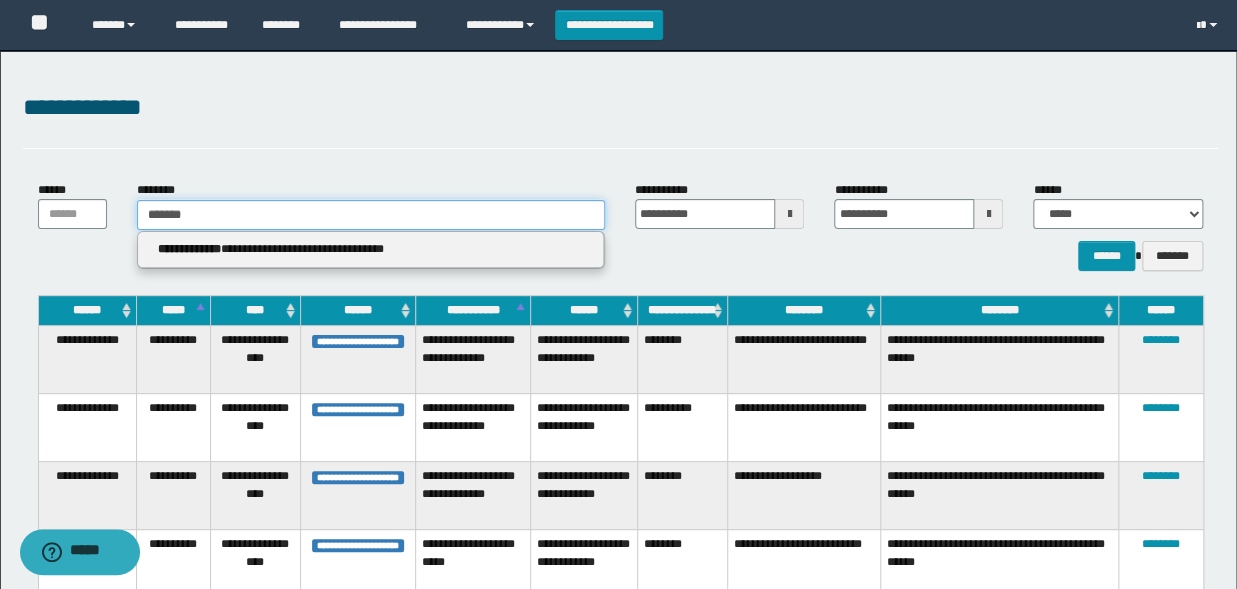 type 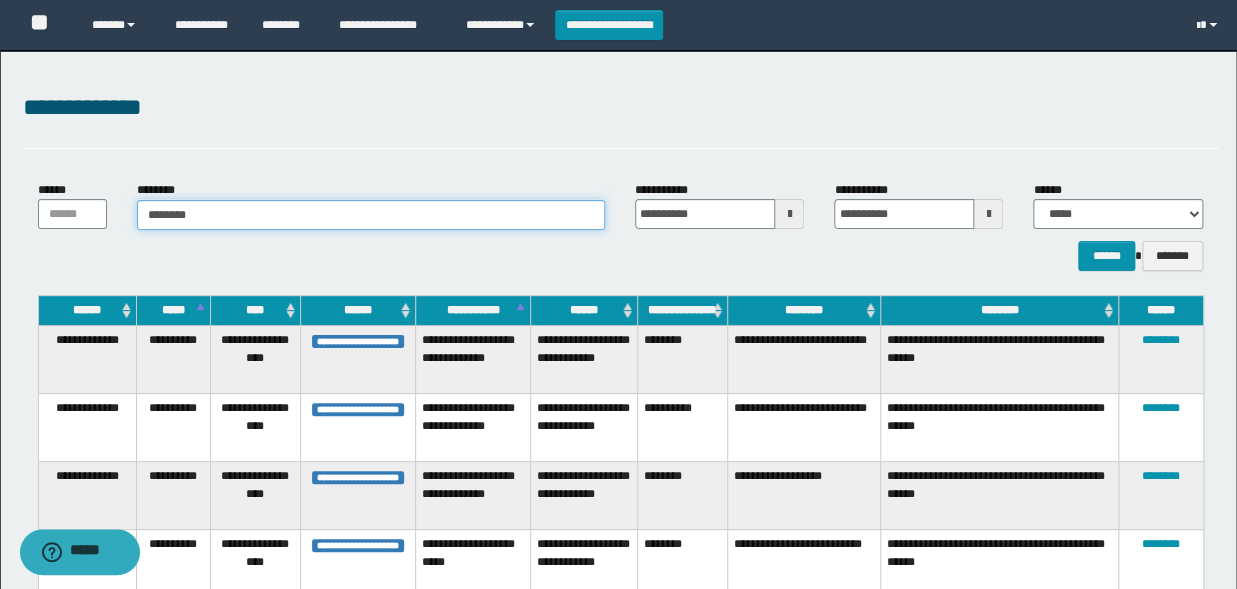 type on "*******" 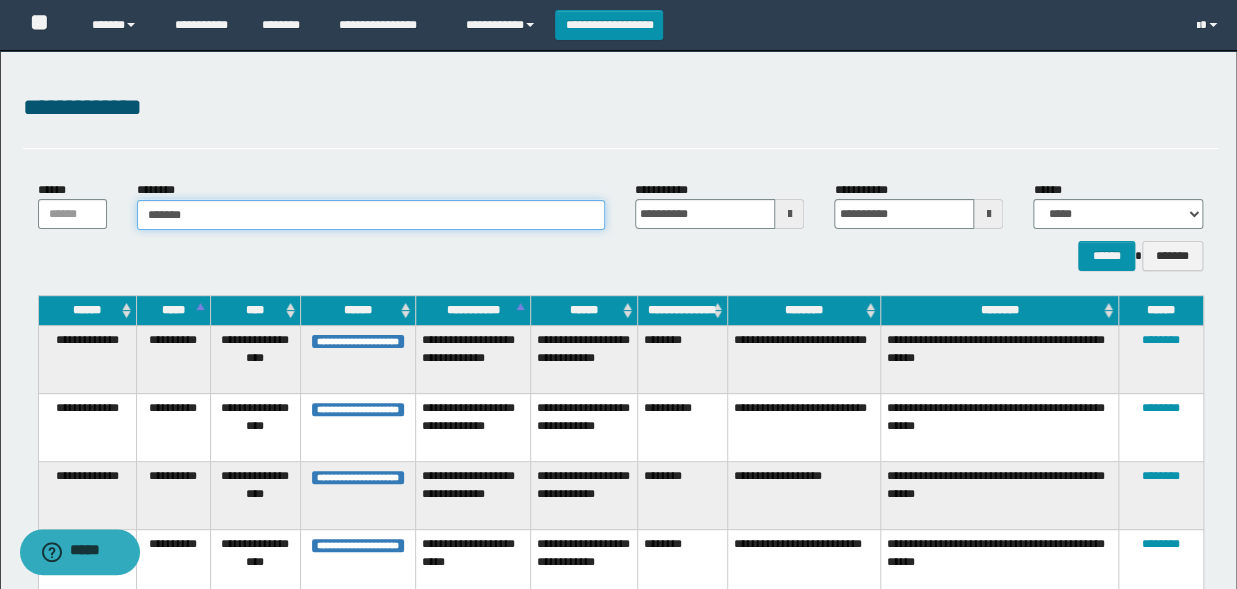 type on "*******" 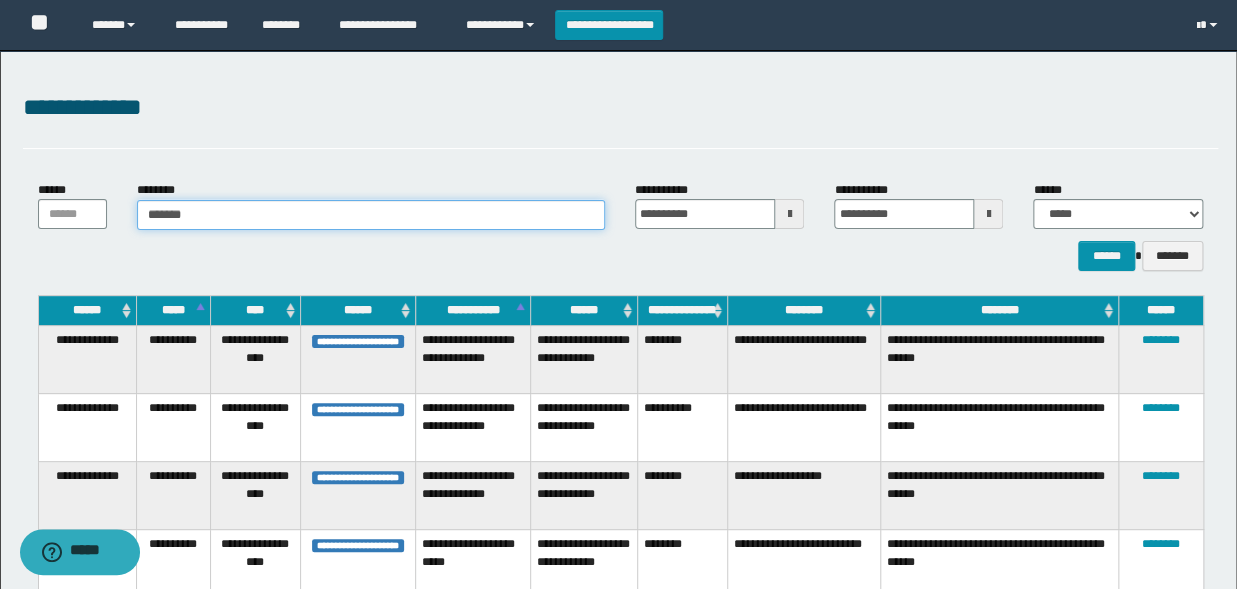 type 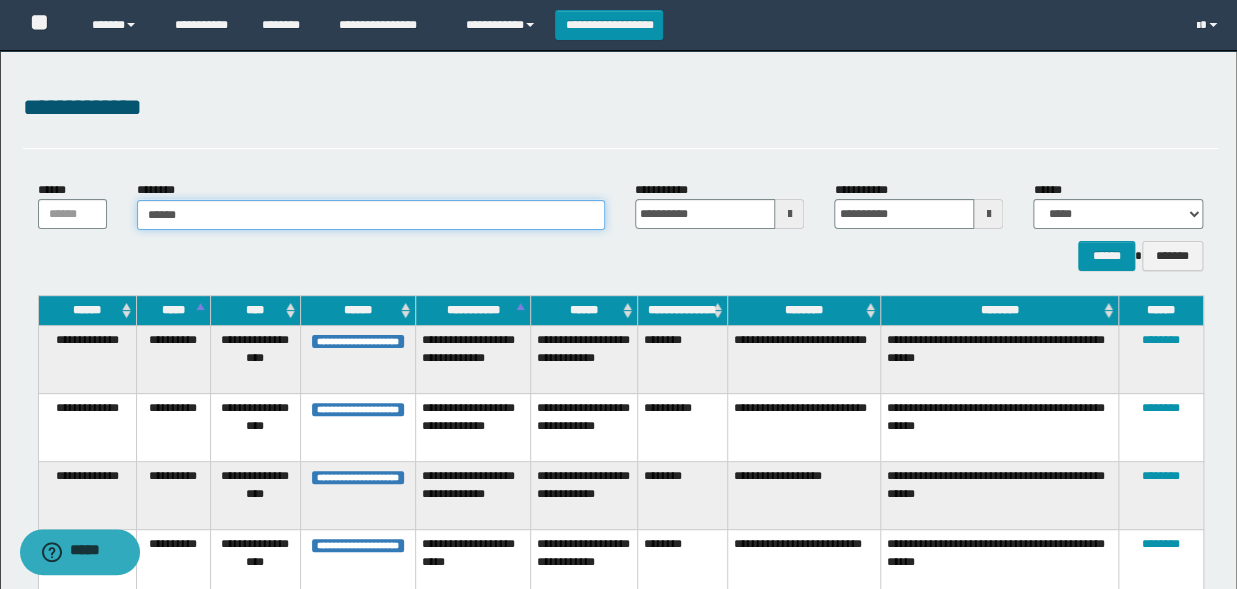 type on "******" 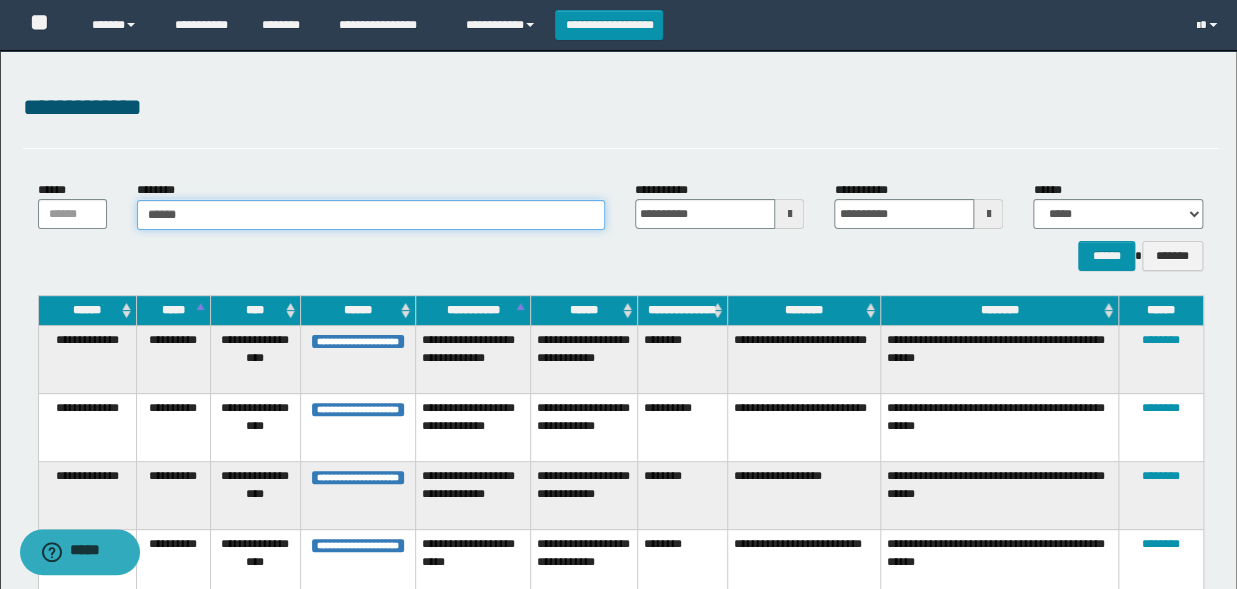 type 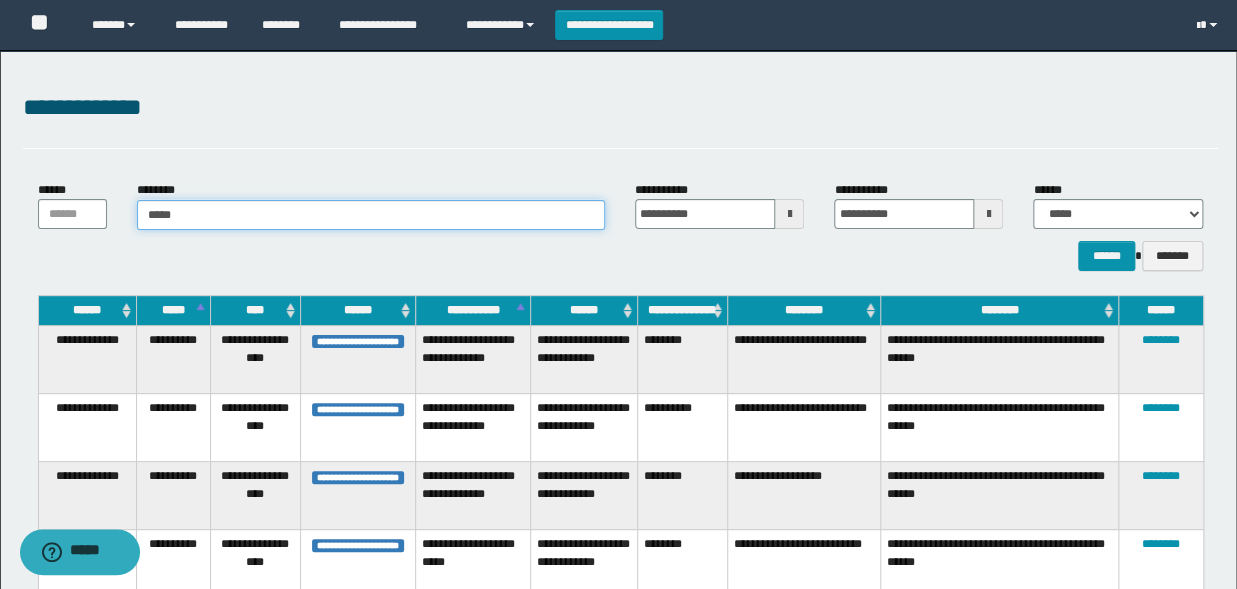 type on "*****" 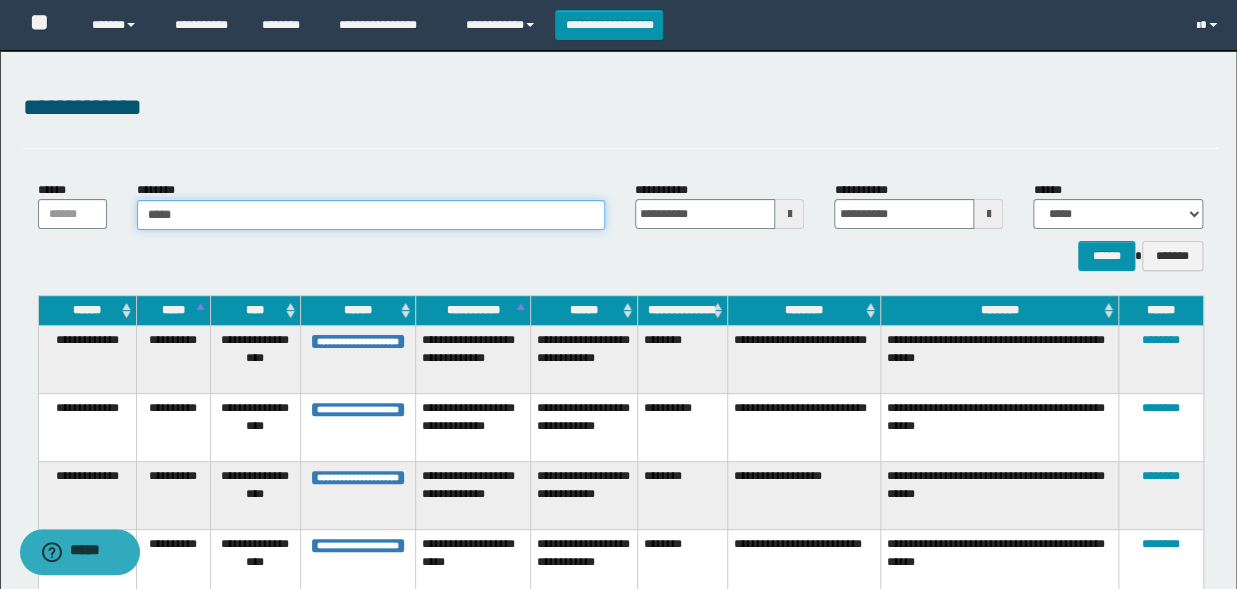 type 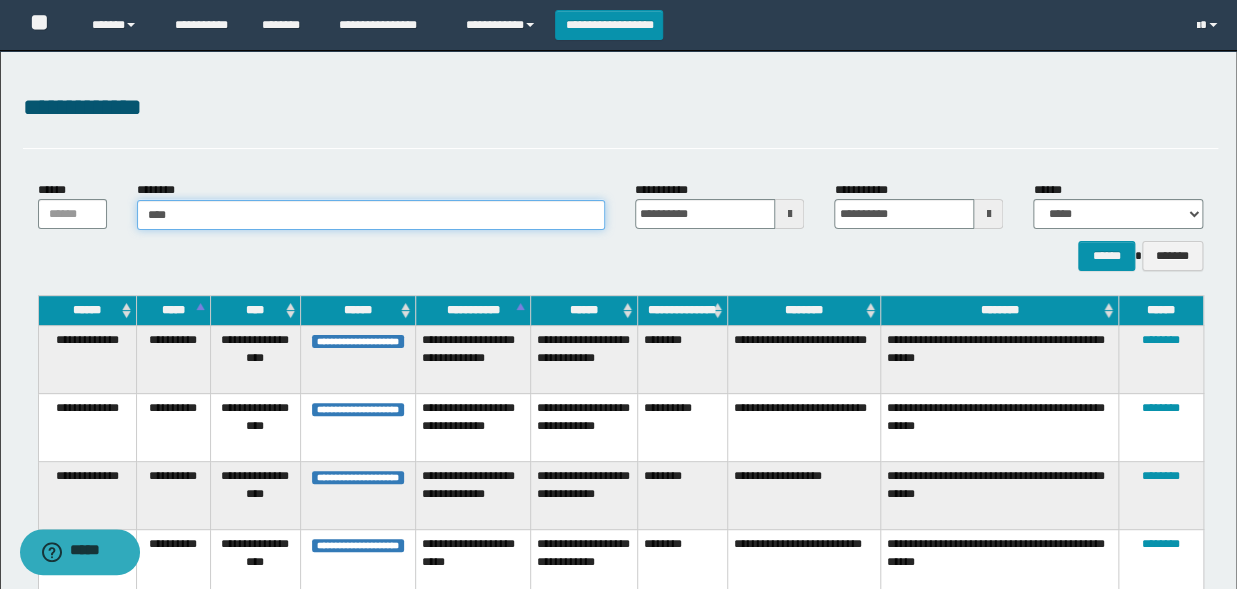 type on "****" 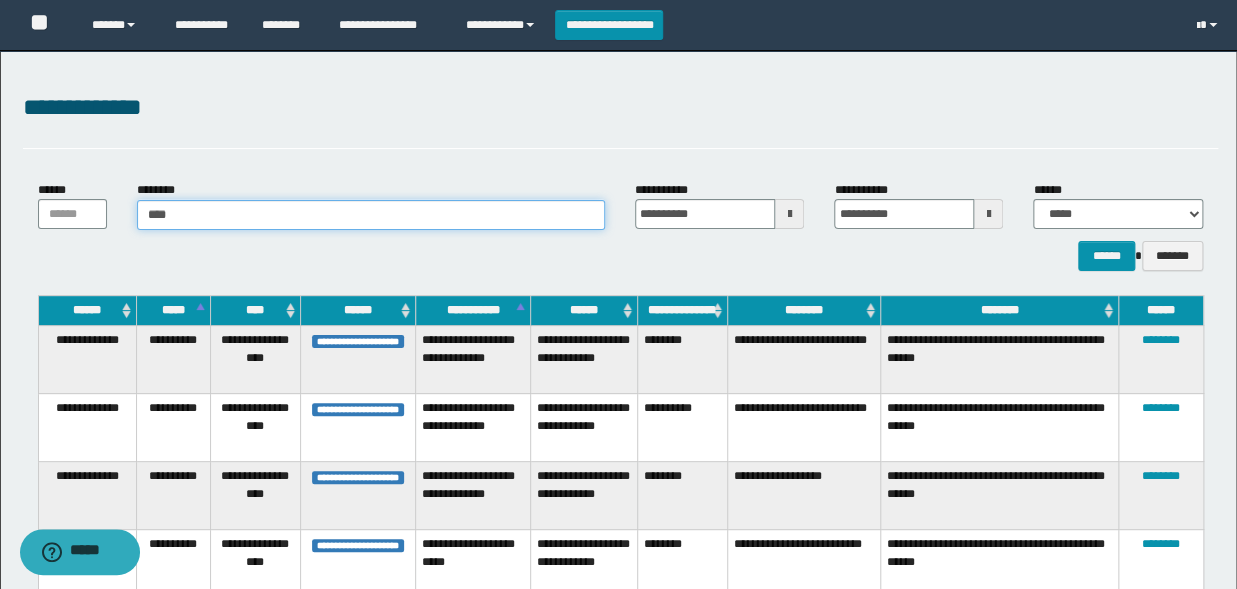 type 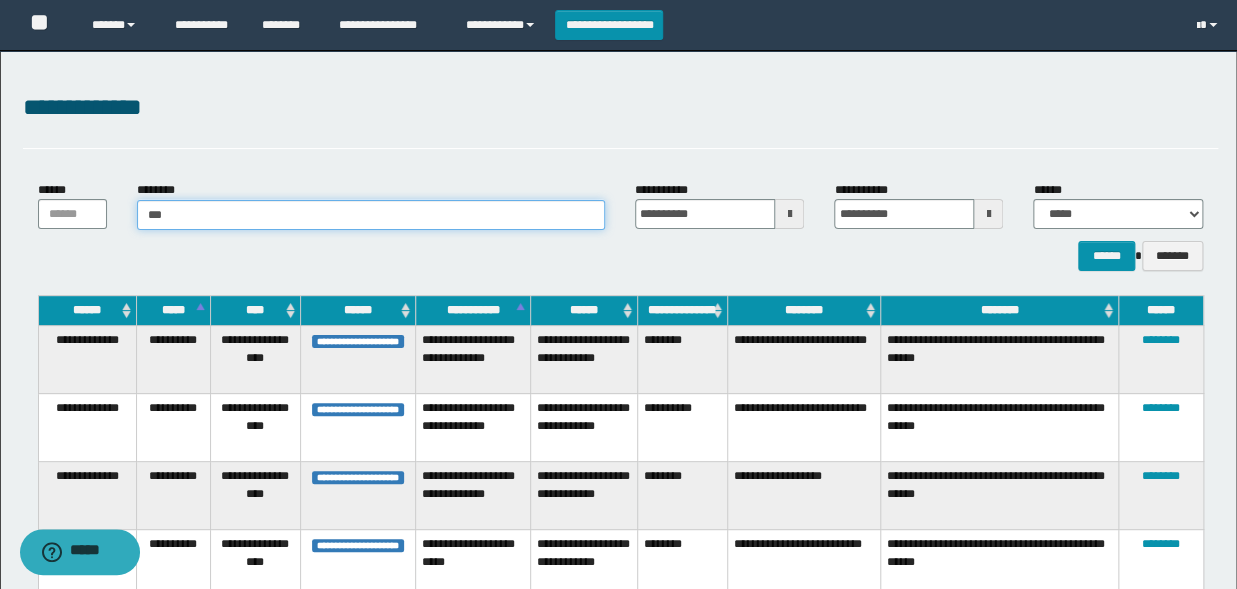 type on "***" 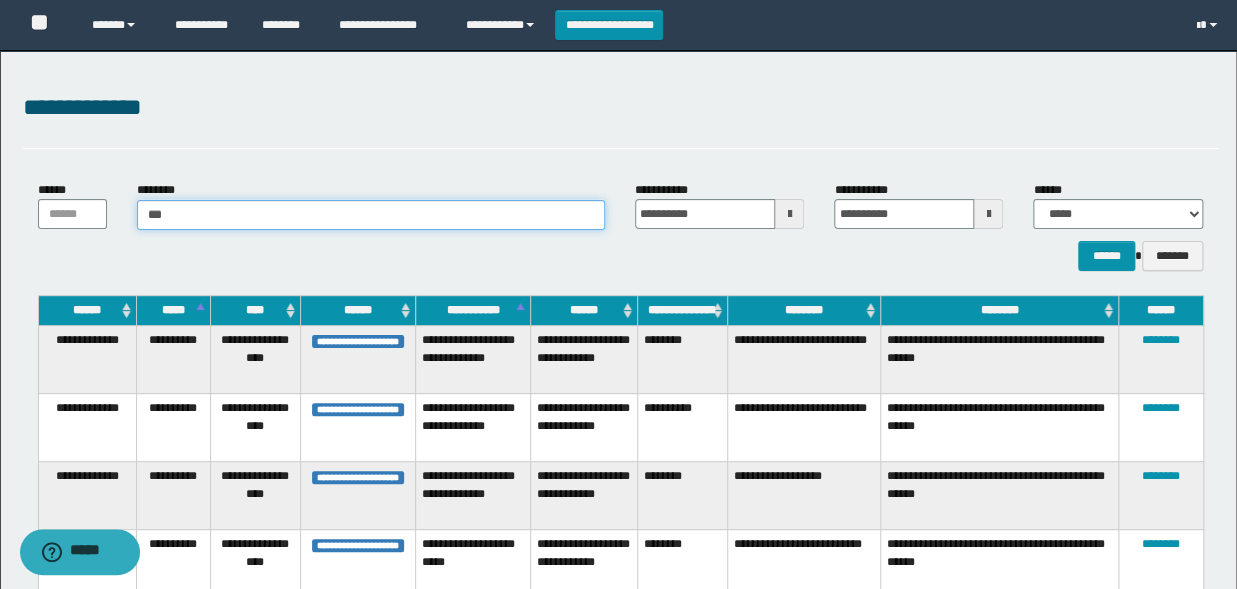 type 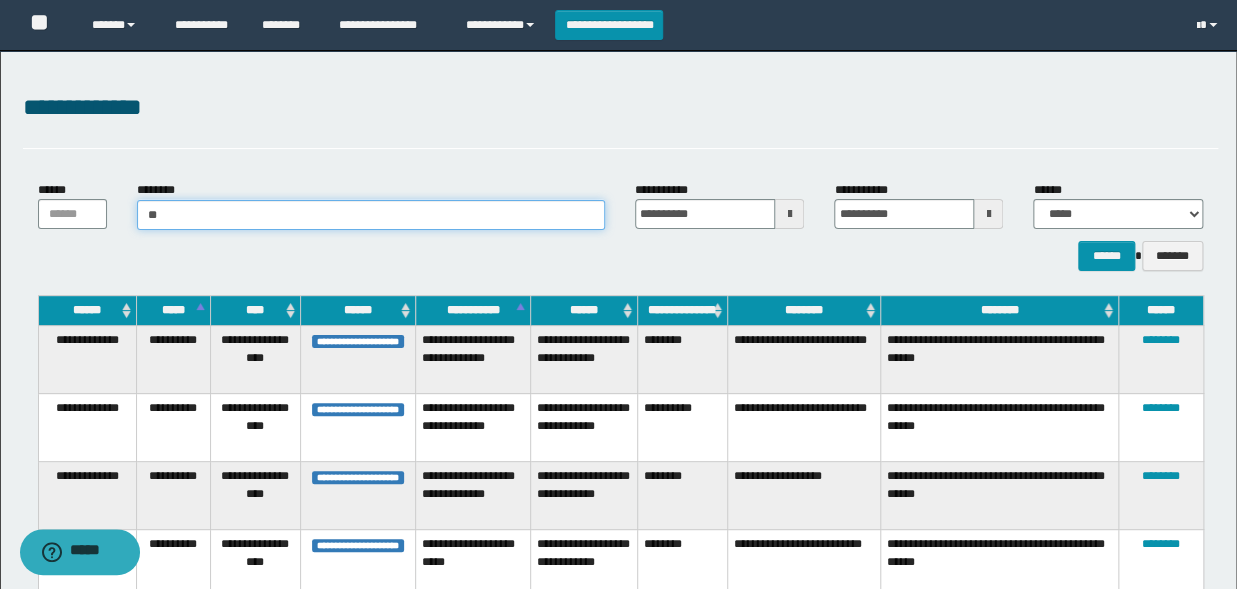 type on "**" 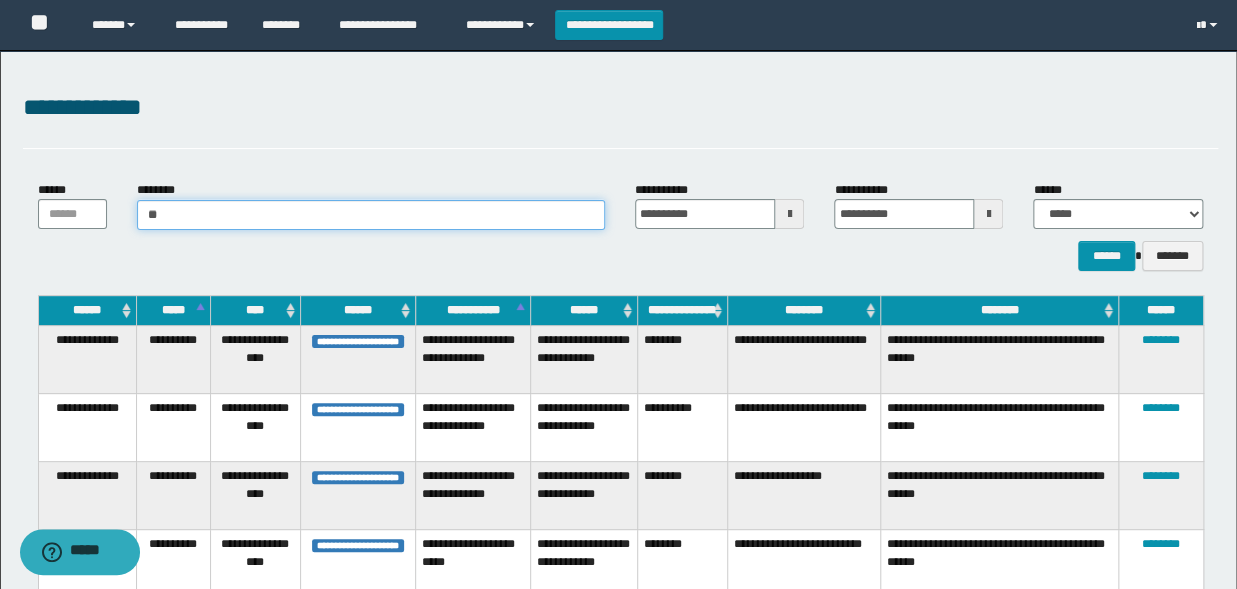 type 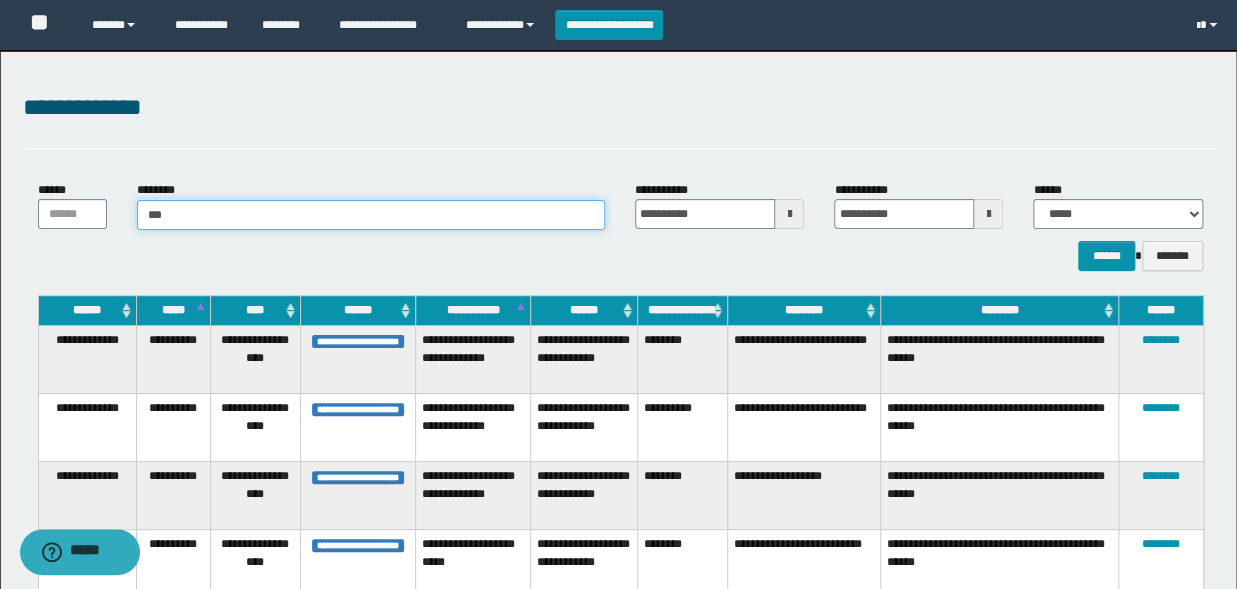 type on "****" 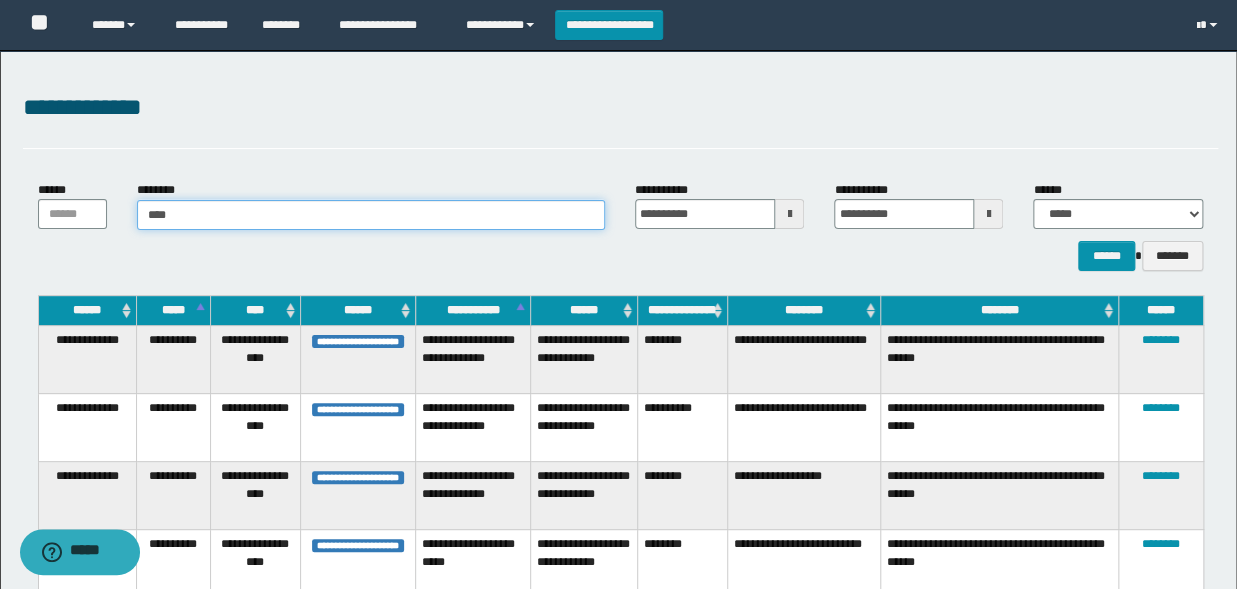type on "****" 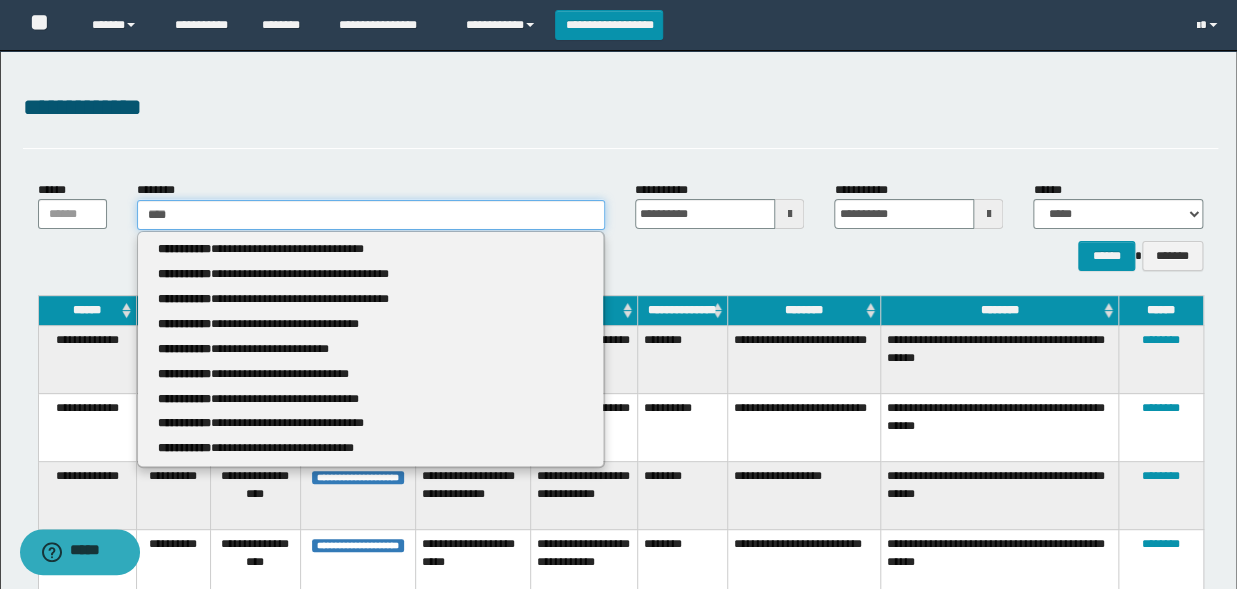 type 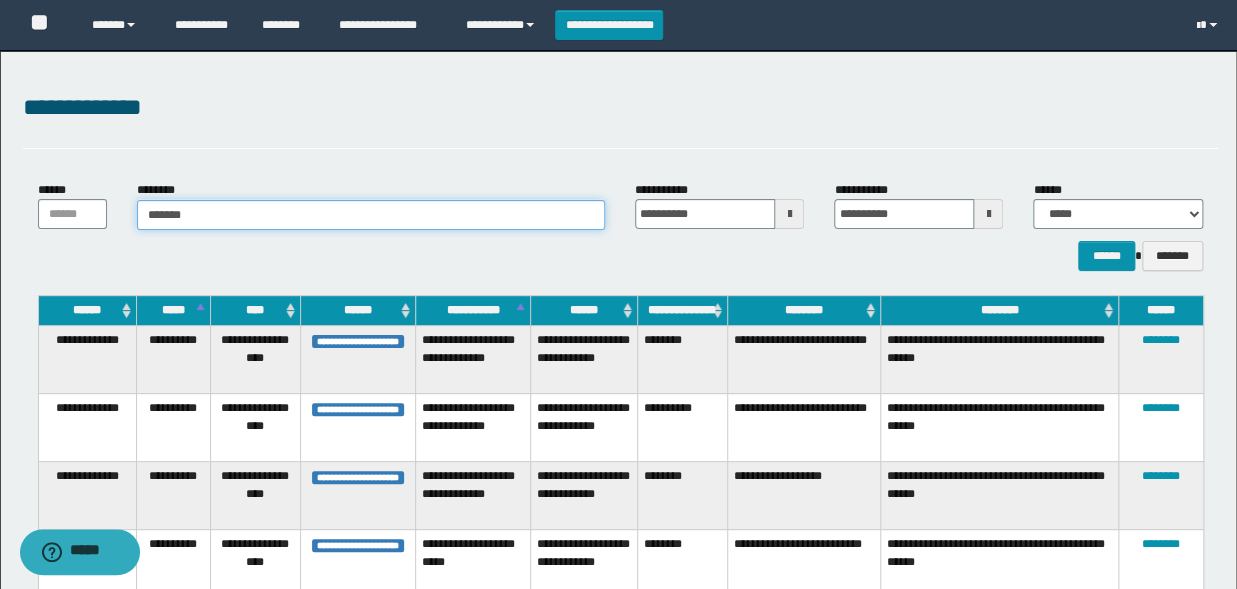 type on "********" 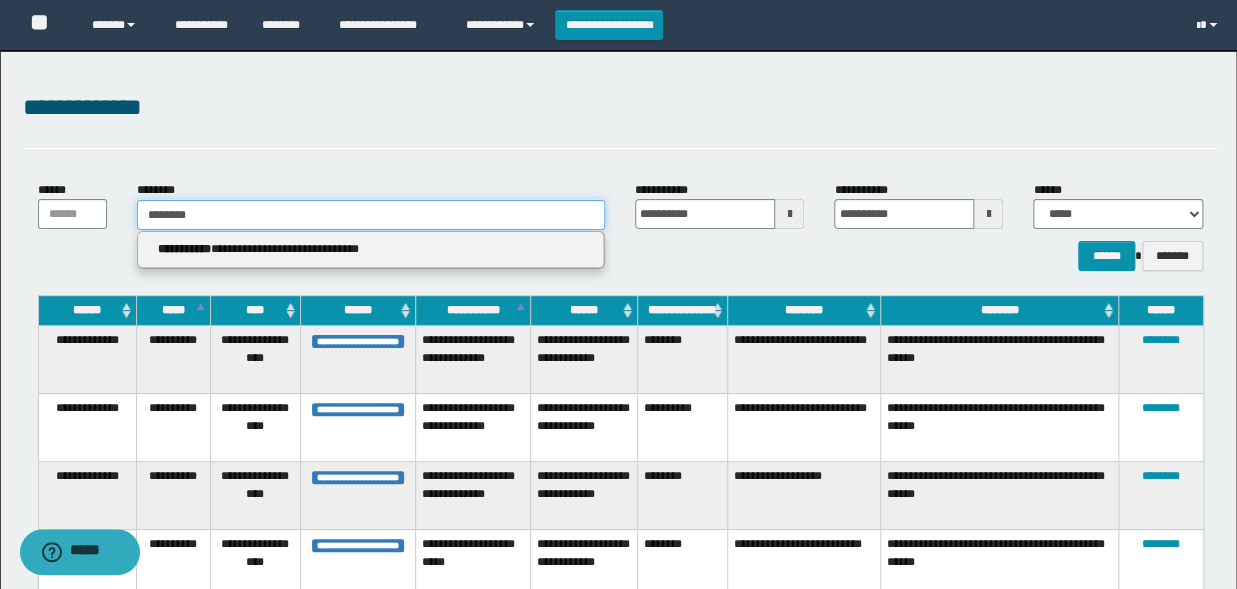type on "********" 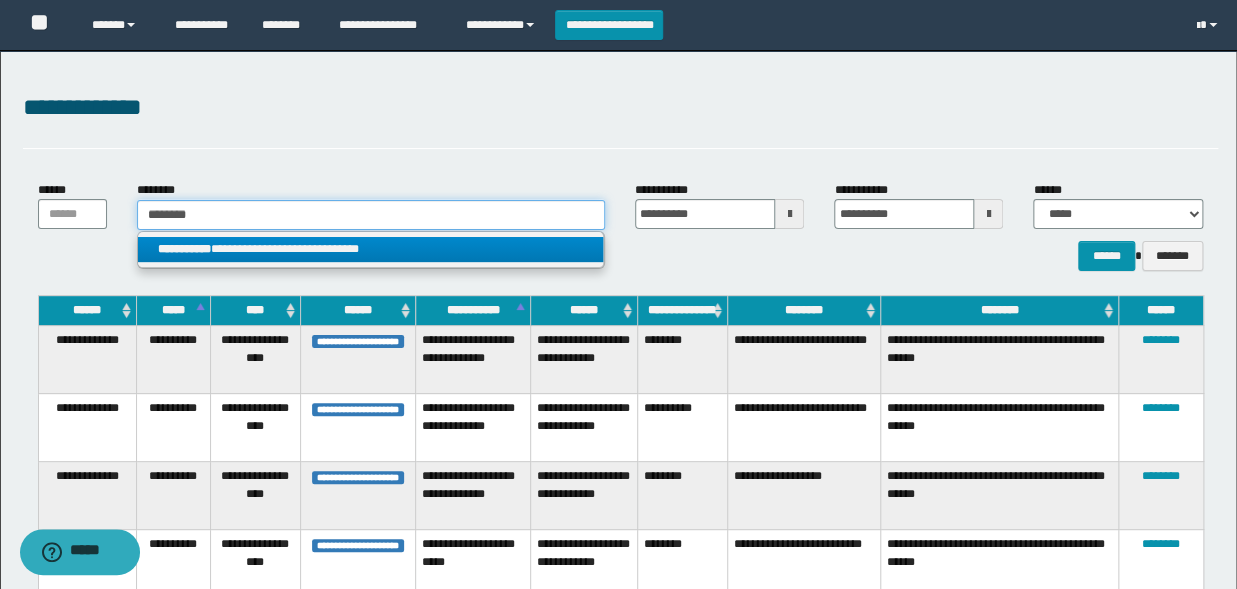 type on "********" 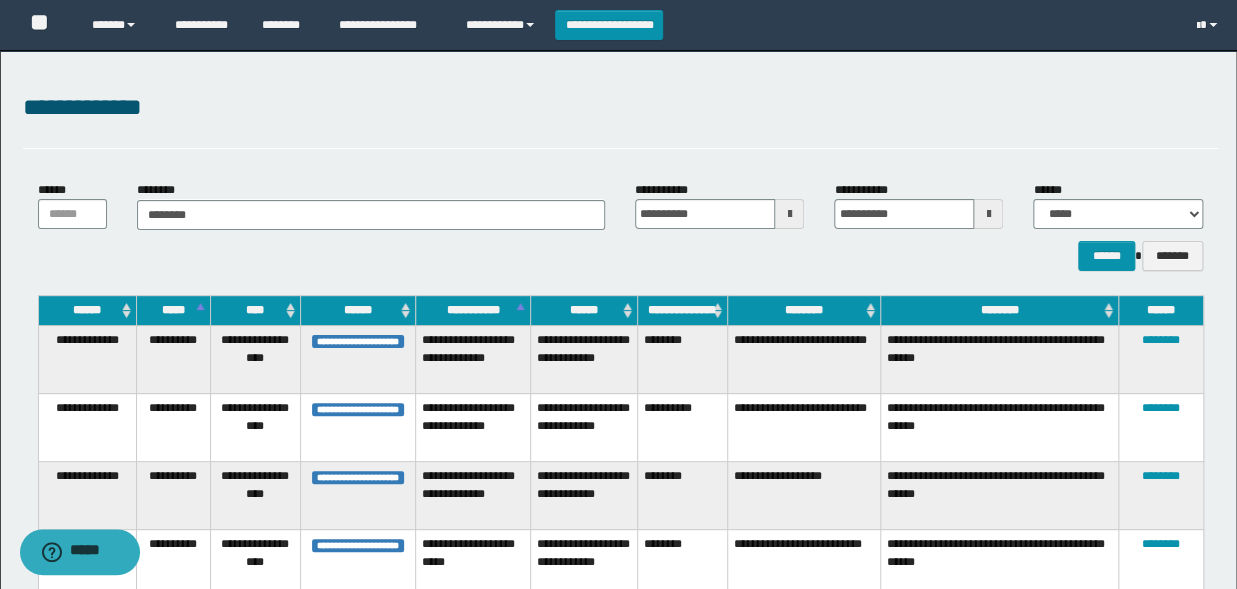 click on "******
*******" at bounding box center (620, 256) 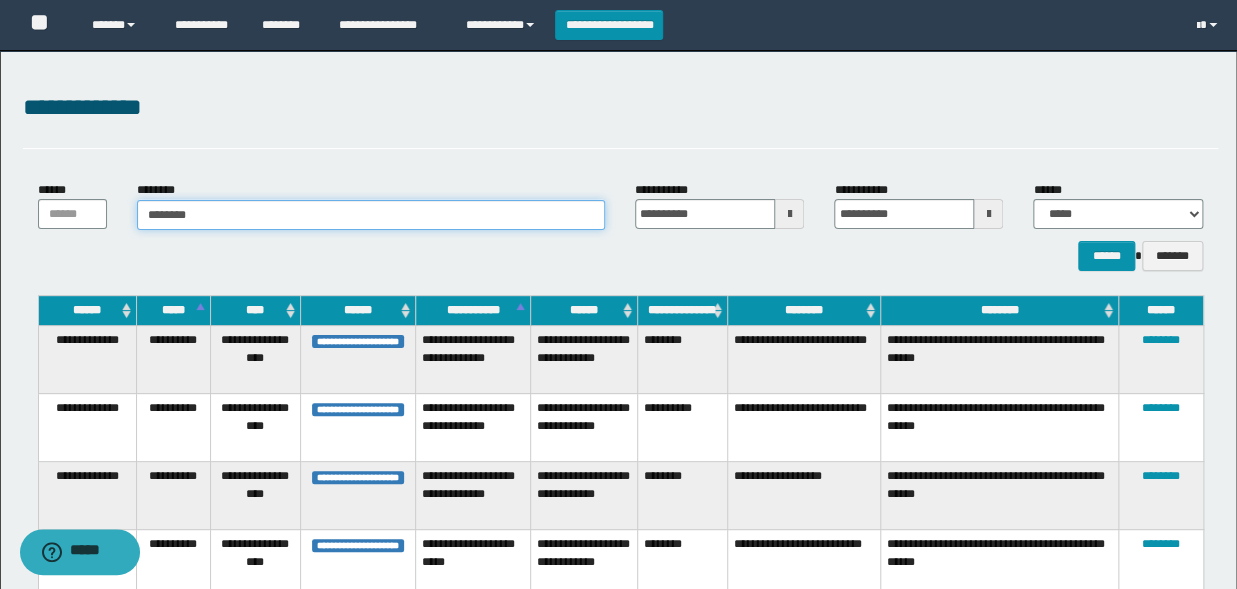 type on "********" 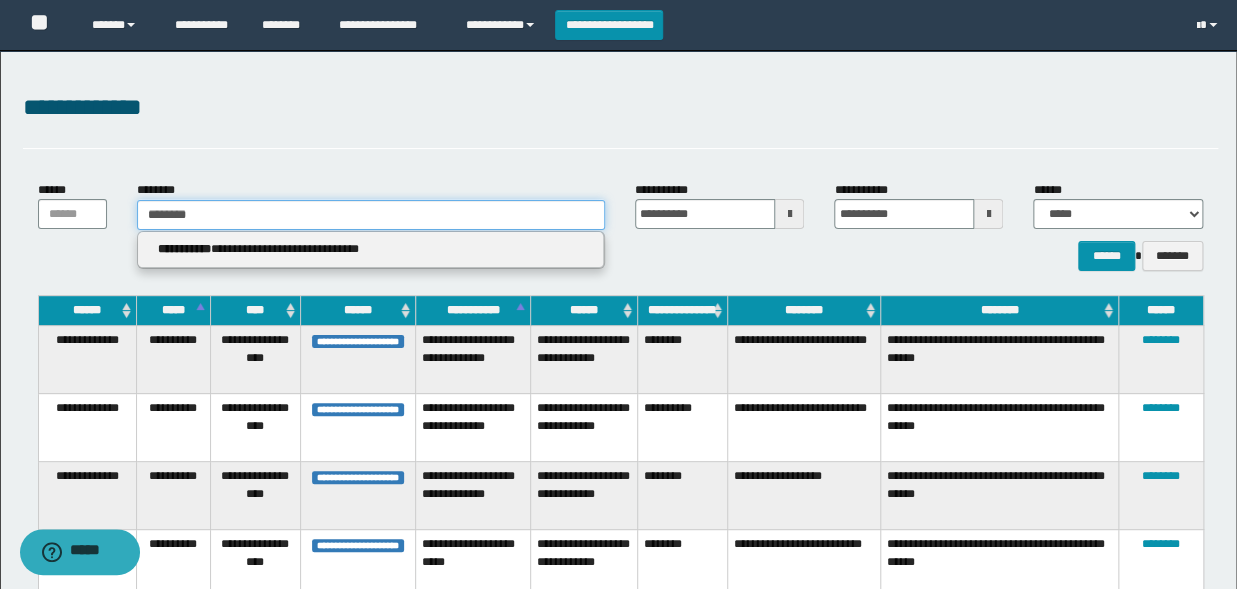 click on "********" at bounding box center (371, 215) 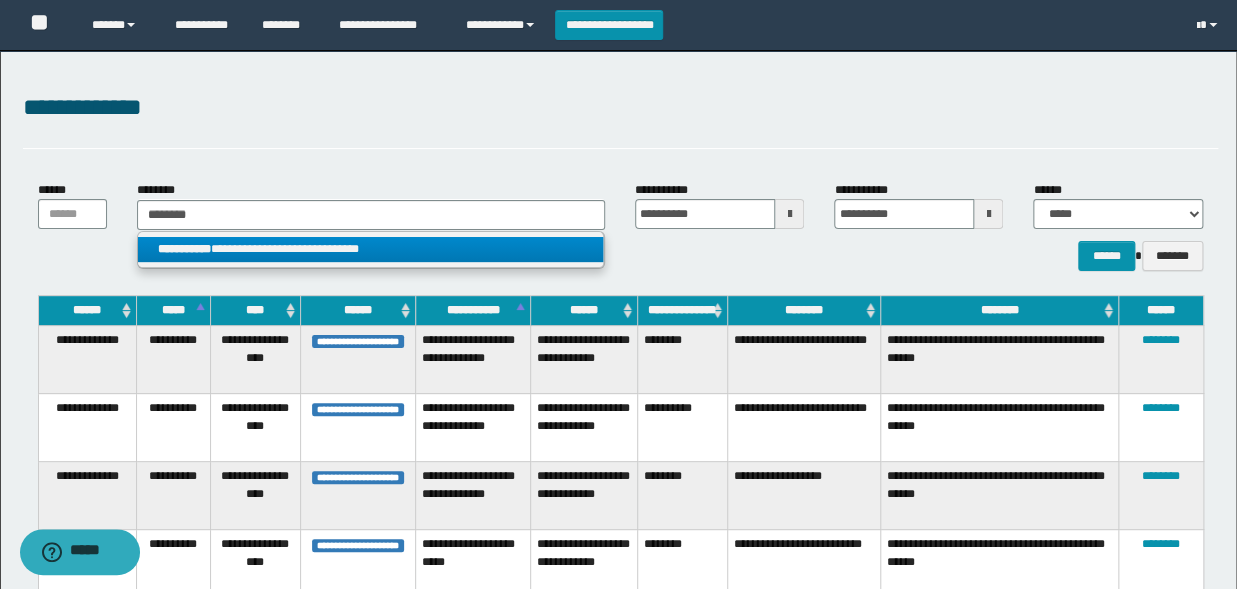 click on "**********" at bounding box center [371, 250] 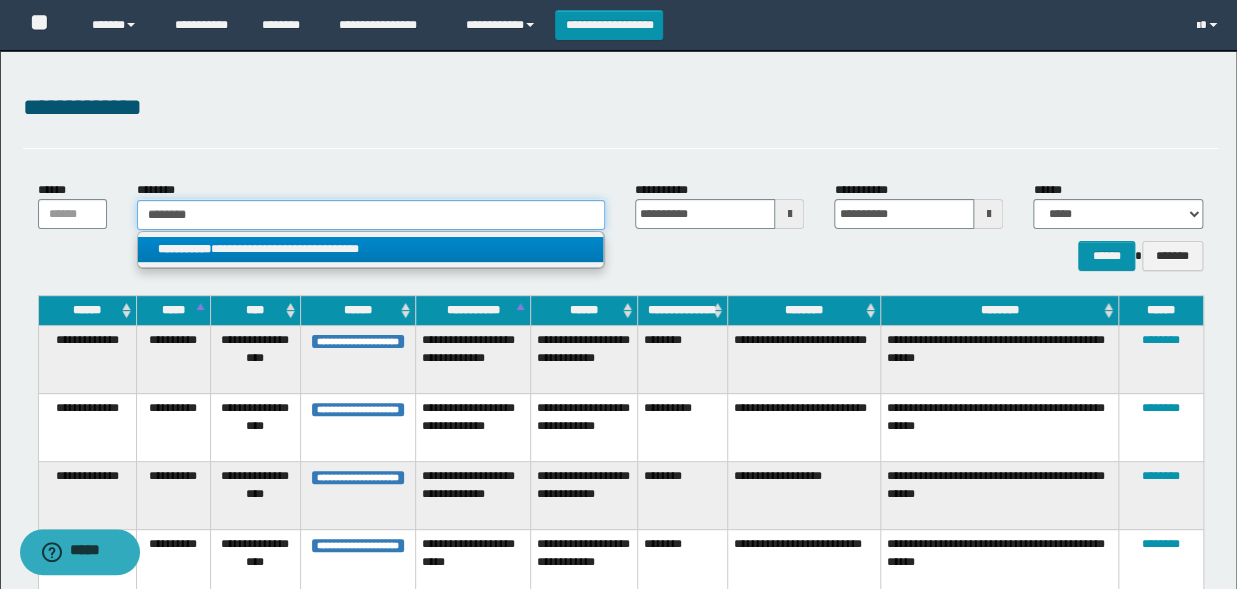 type 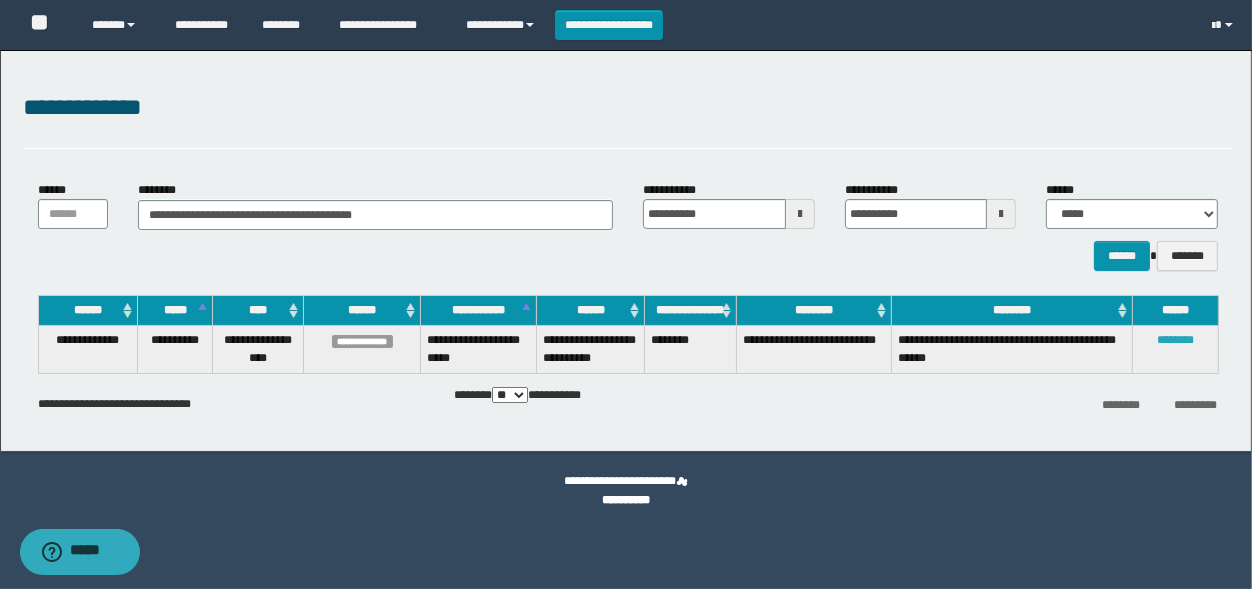 click on "********" at bounding box center (1176, 340) 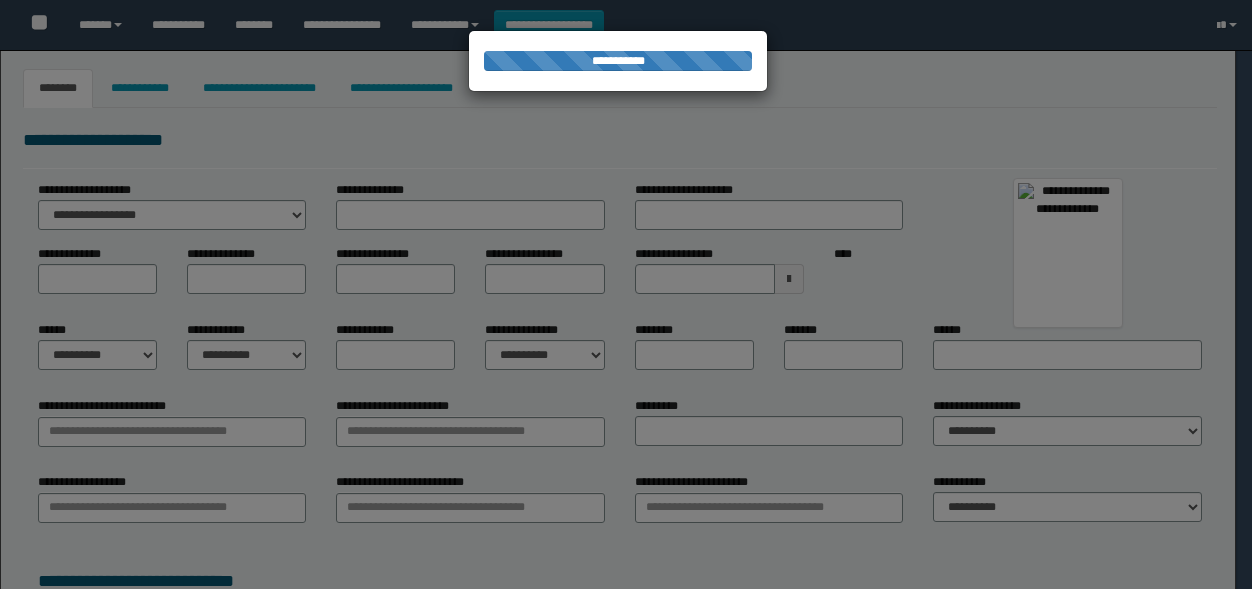 type on "********" 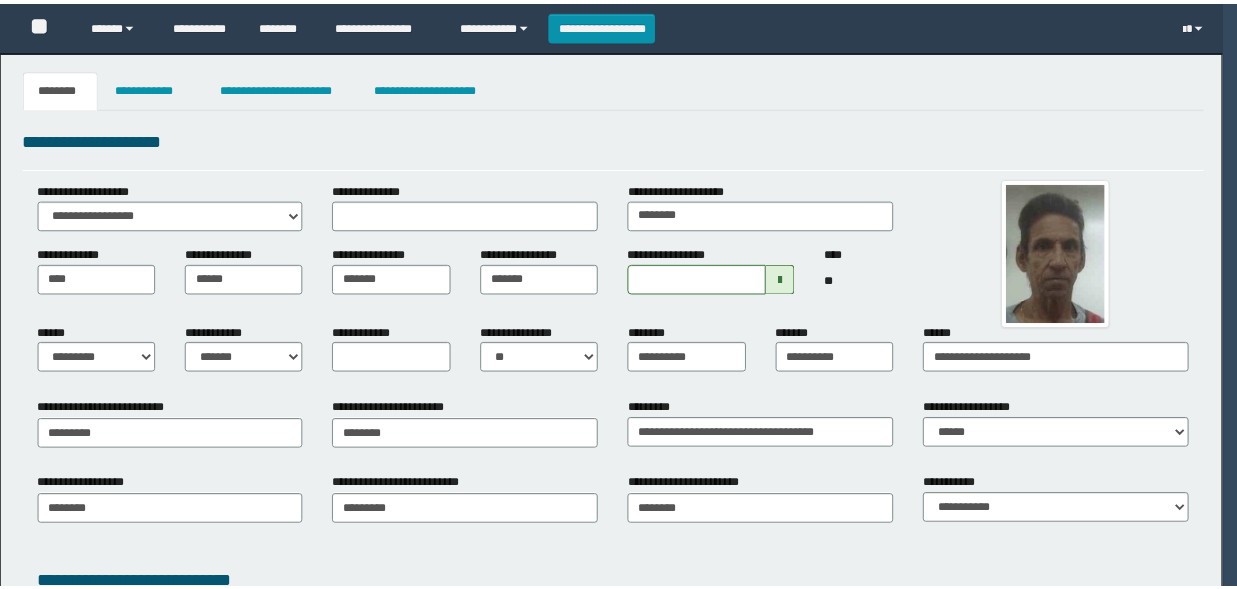 scroll, scrollTop: 0, scrollLeft: 0, axis: both 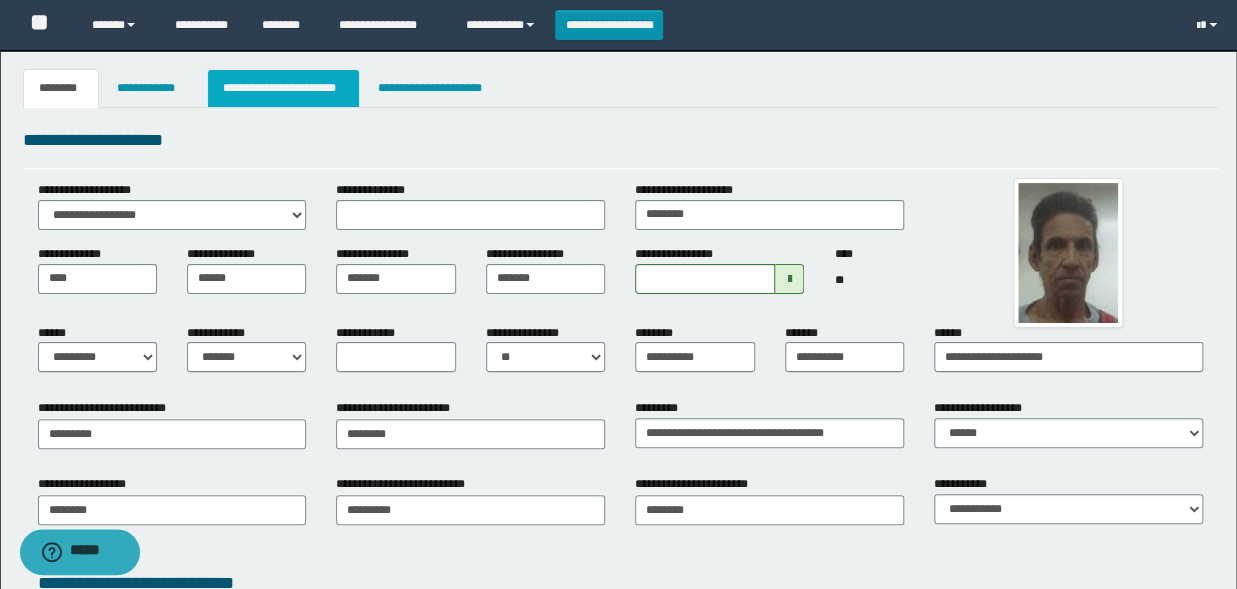 click on "**********" at bounding box center (284, 88) 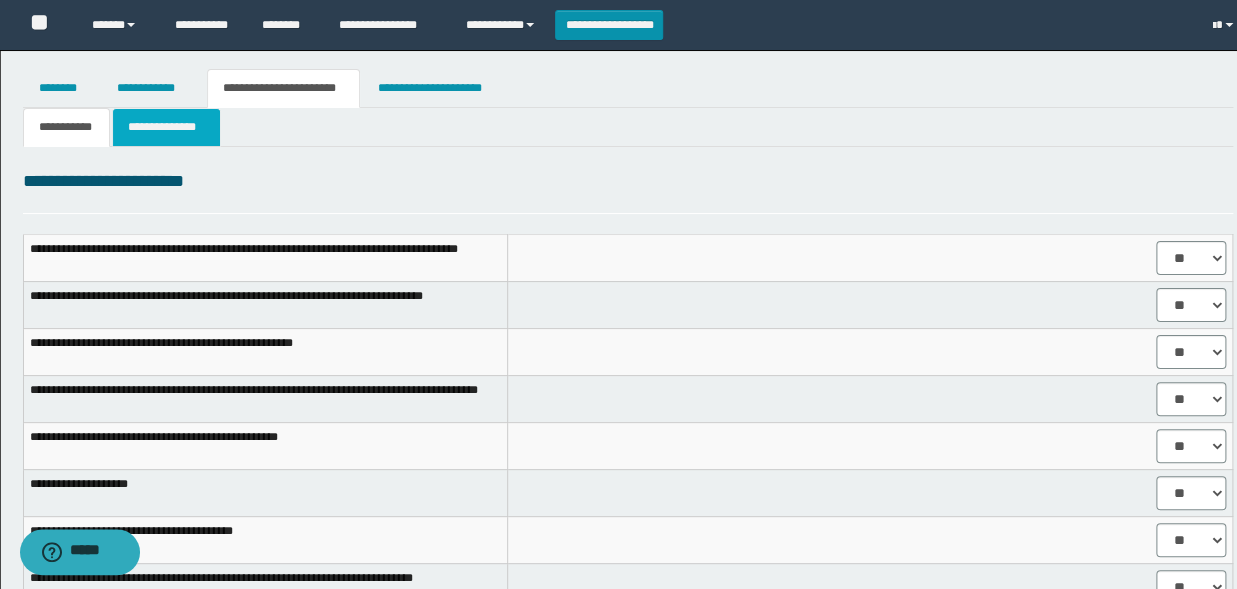 click on "**********" at bounding box center (166, 127) 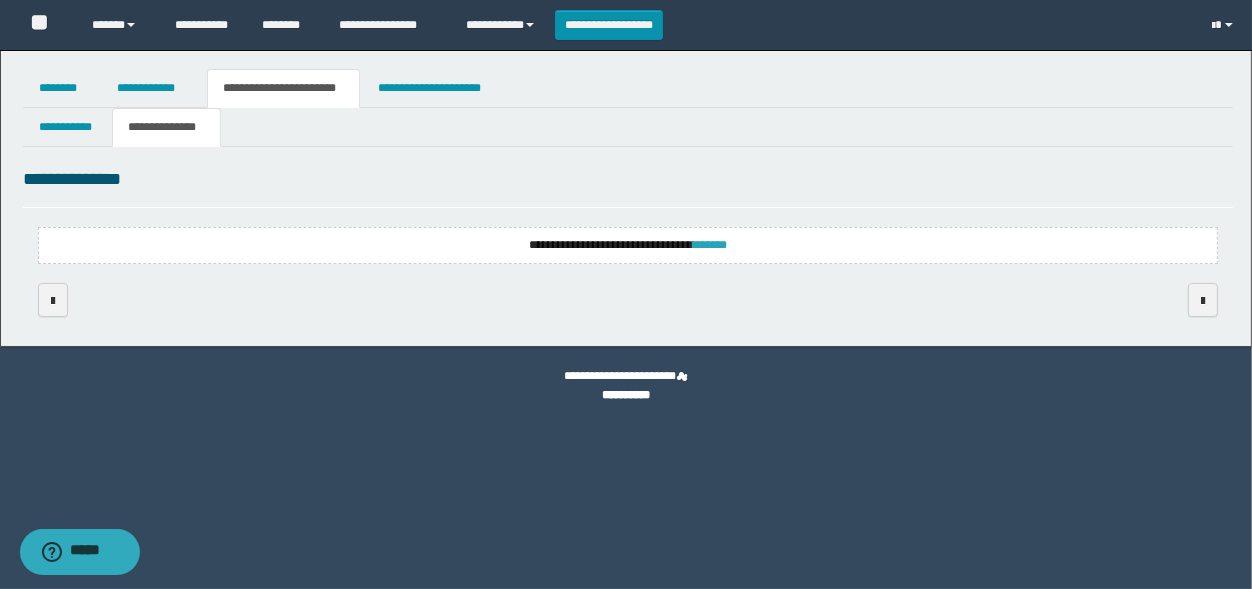 click on "*******" at bounding box center (710, 245) 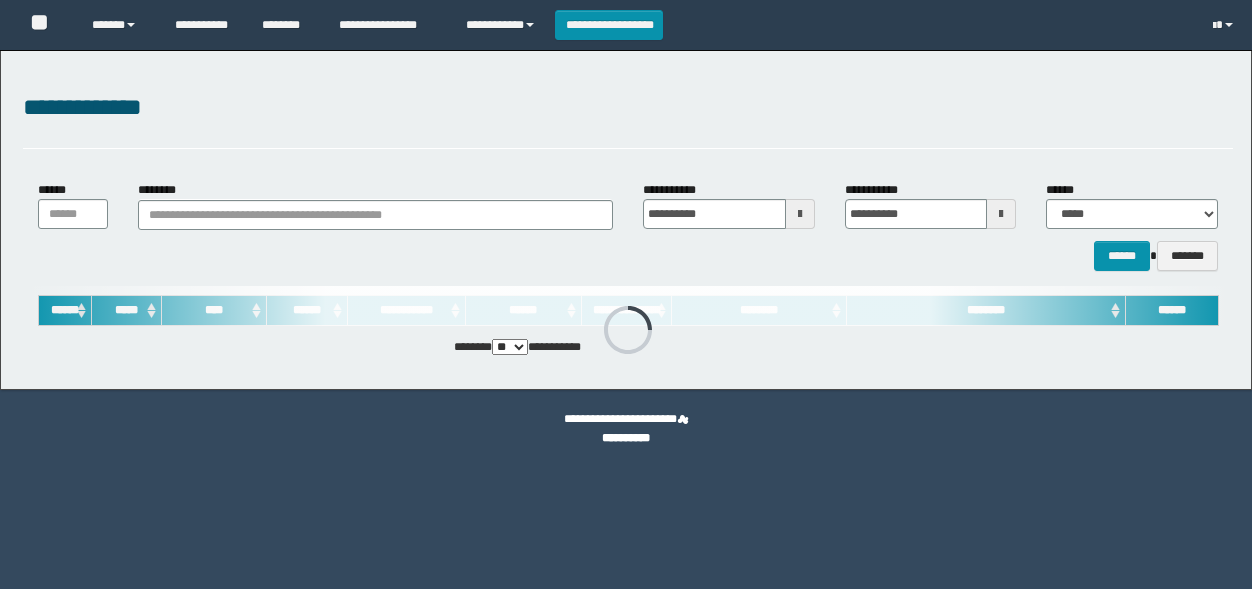 scroll, scrollTop: 0, scrollLeft: 0, axis: both 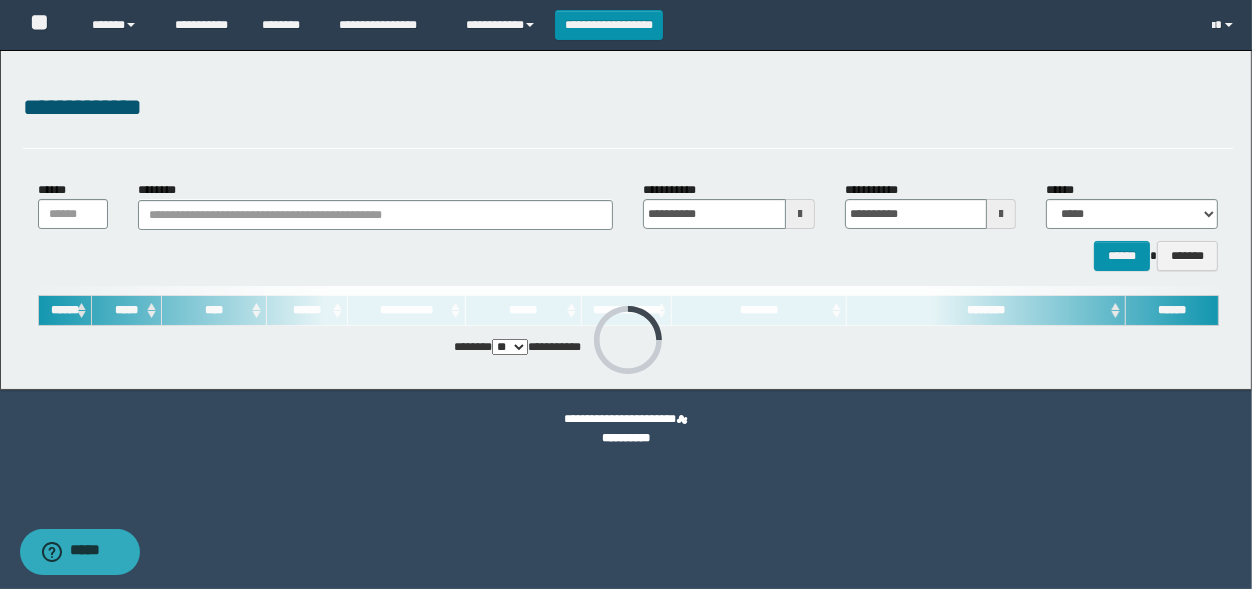 click on "**********" at bounding box center (628, 226) 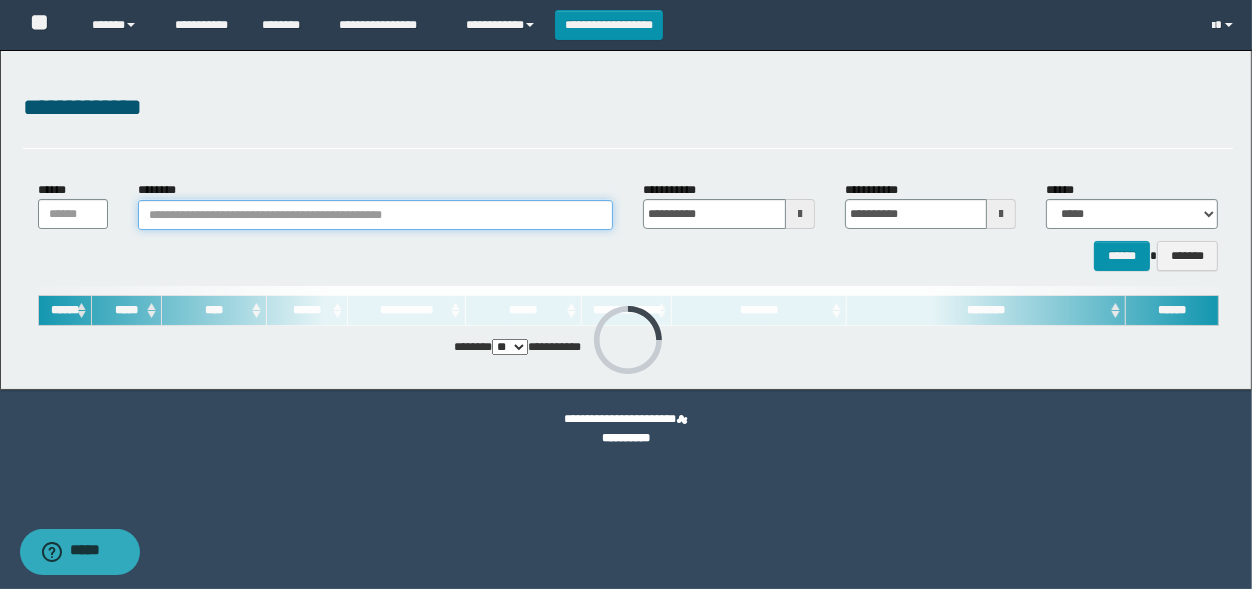 click on "********" at bounding box center [375, 215] 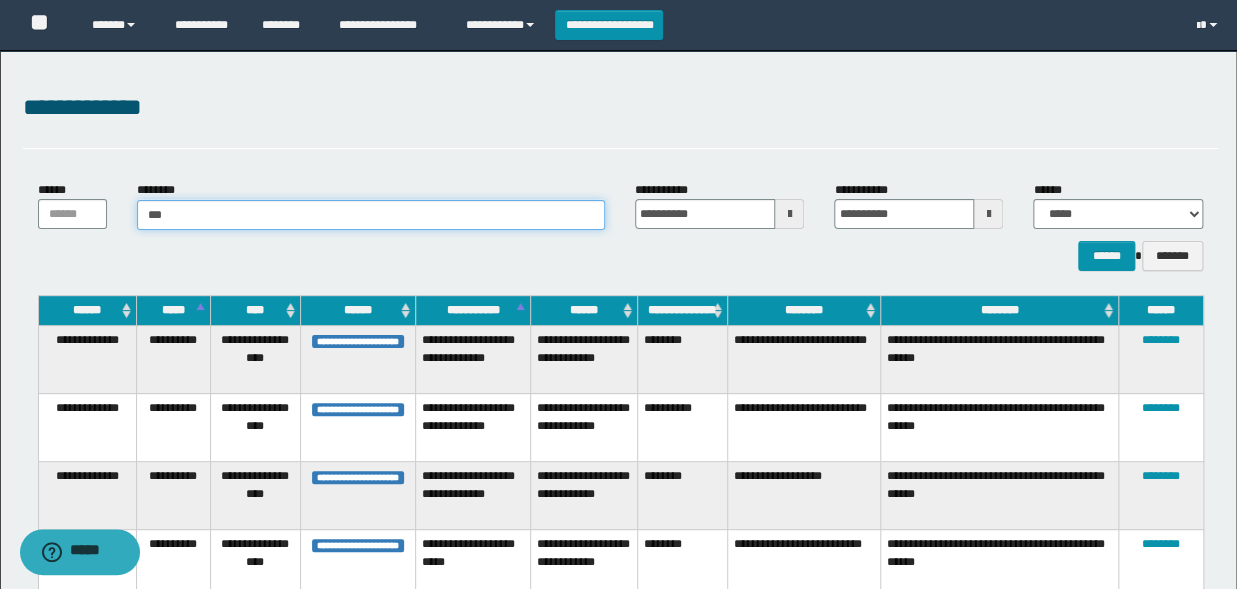 type on "****" 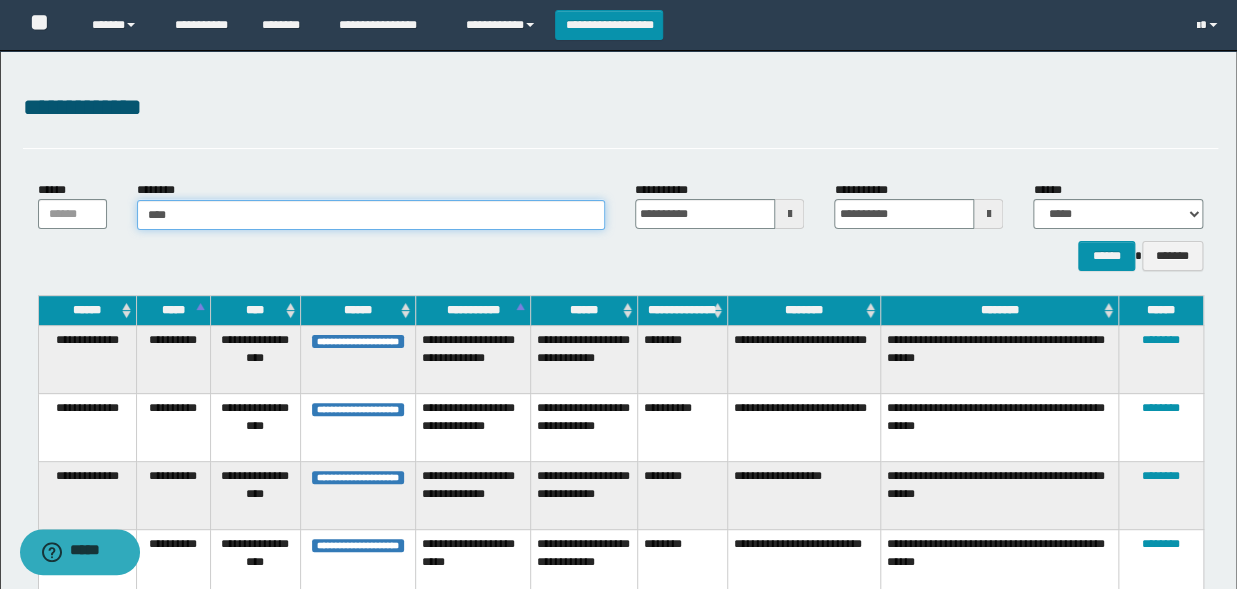 type on "****" 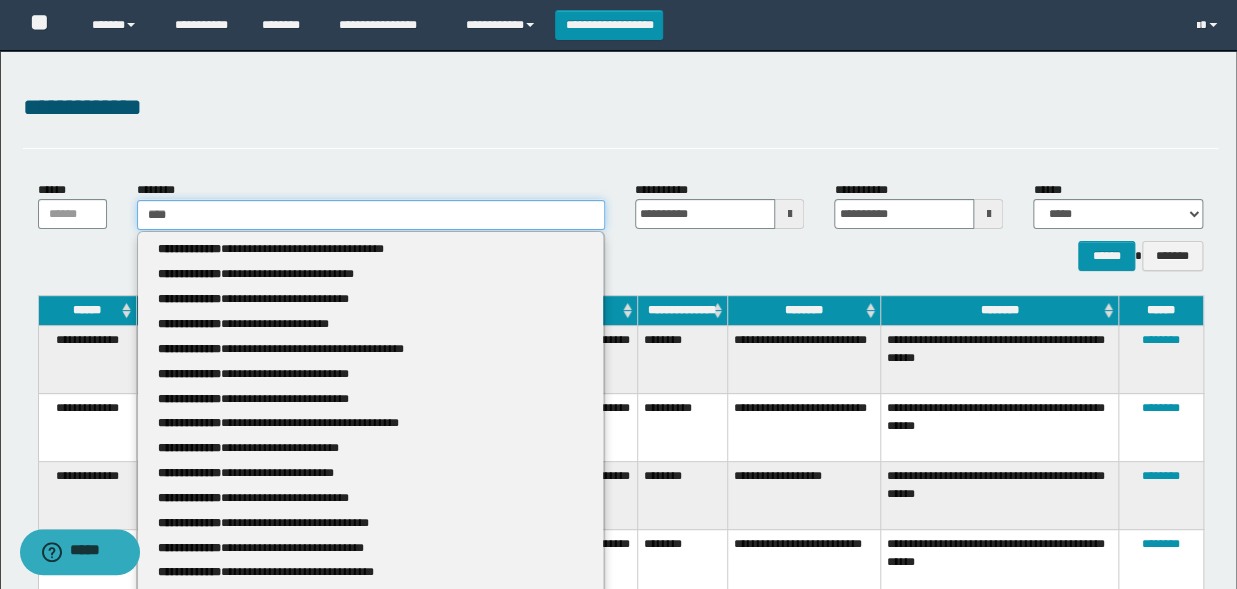 type 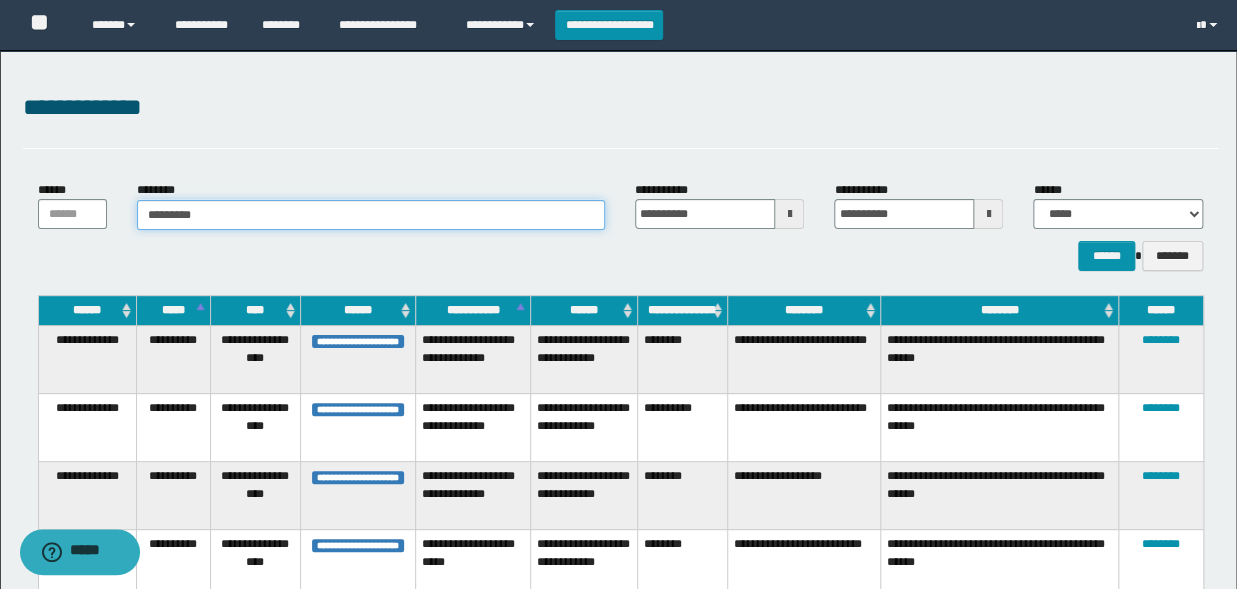 type on "**********" 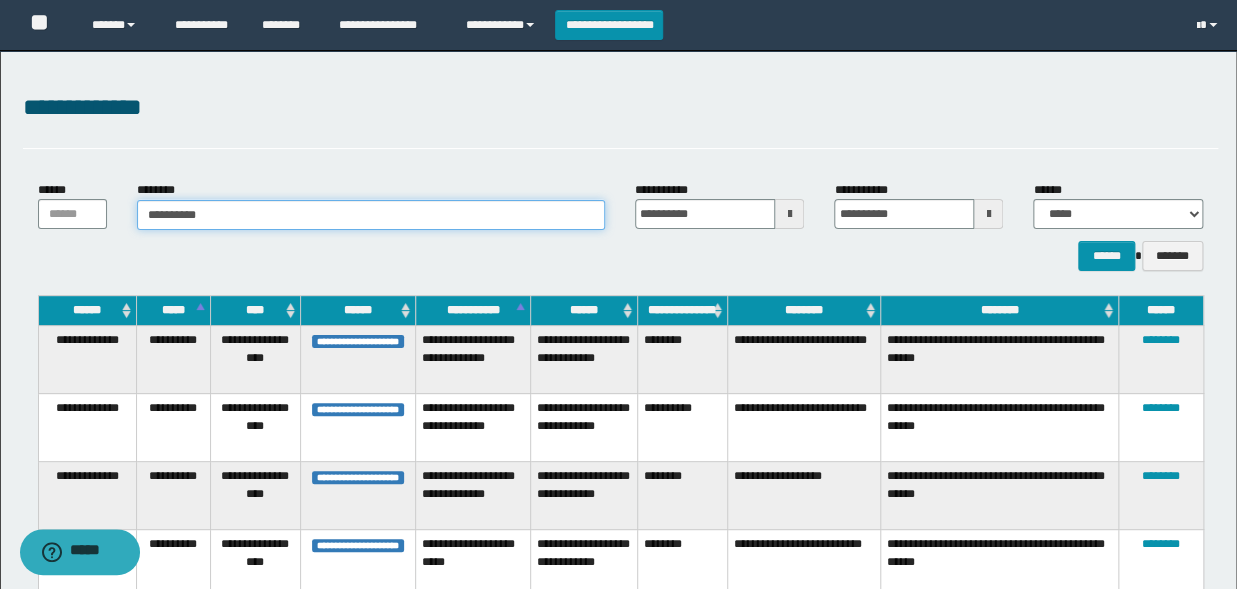 type on "**********" 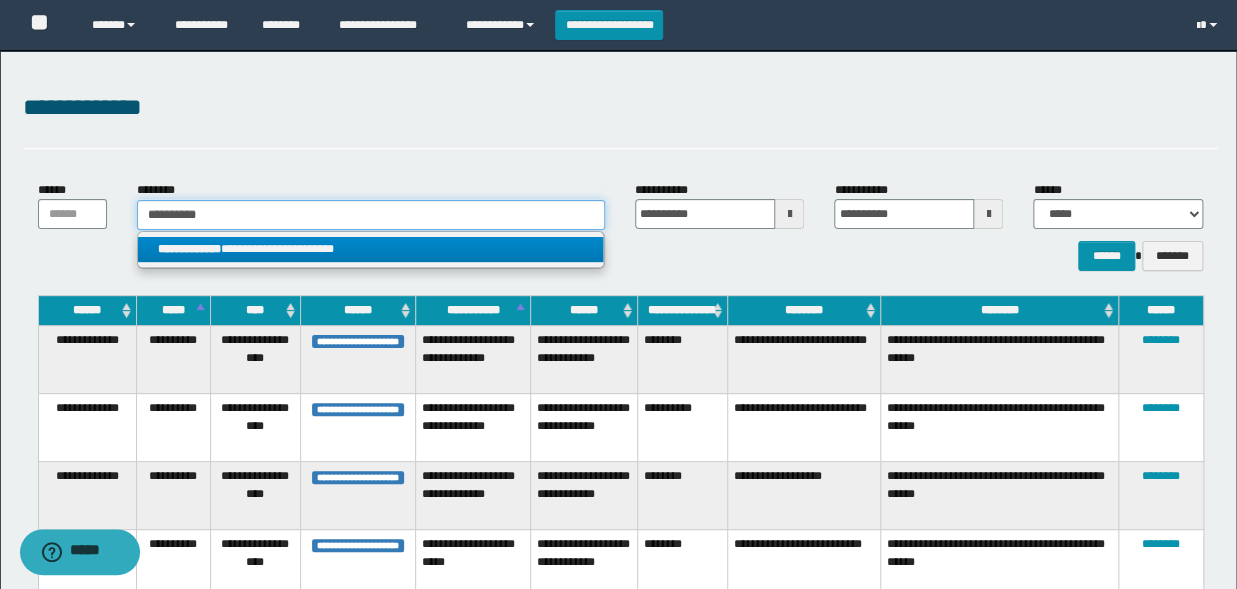 type on "**********" 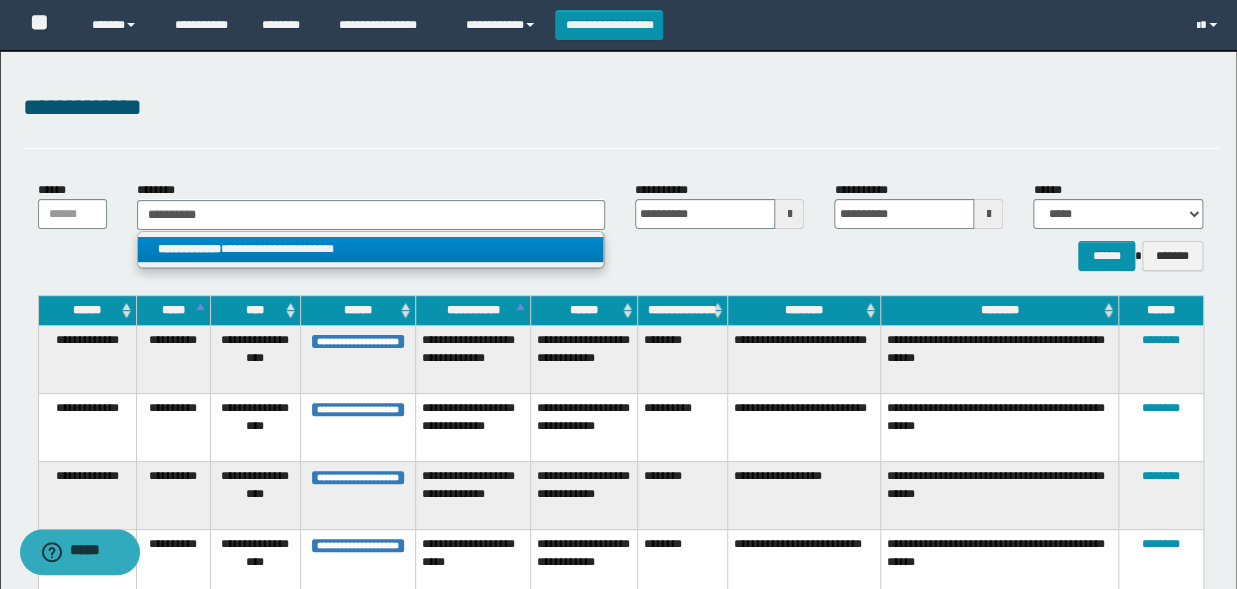 click on "**********" at bounding box center (370, 249) 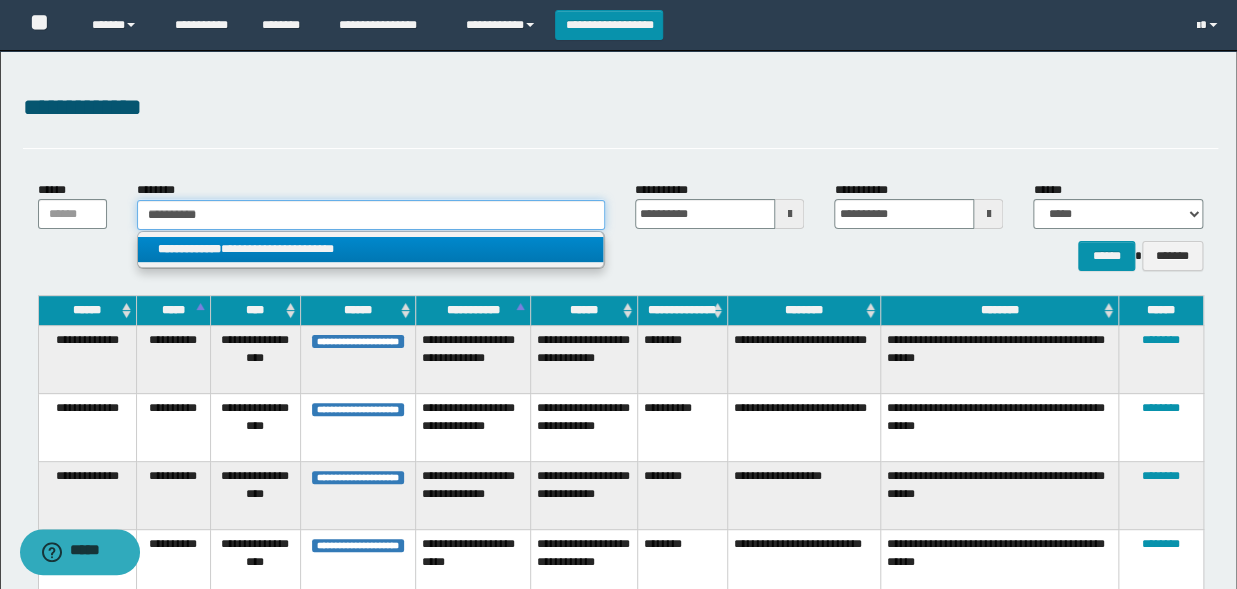 type 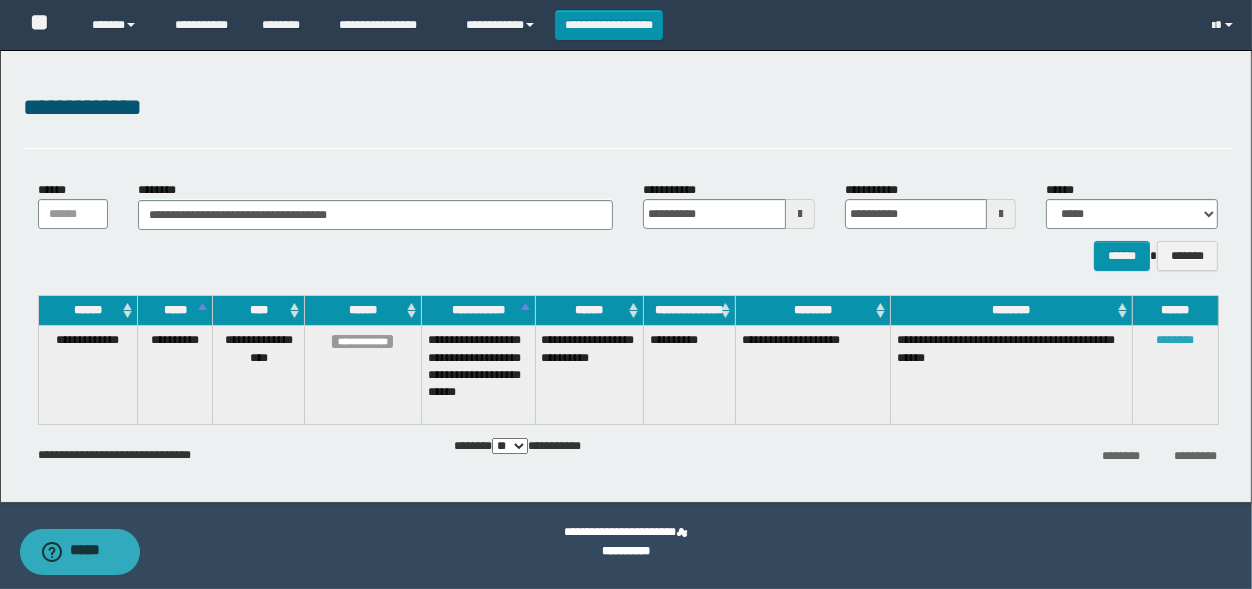 click on "********" at bounding box center [1176, 340] 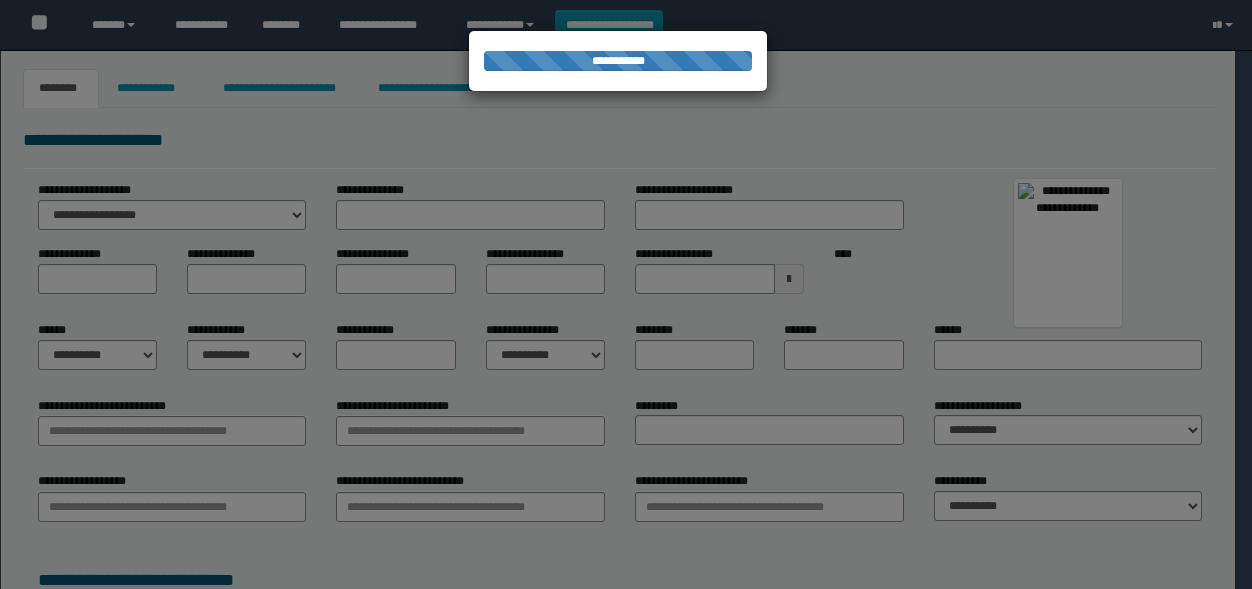scroll, scrollTop: 0, scrollLeft: 0, axis: both 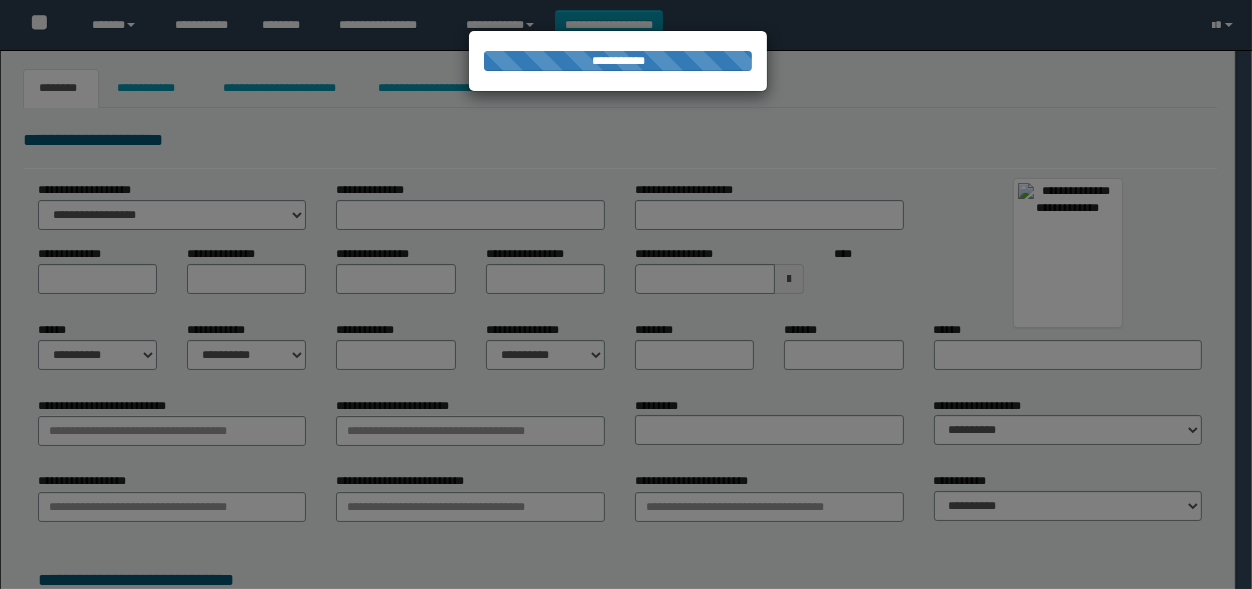 type on "********" 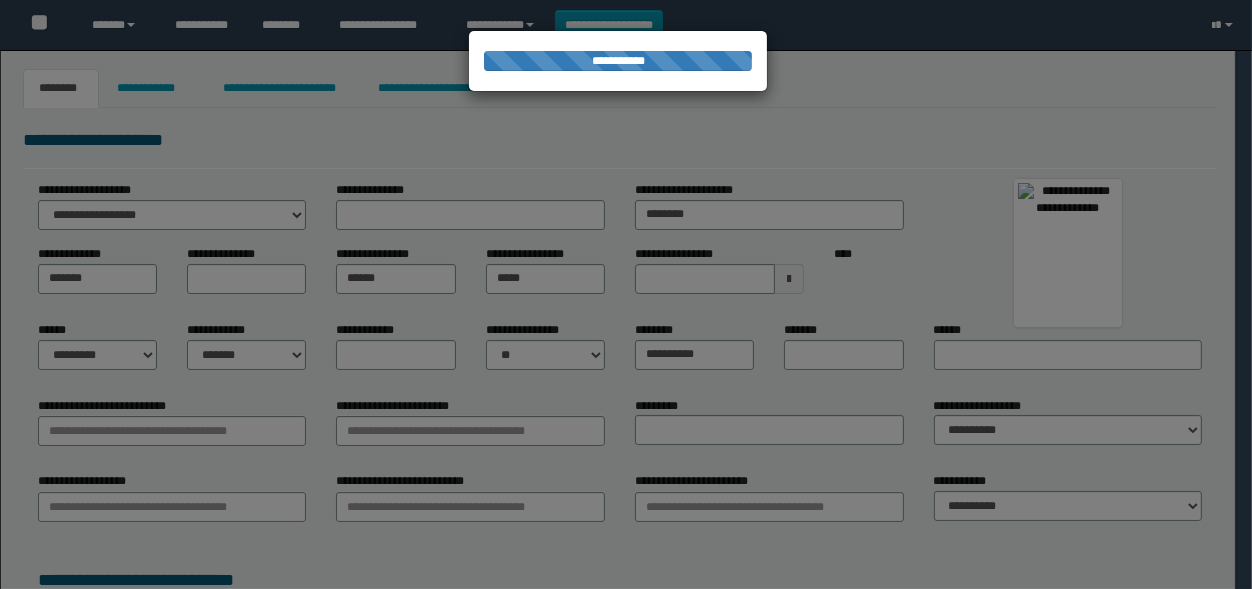 type on "**********" 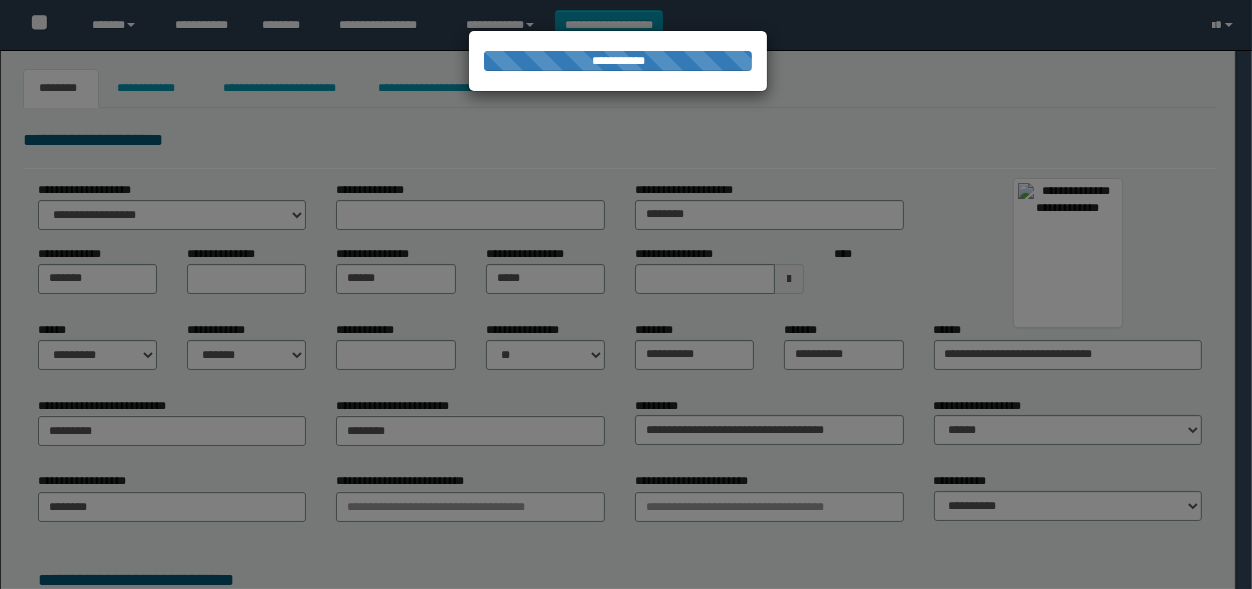 type on "*********" 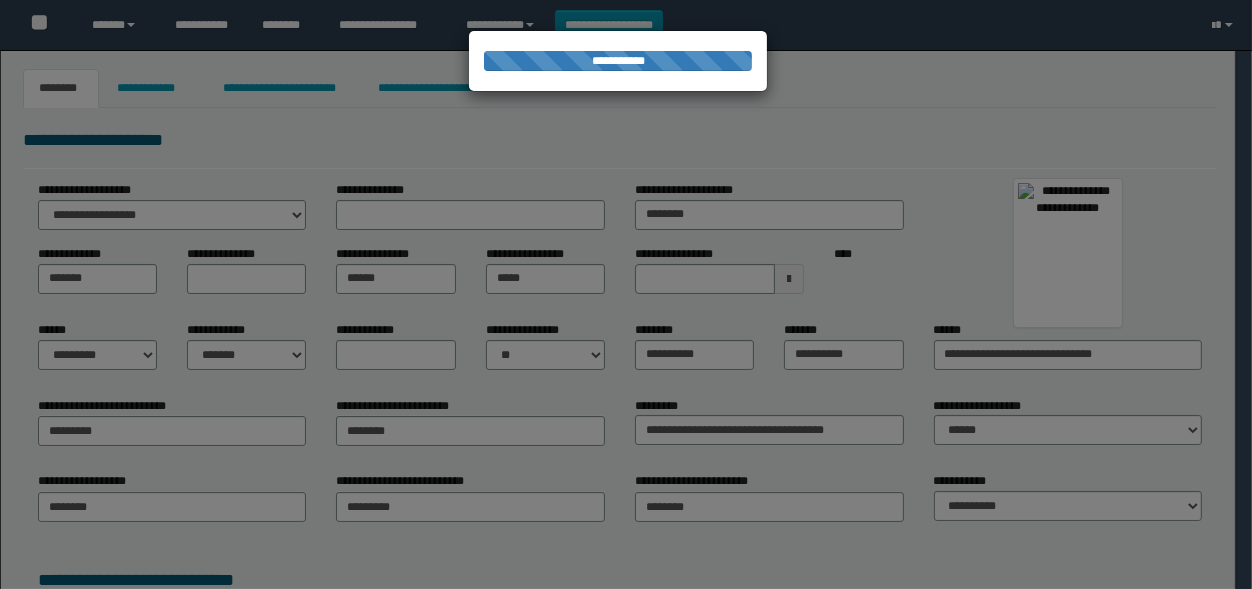 select on "*" 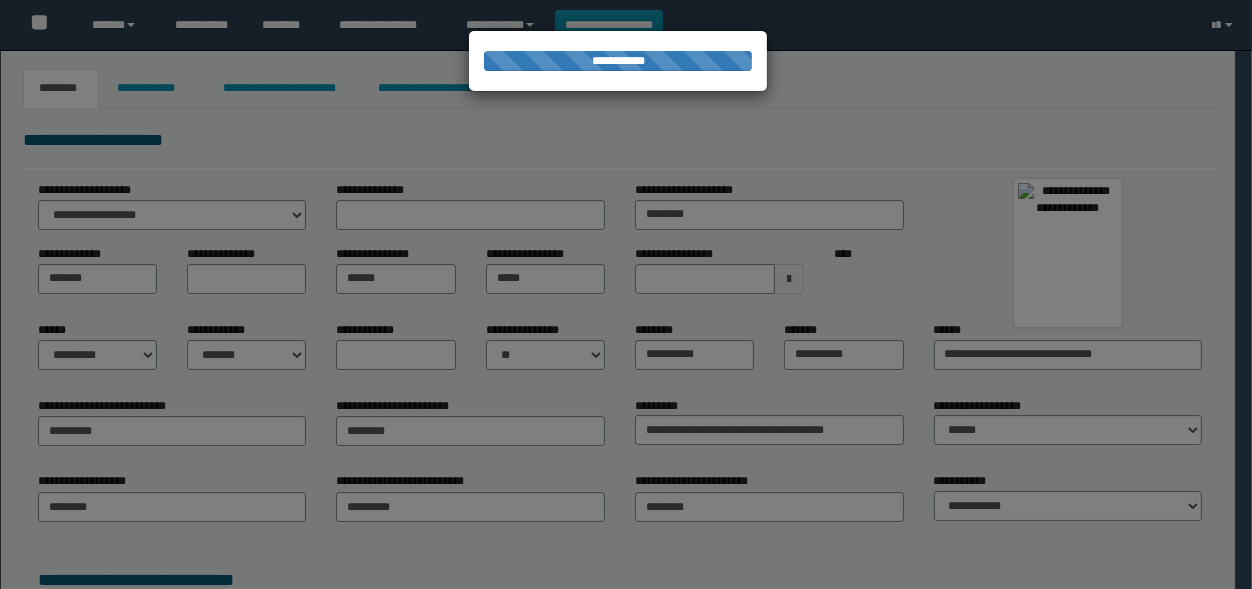 scroll, scrollTop: 0, scrollLeft: 0, axis: both 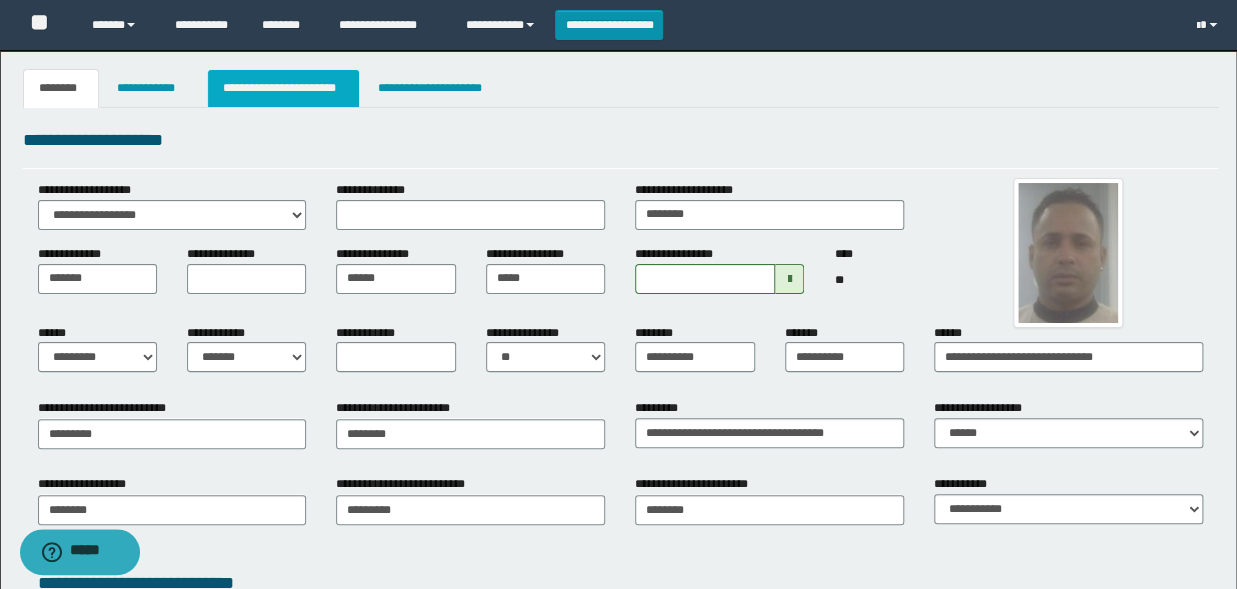 click on "**********" at bounding box center (284, 88) 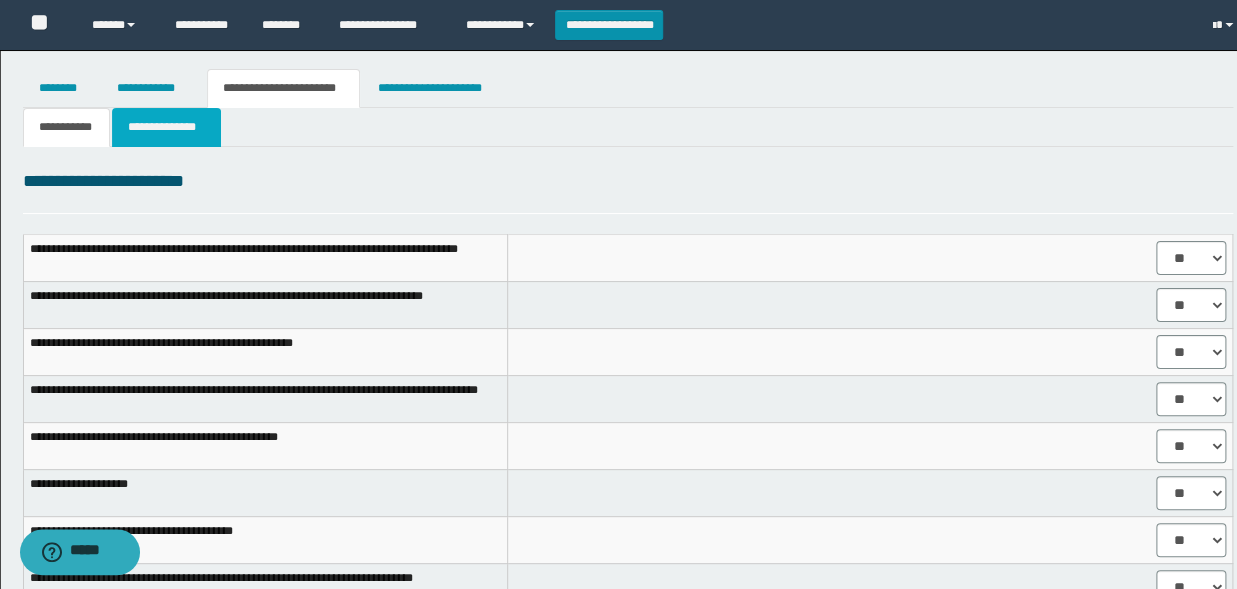 click on "**********" at bounding box center (166, 127) 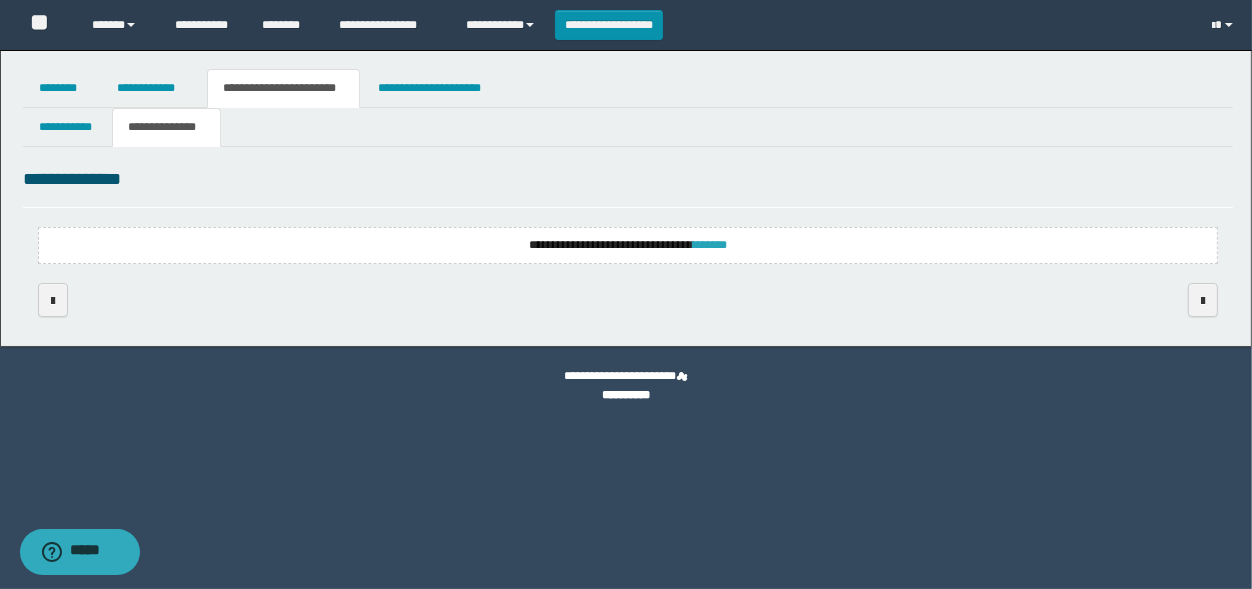 click on "*******" at bounding box center (710, 245) 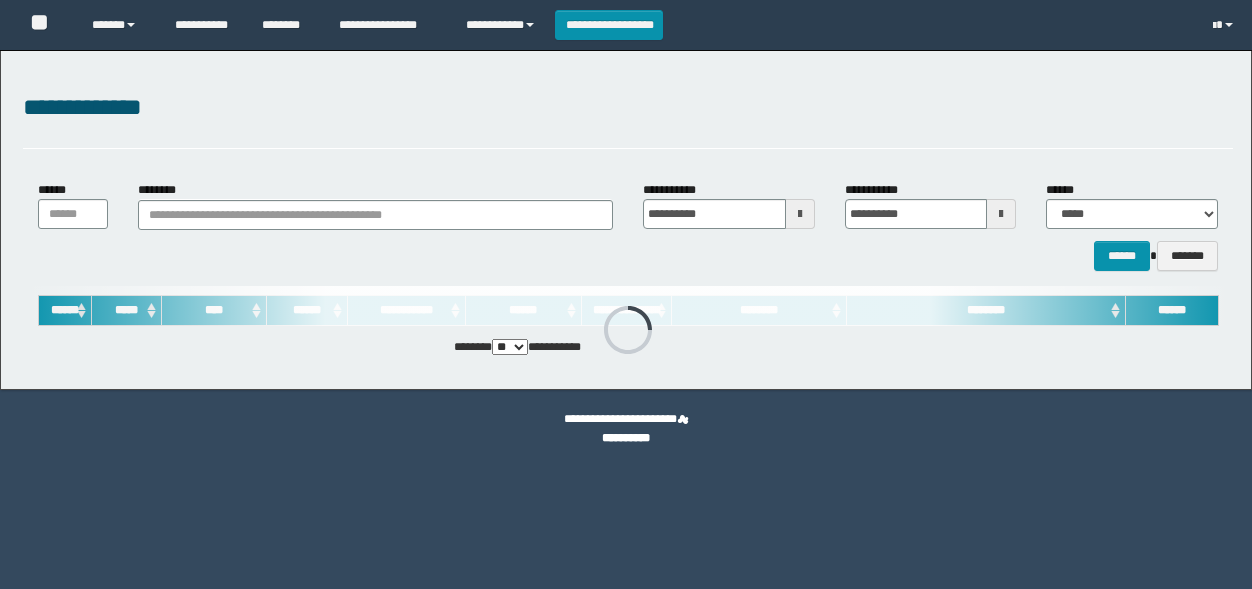 scroll, scrollTop: 0, scrollLeft: 0, axis: both 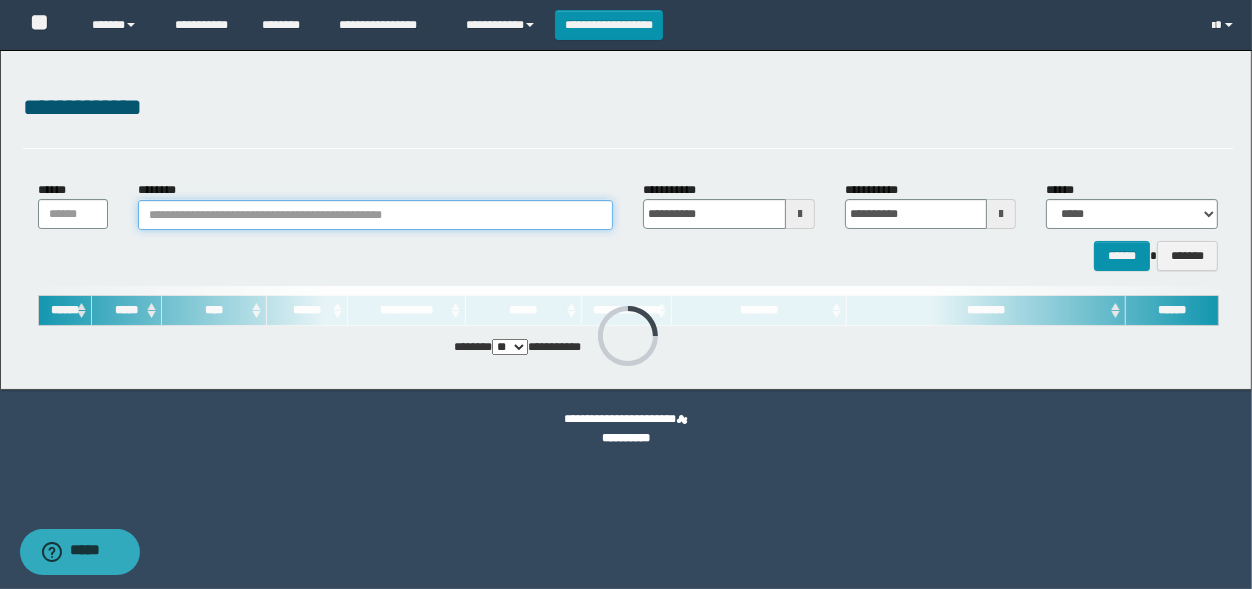 click on "********" at bounding box center (375, 215) 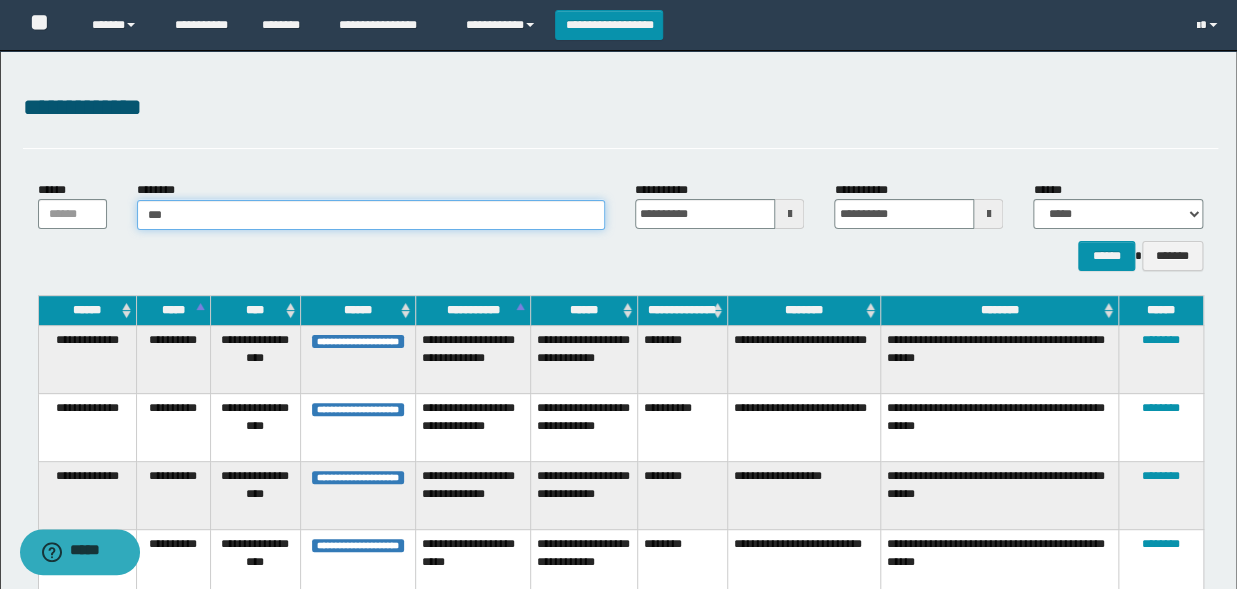 type on "****" 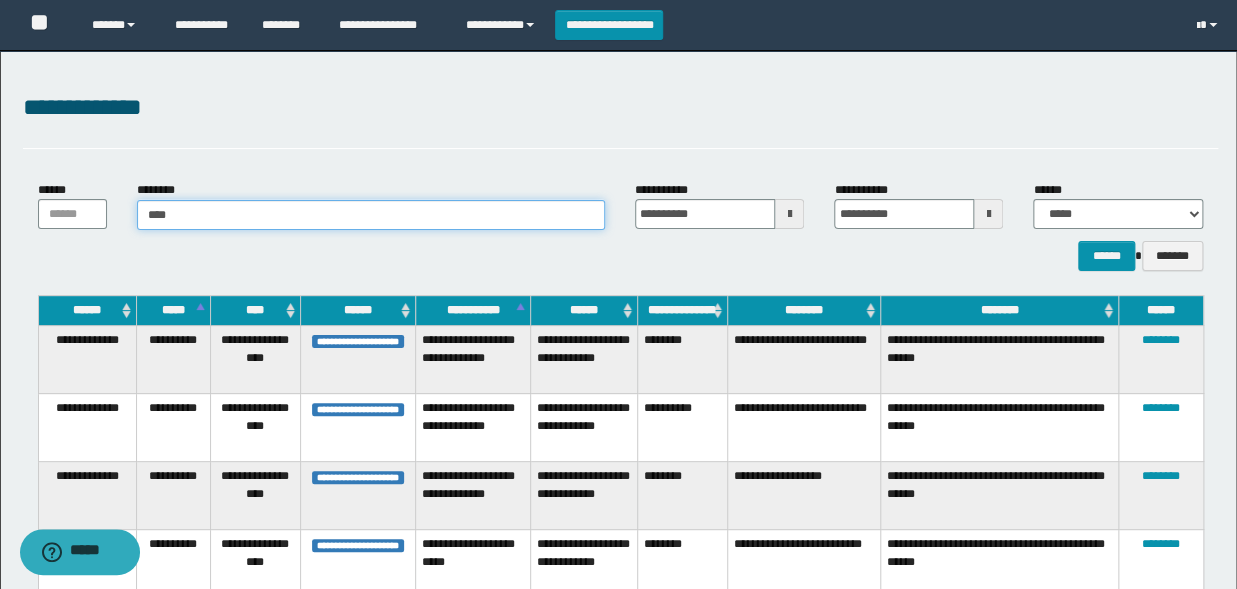 type on "****" 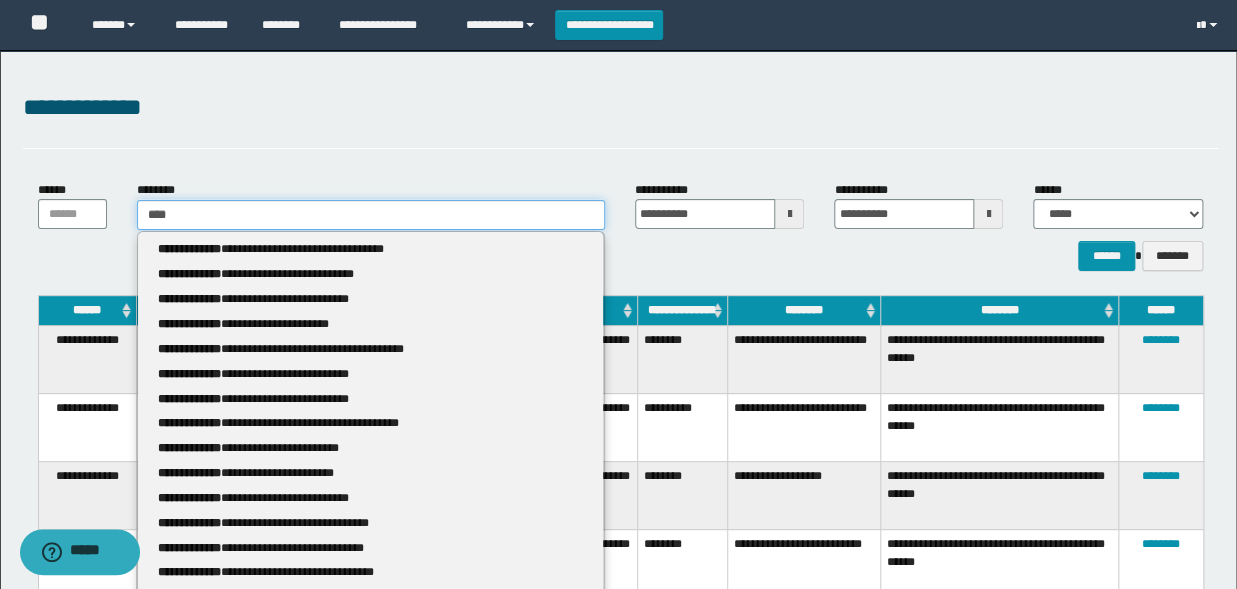 type 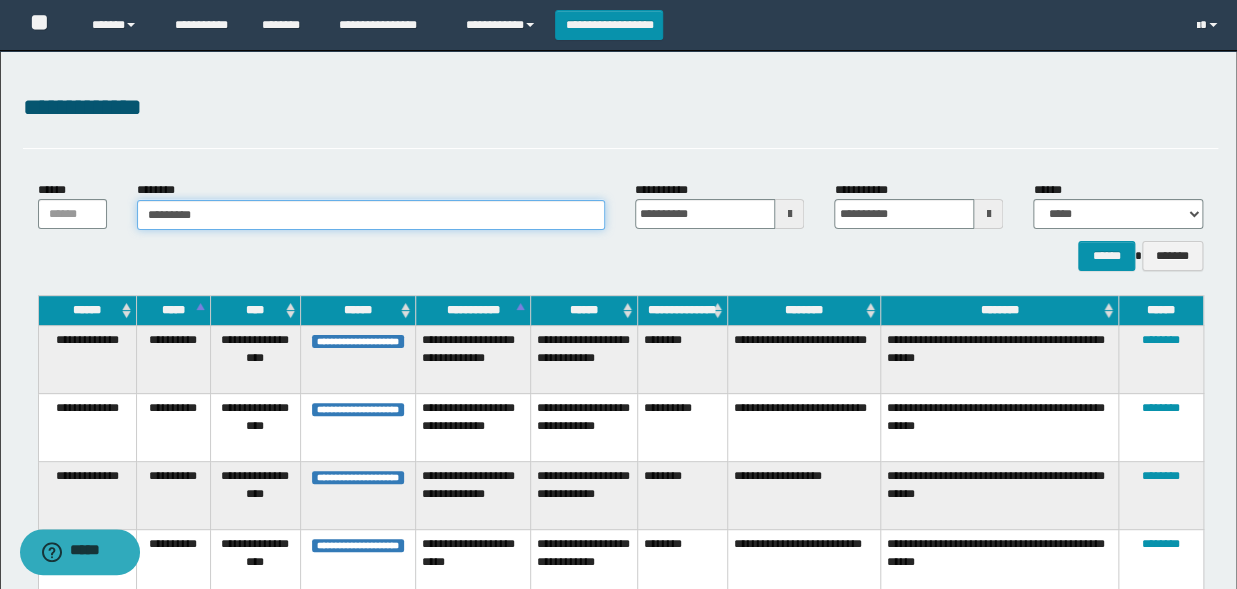 type on "**********" 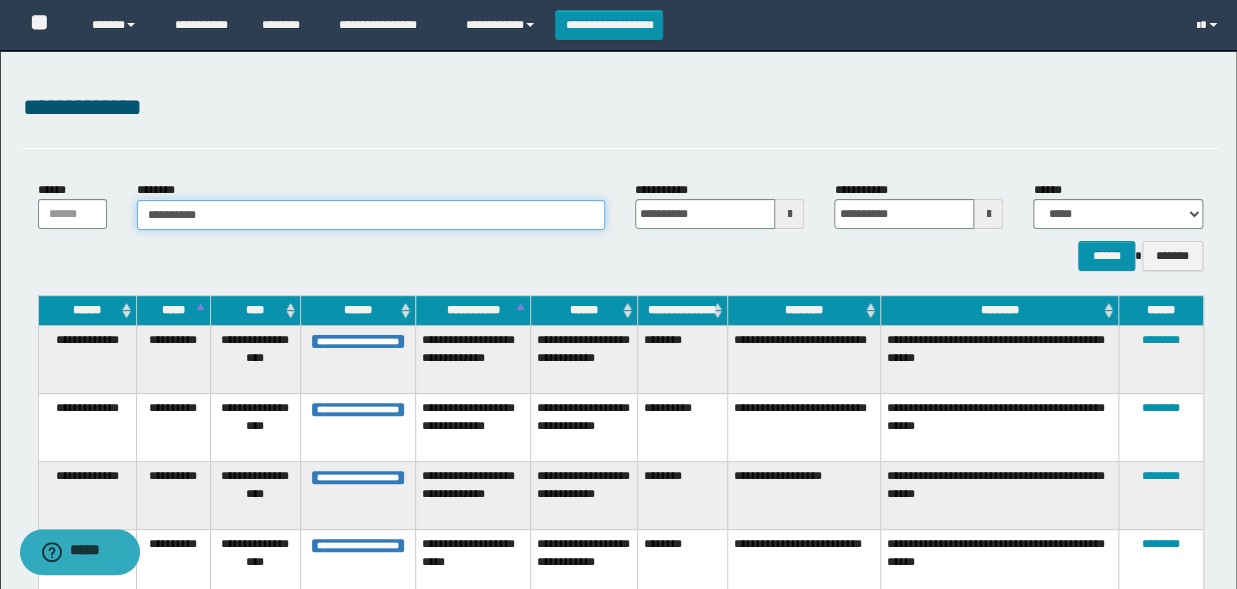 type on "**********" 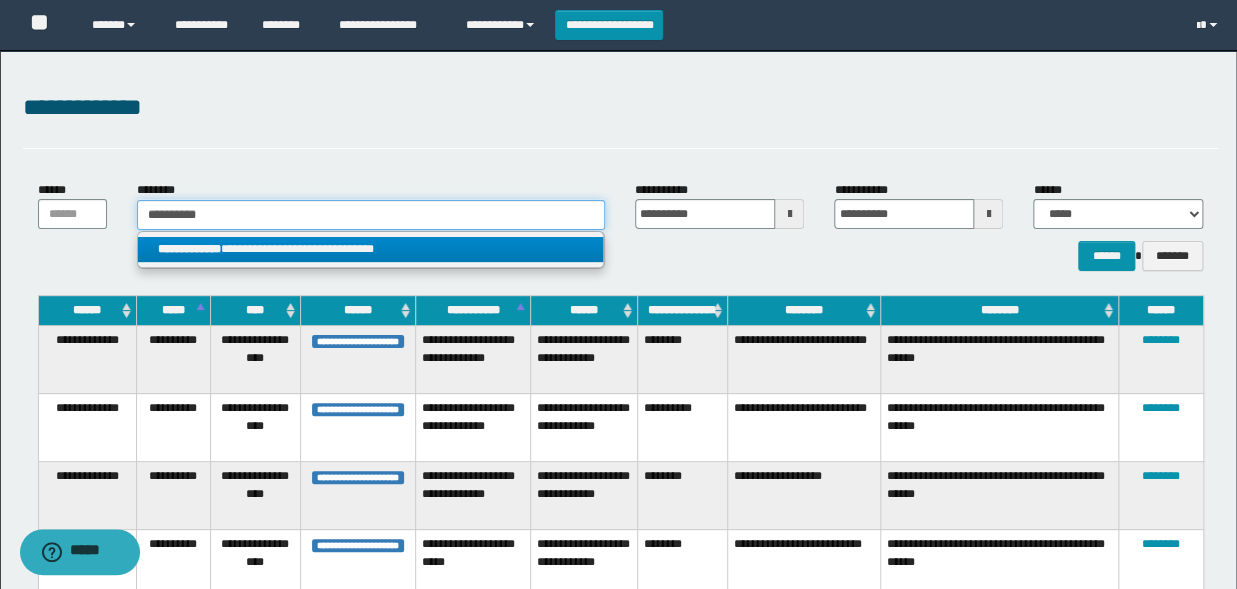 type on "**********" 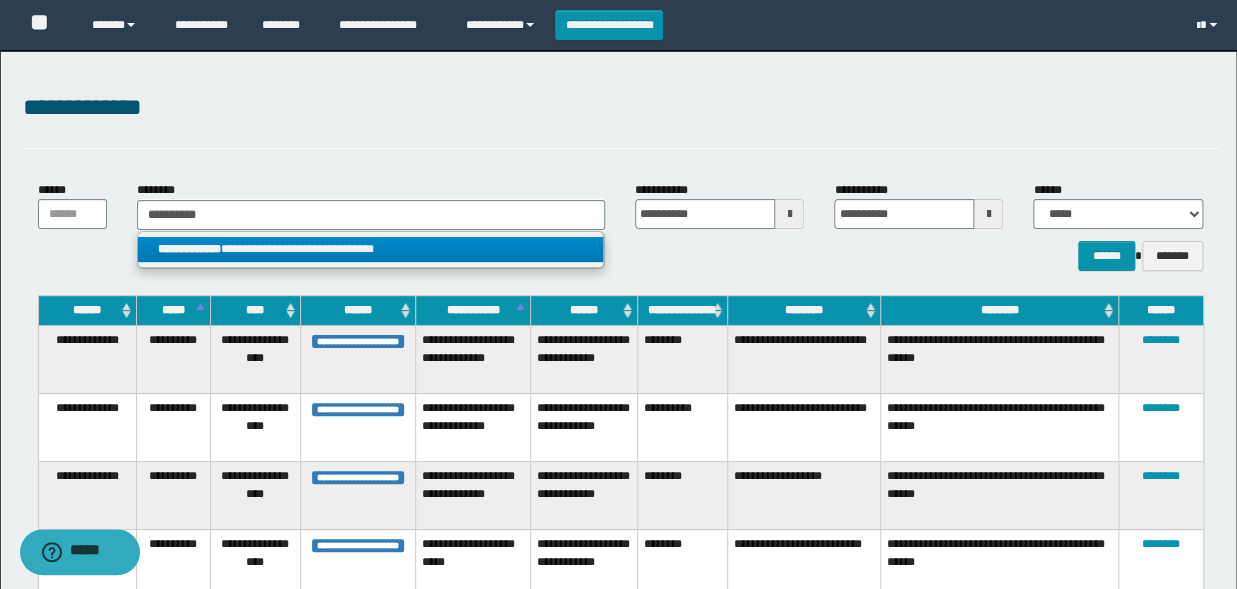 click on "**********" at bounding box center [189, 249] 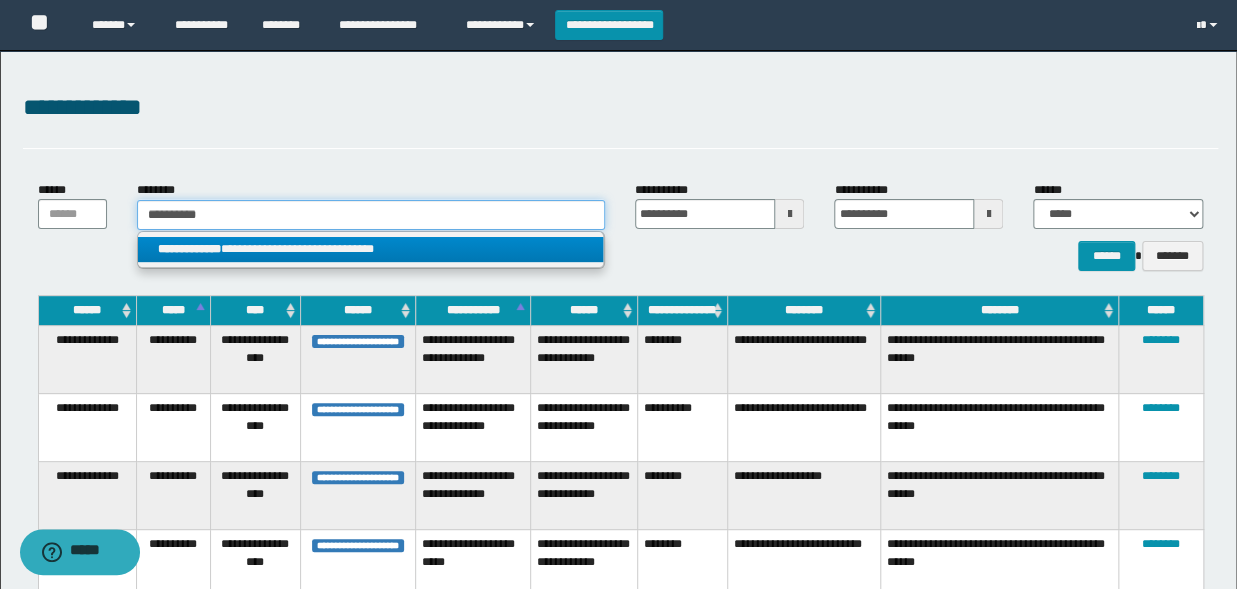 type 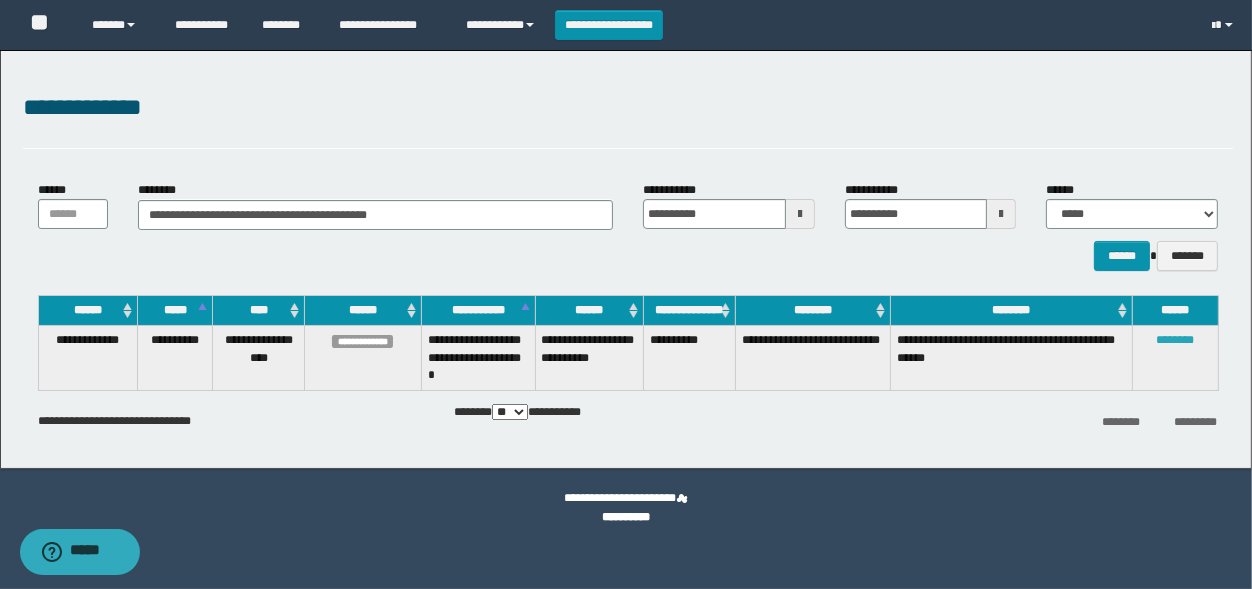 click on "********" at bounding box center [1176, 340] 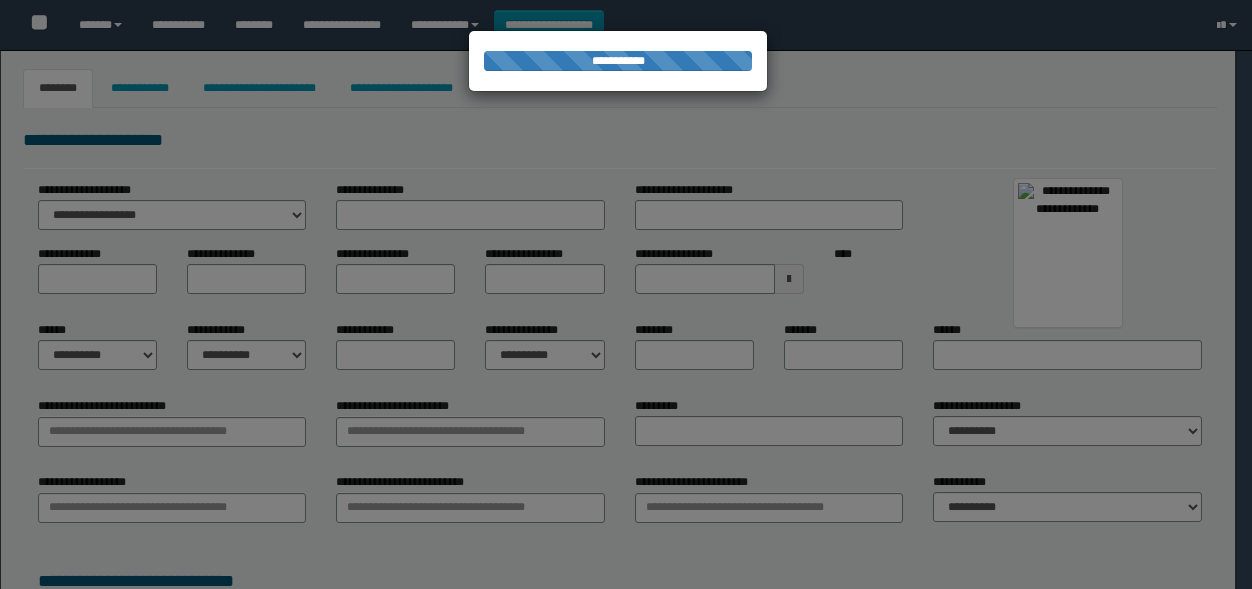 type on "********" 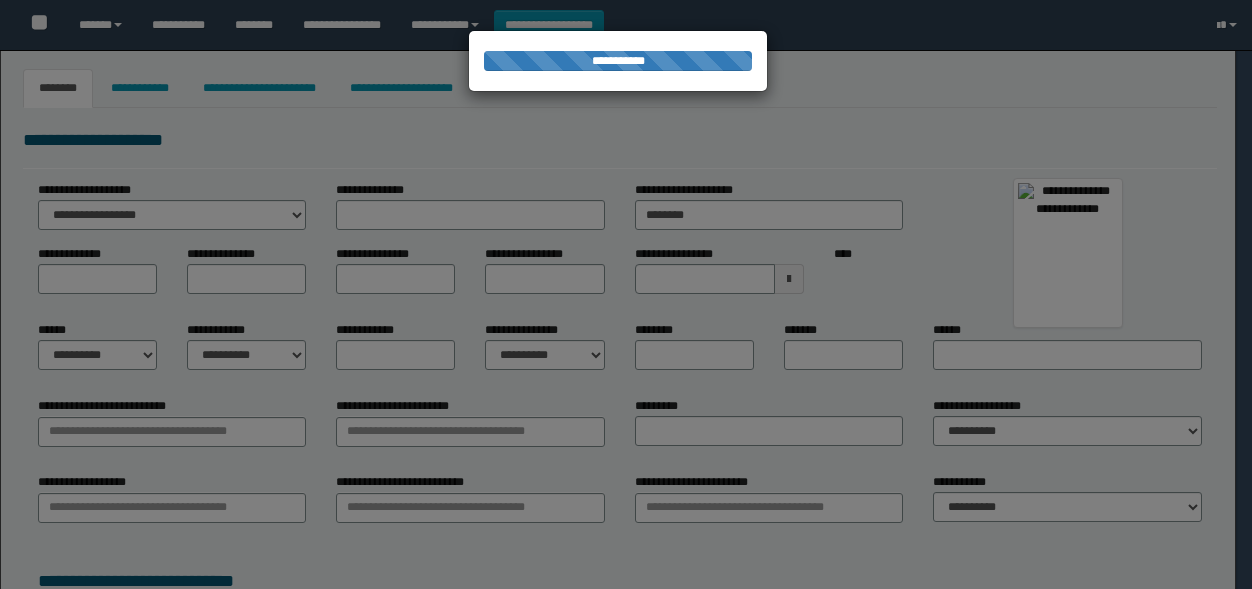 type on "******" 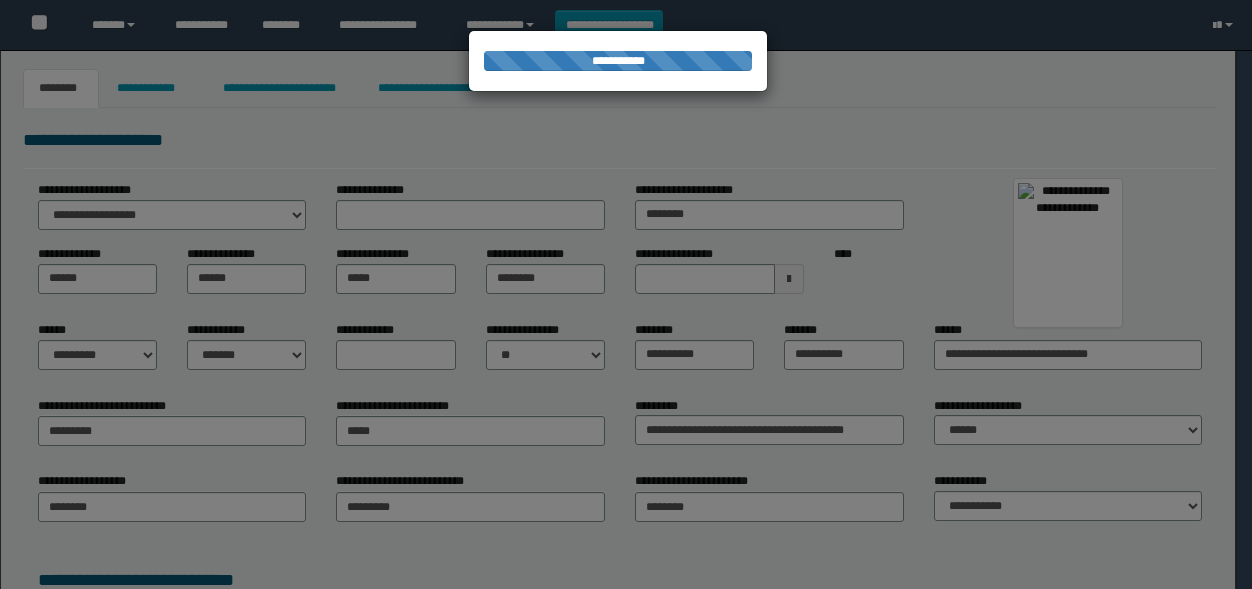 scroll, scrollTop: 0, scrollLeft: 0, axis: both 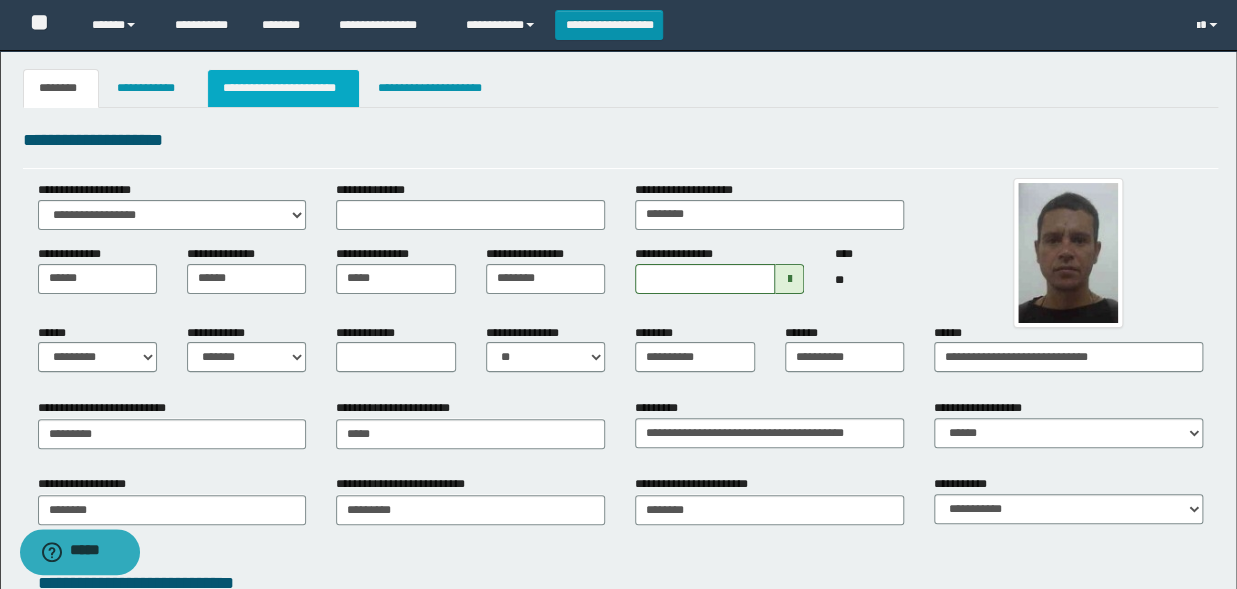click on "**********" at bounding box center (284, 88) 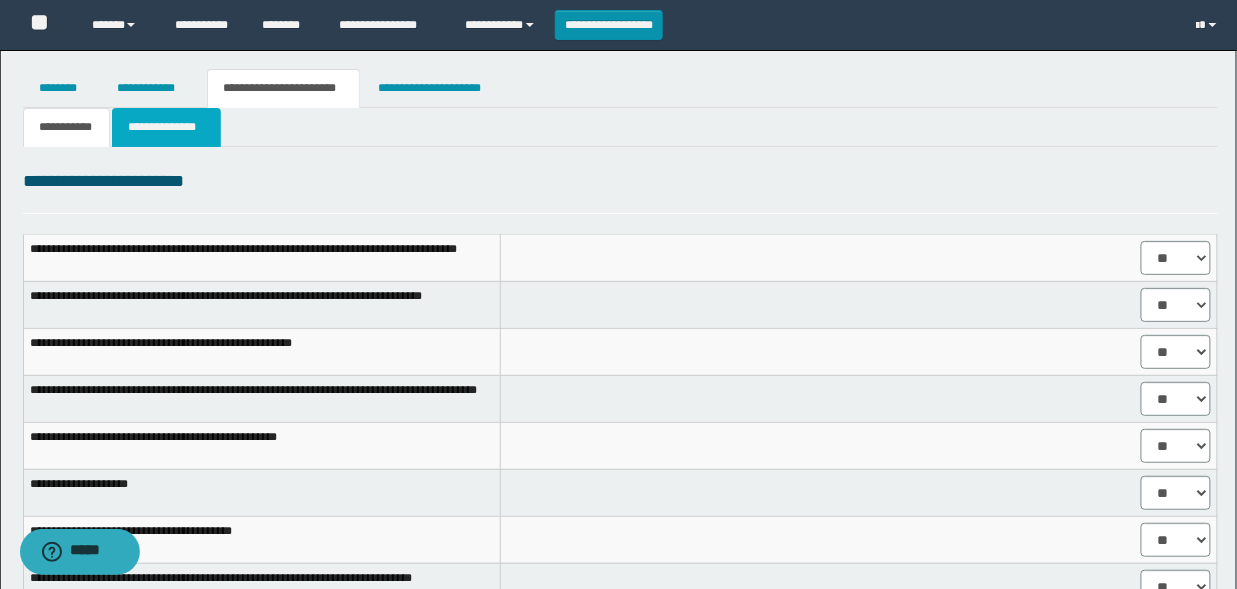 click on "**********" at bounding box center [166, 127] 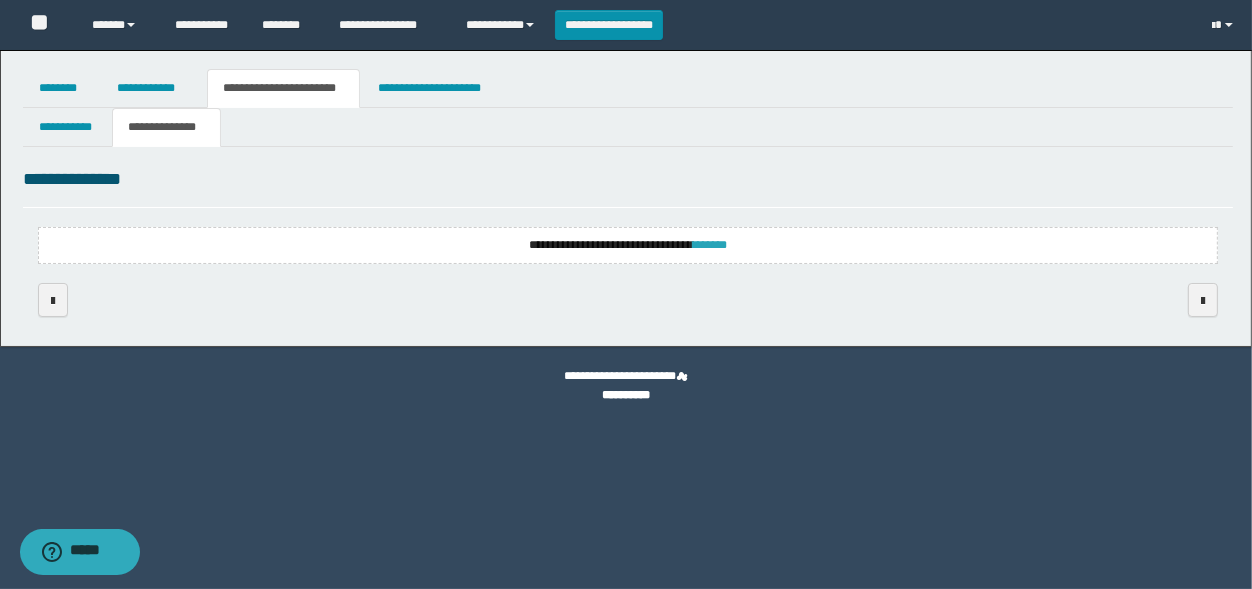 click on "*******" at bounding box center [710, 245] 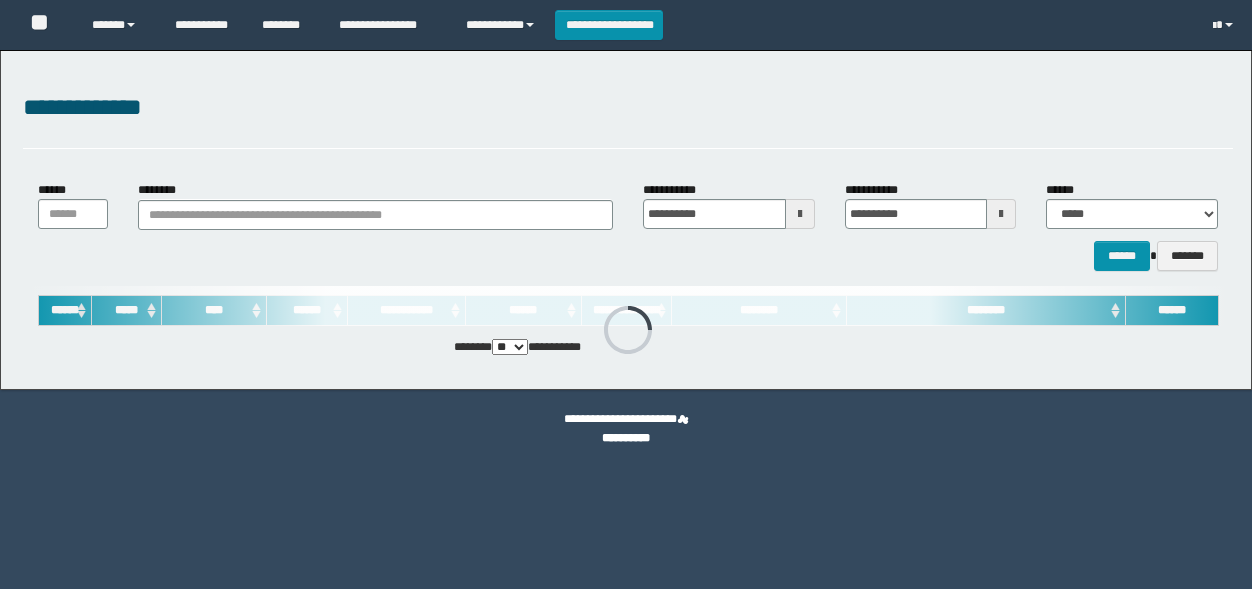 scroll, scrollTop: 0, scrollLeft: 0, axis: both 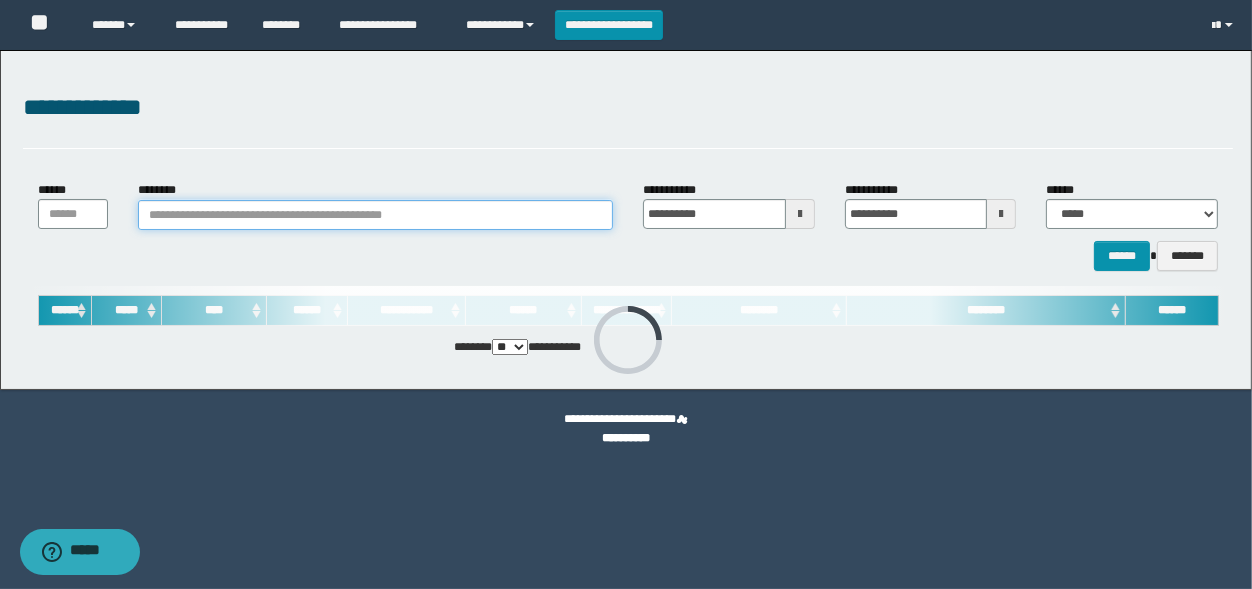 click on "********" at bounding box center [375, 215] 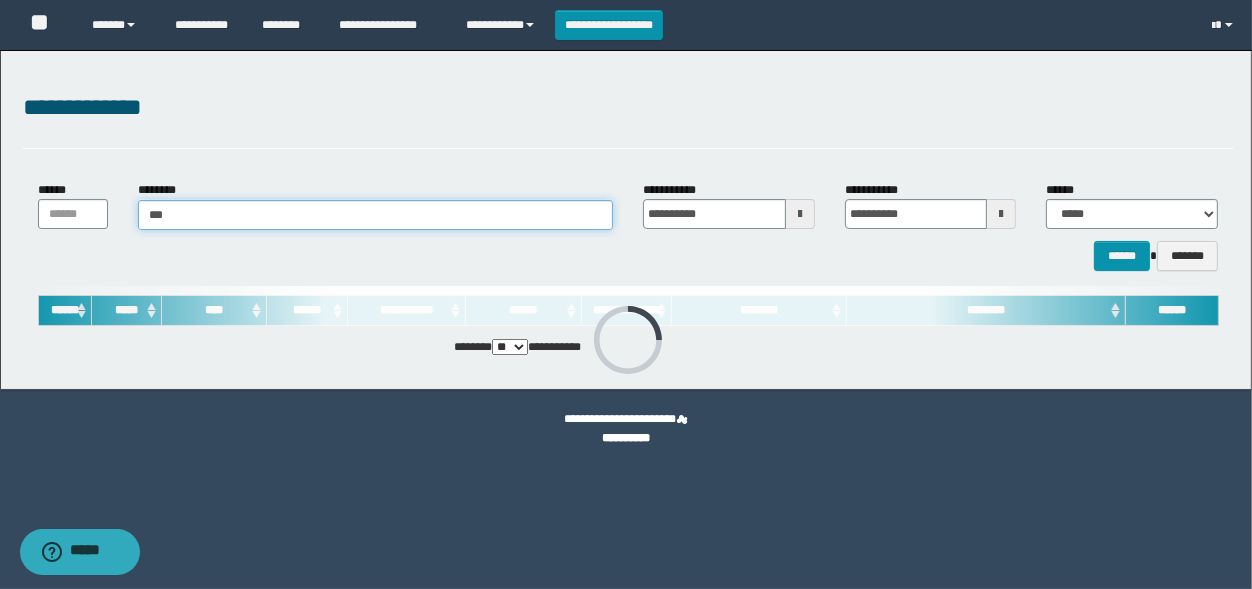 type on "****" 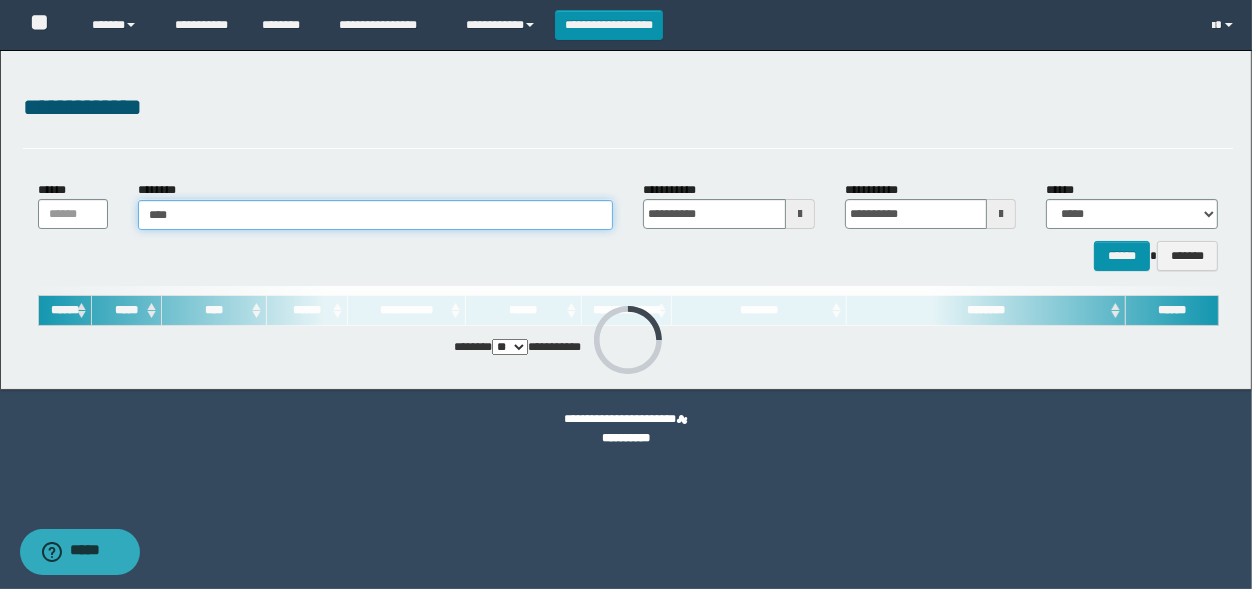 type on "****" 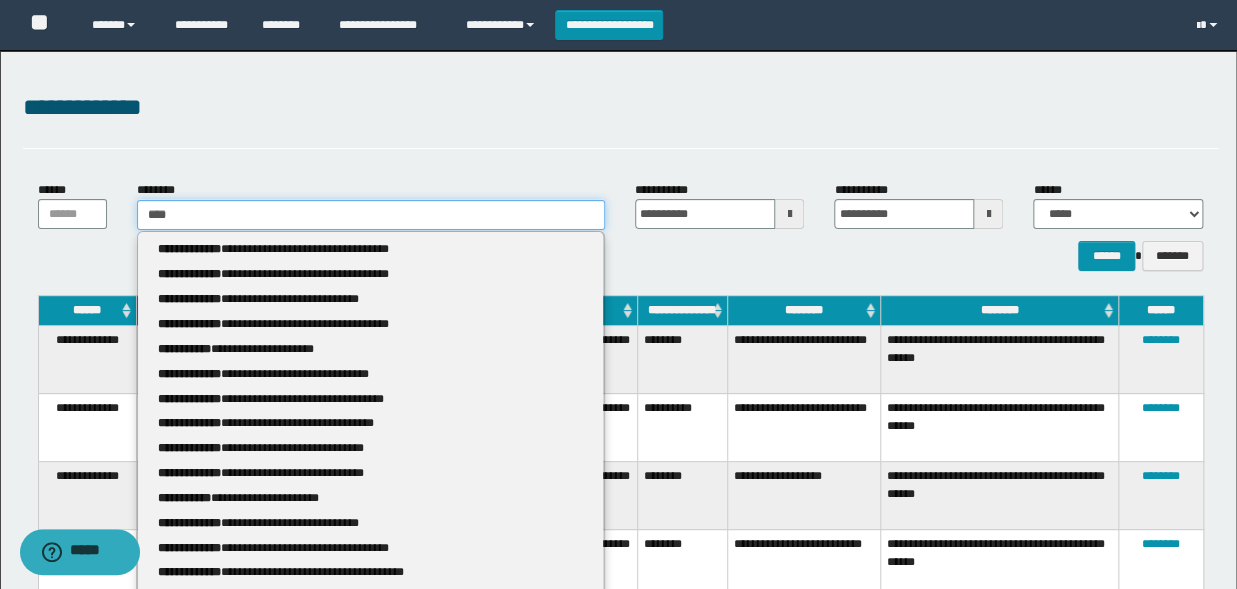 type 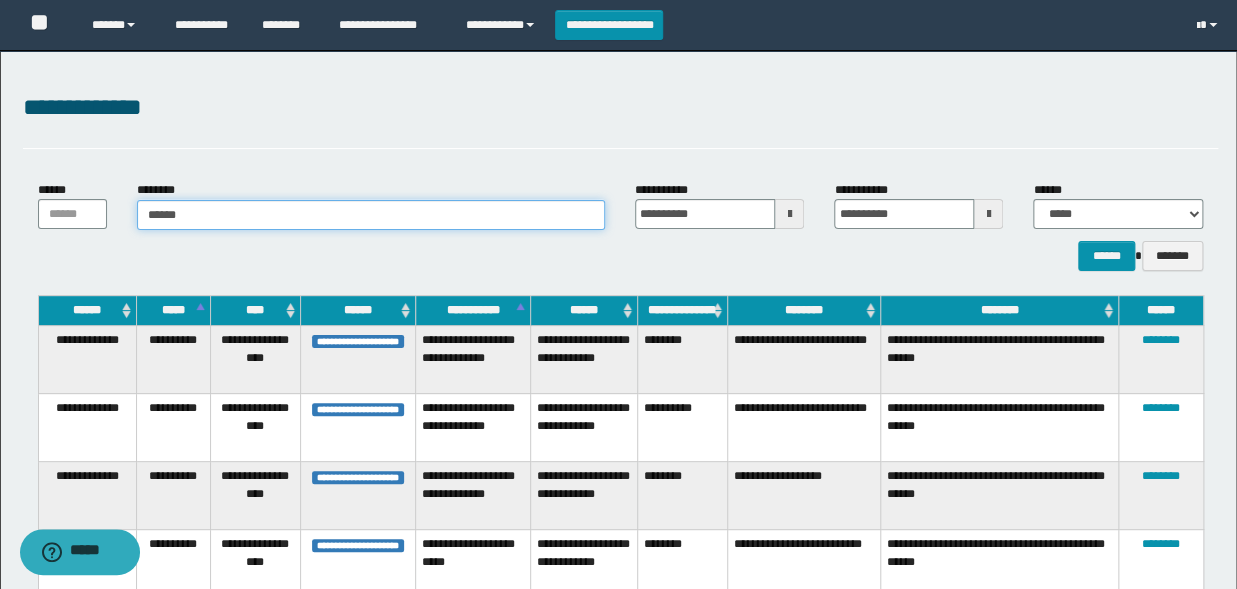 type on "*******" 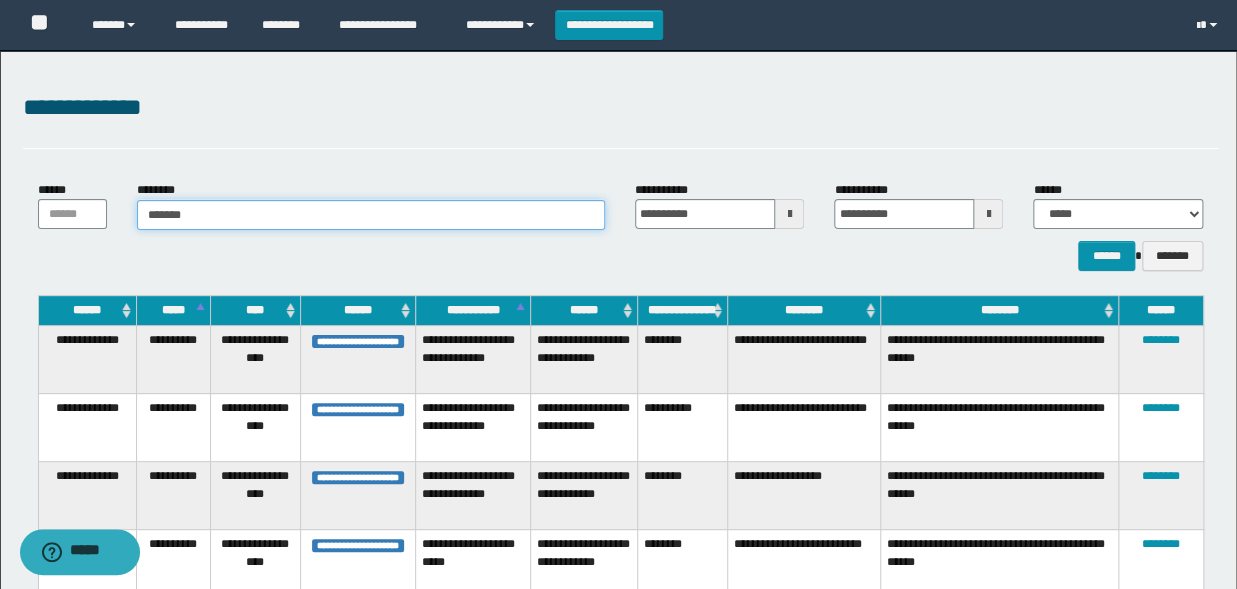 type on "*******" 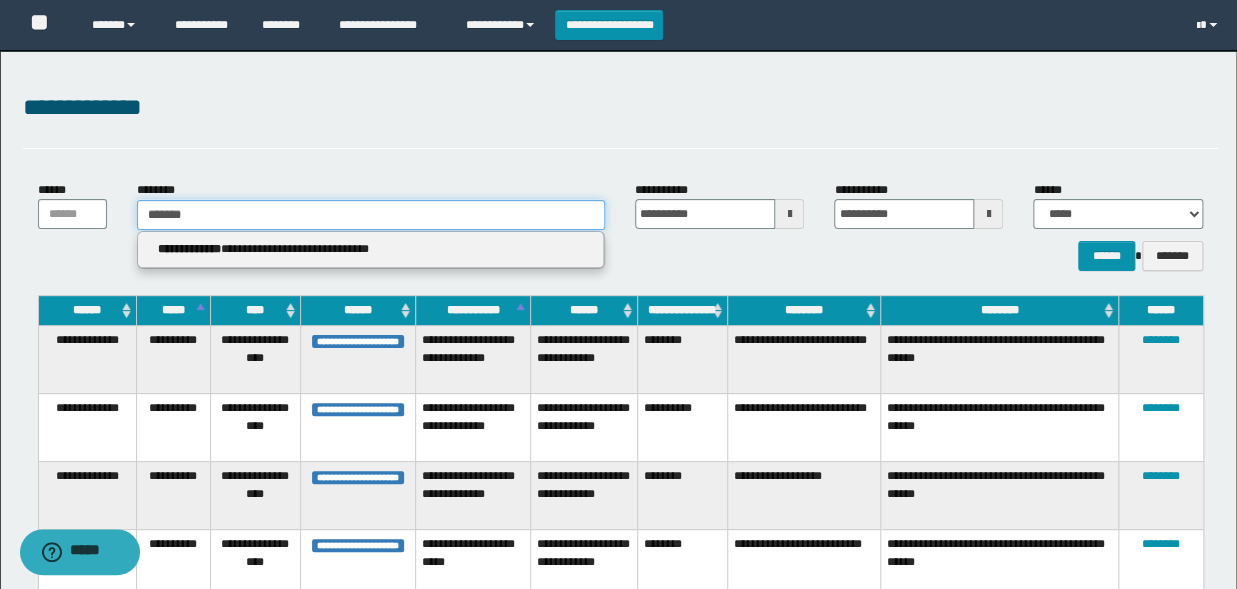 type 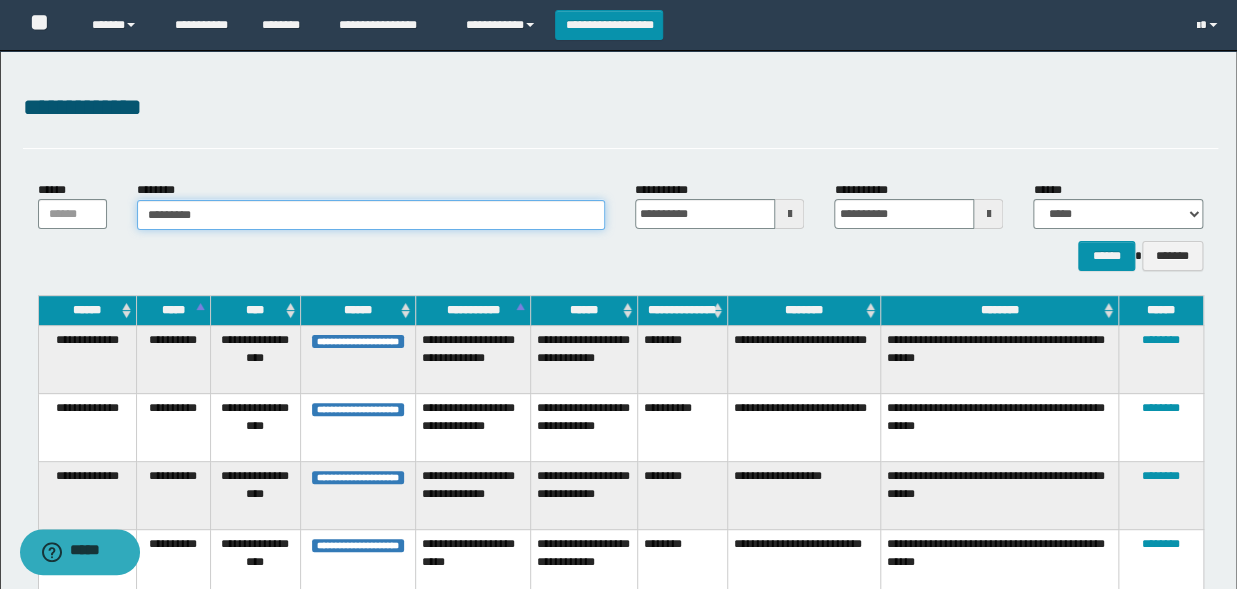type on "********" 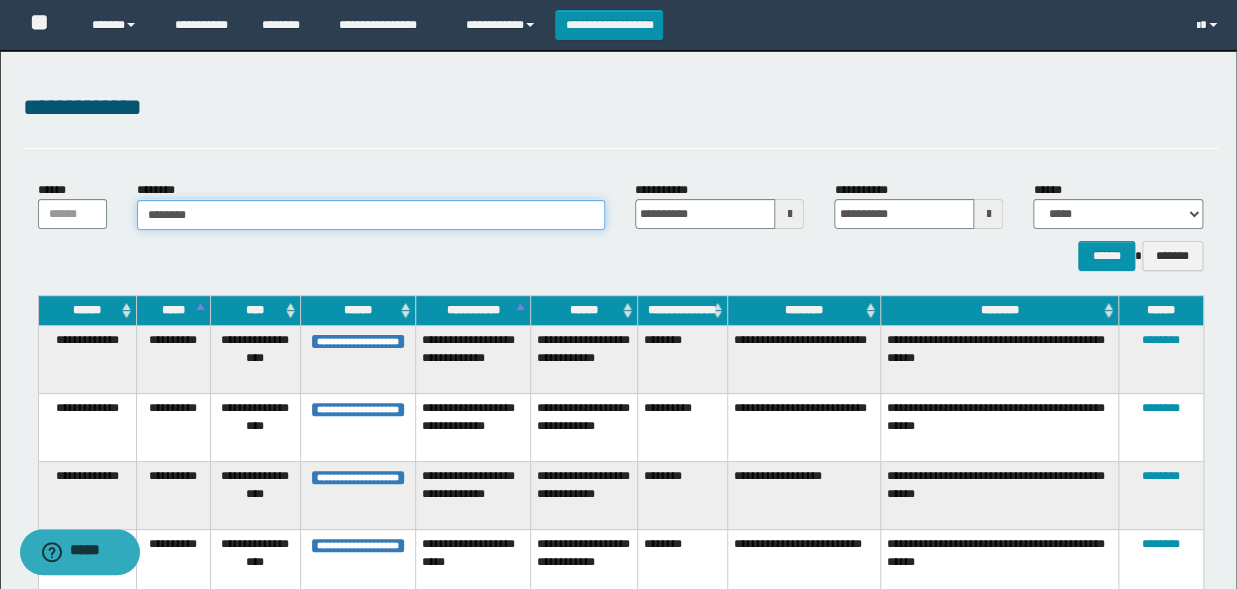 type on "********" 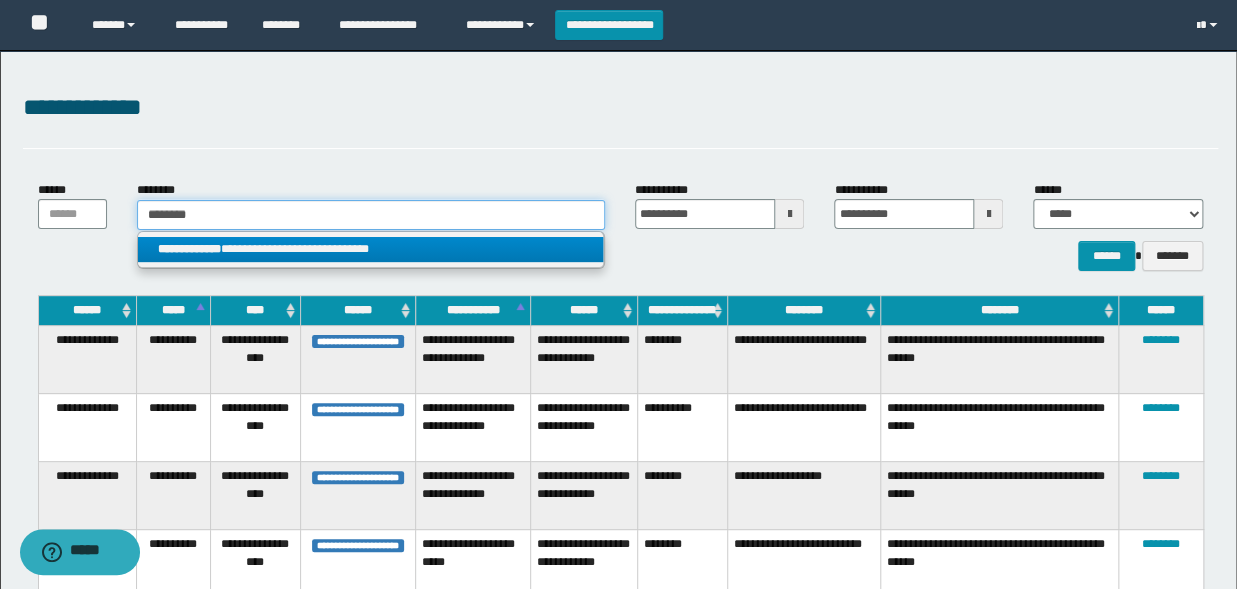 type on "********" 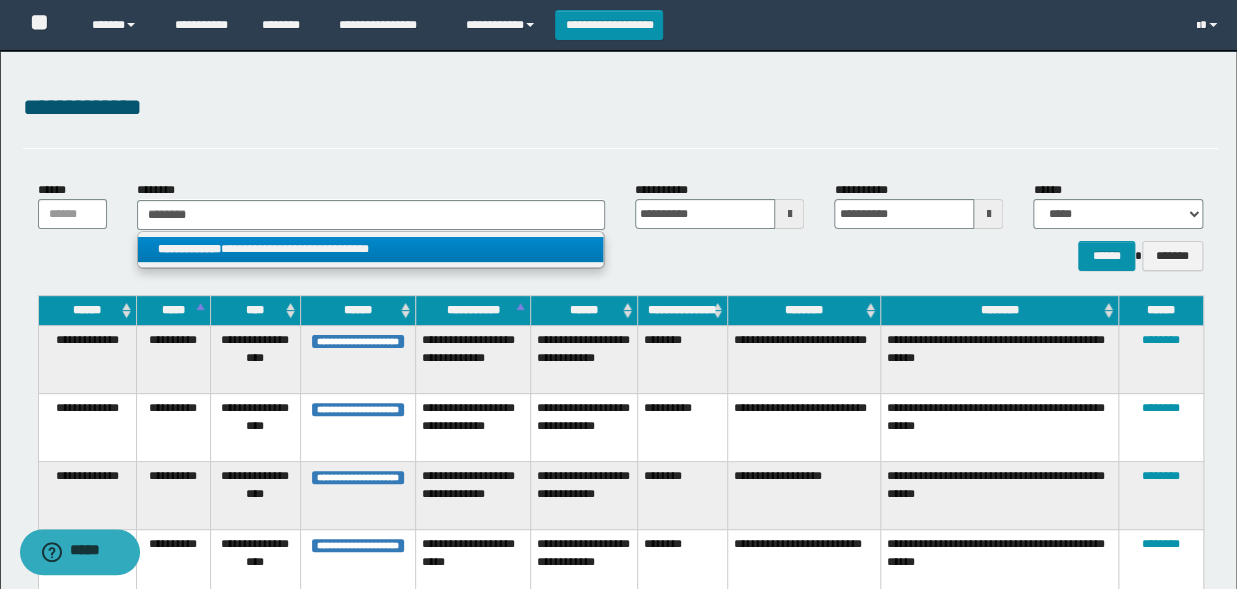 click on "**********" at bounding box center (370, 249) 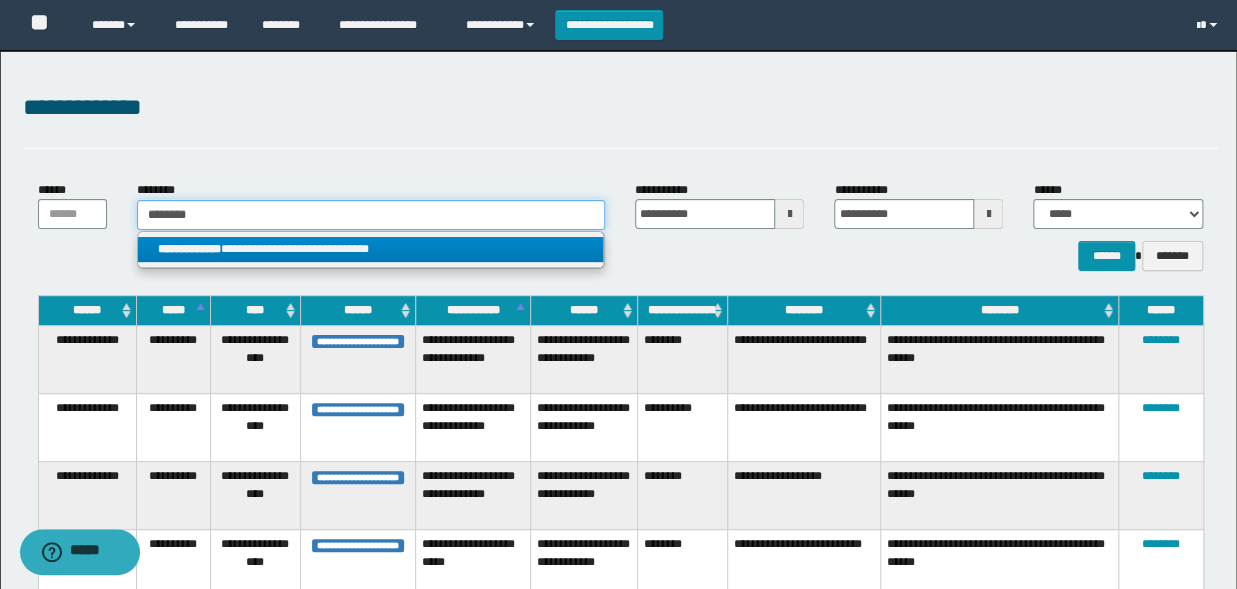 type 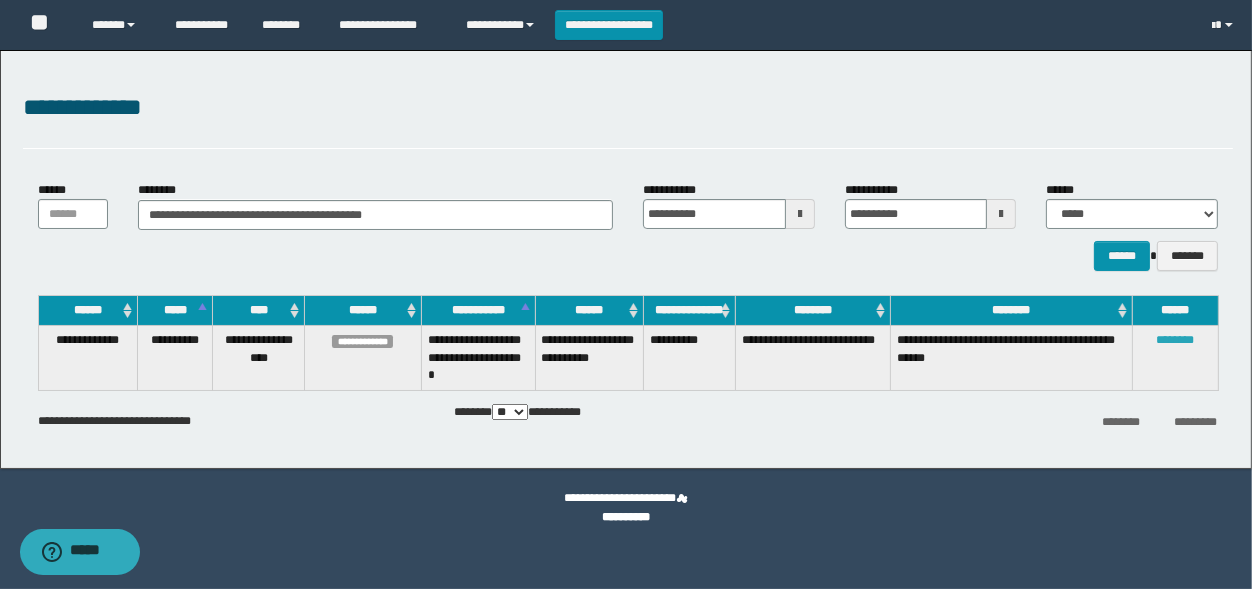 click on "********" at bounding box center (1176, 340) 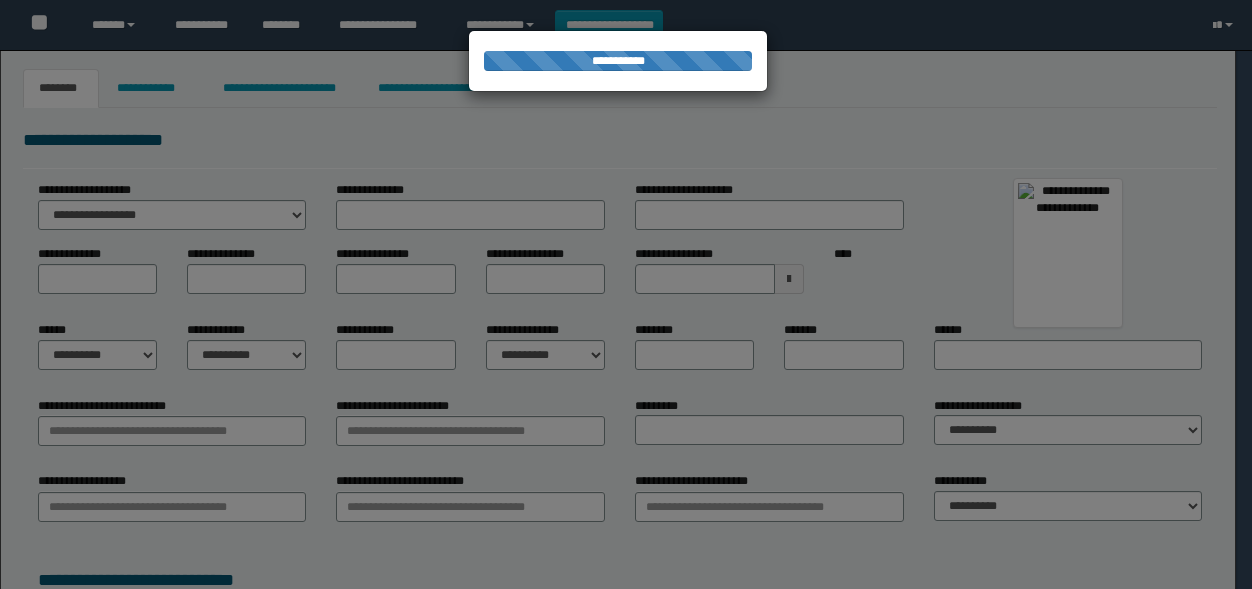 type on "********" 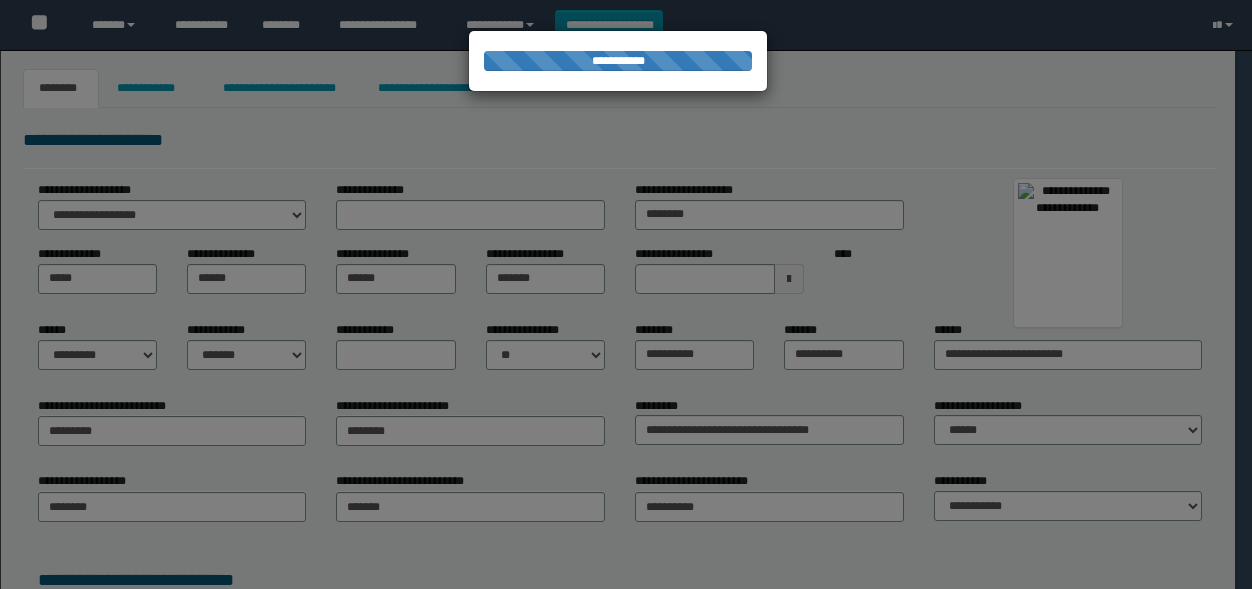 scroll, scrollTop: 0, scrollLeft: 0, axis: both 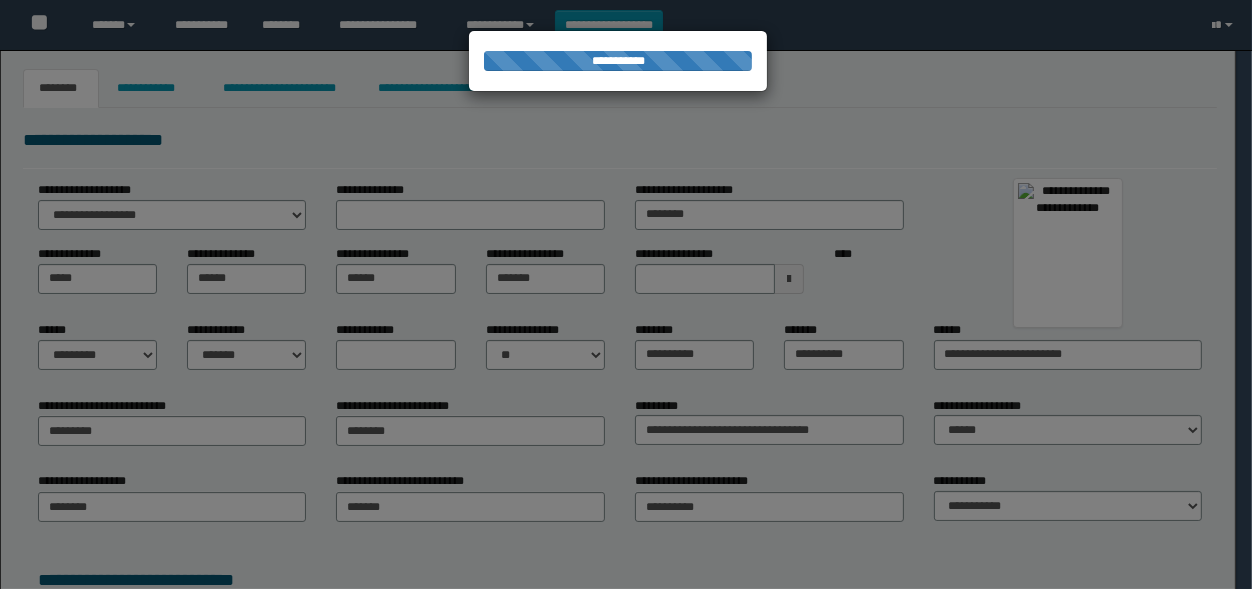 click on "**********" at bounding box center [626, 294] 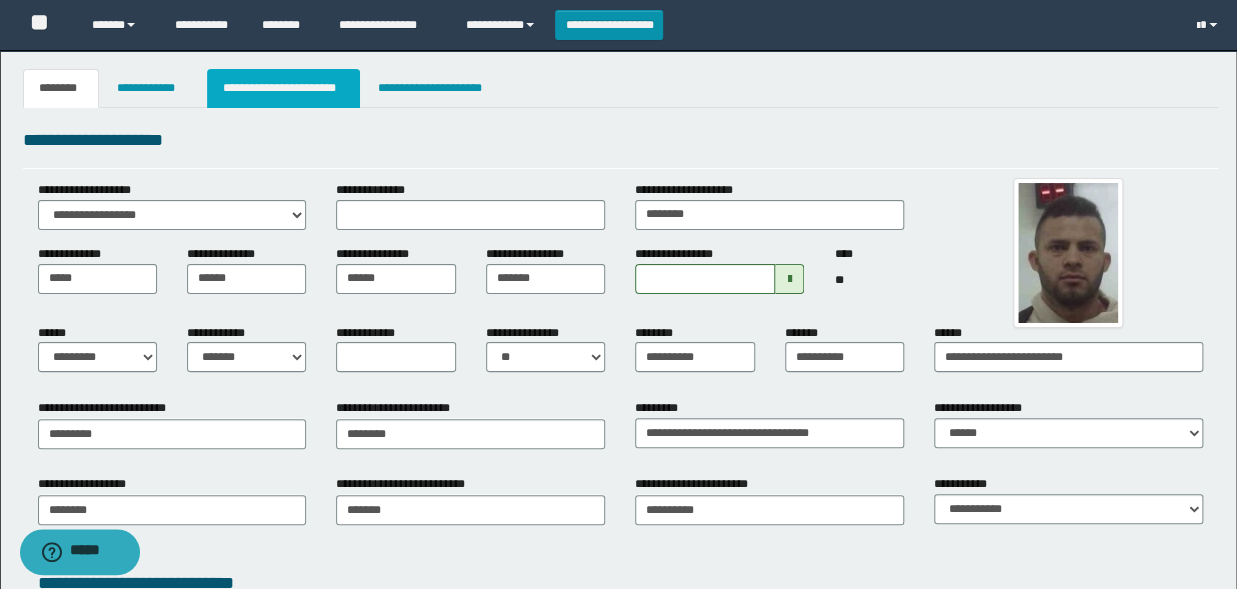 click on "**********" at bounding box center (284, 88) 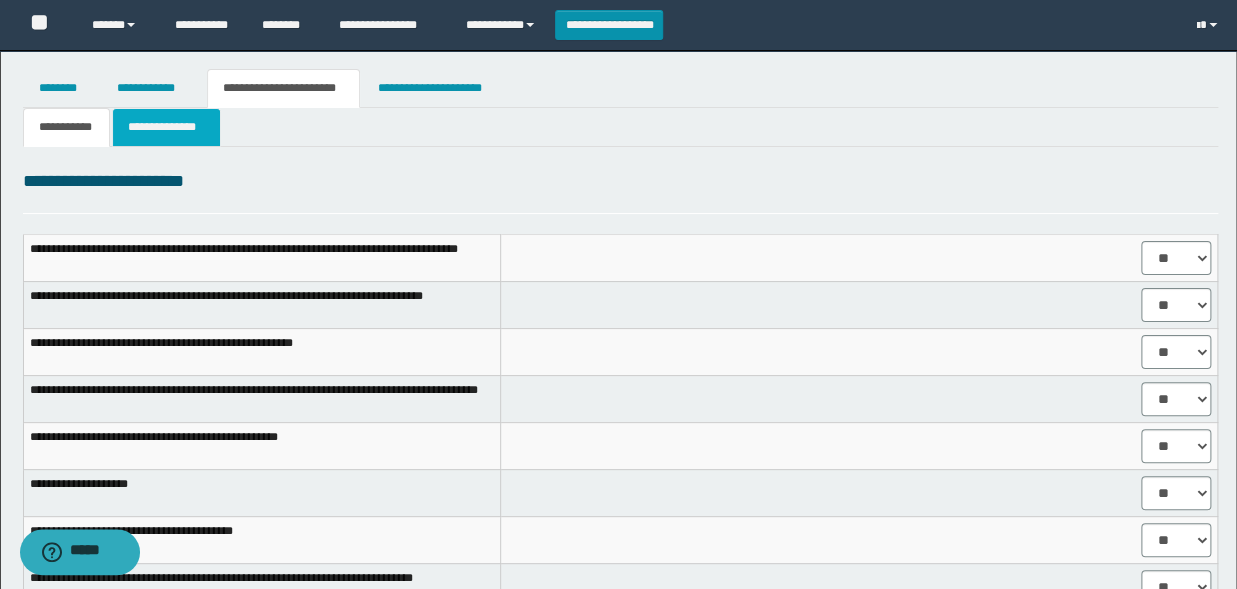 click on "**********" at bounding box center (166, 127) 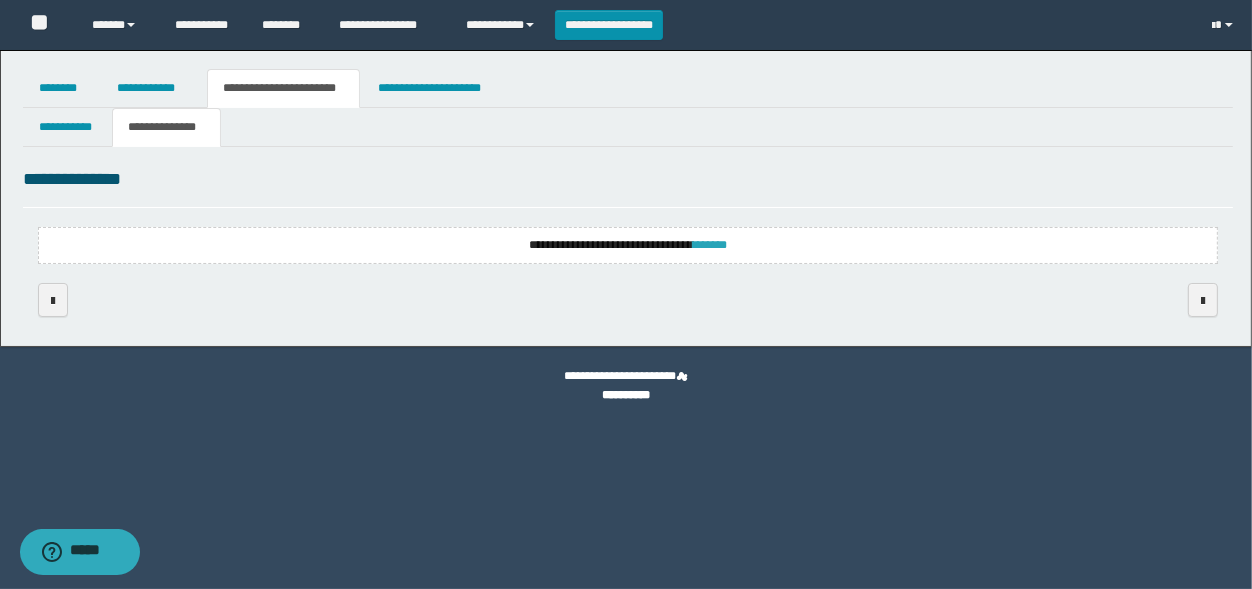 click on "*******" at bounding box center (710, 245) 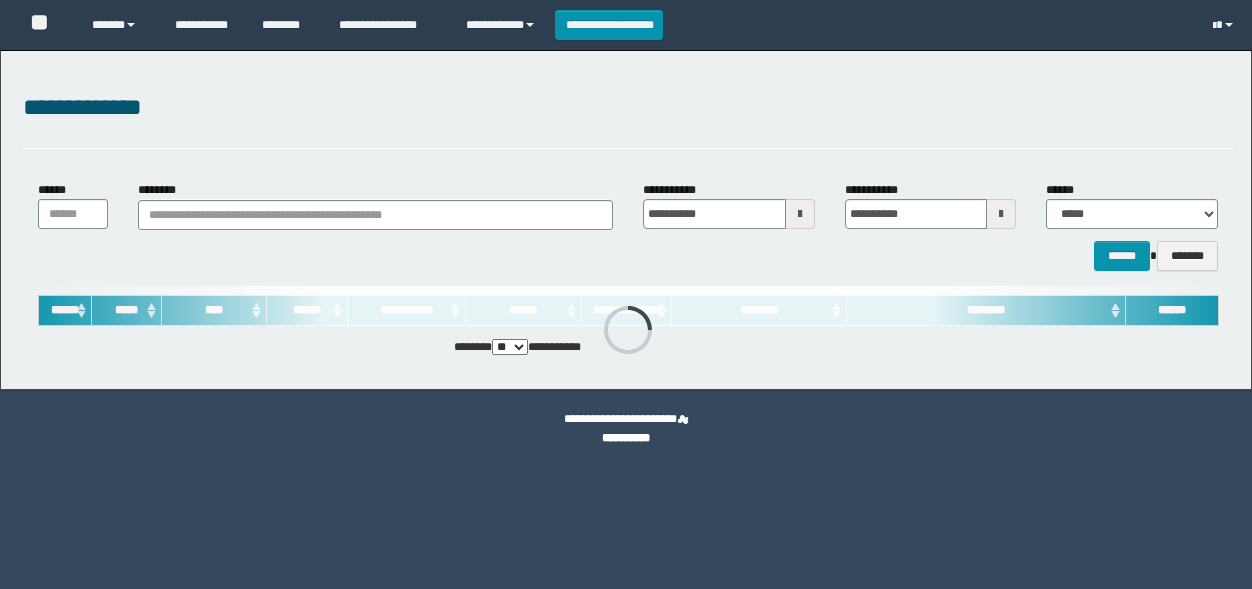 scroll, scrollTop: 0, scrollLeft: 0, axis: both 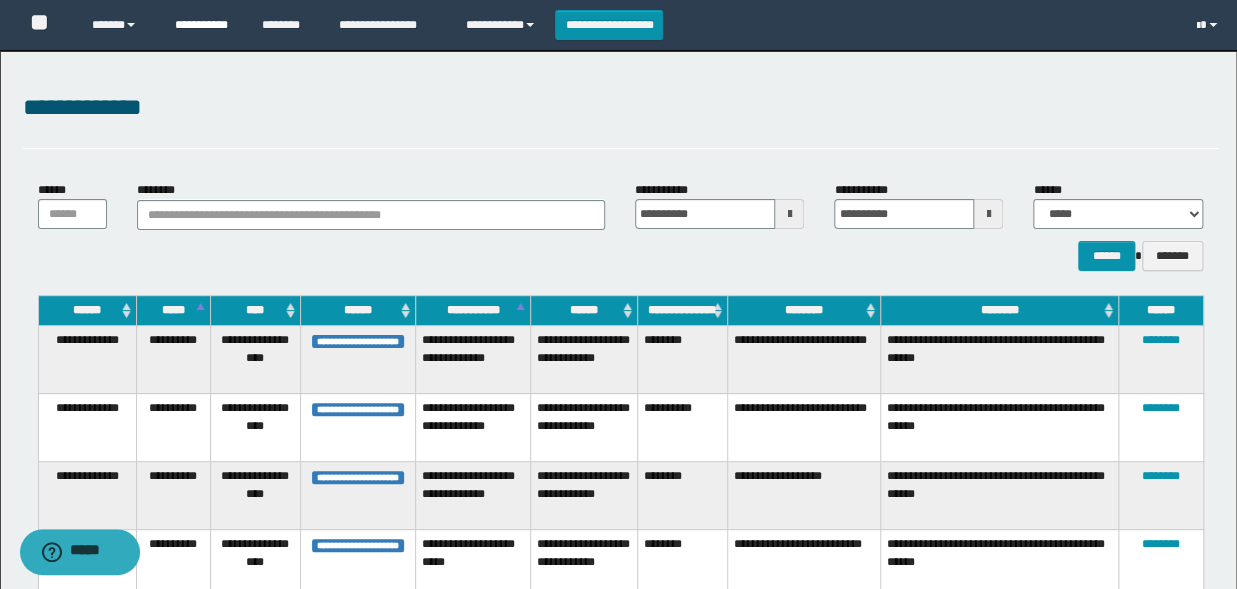 click on "**********" at bounding box center [203, 25] 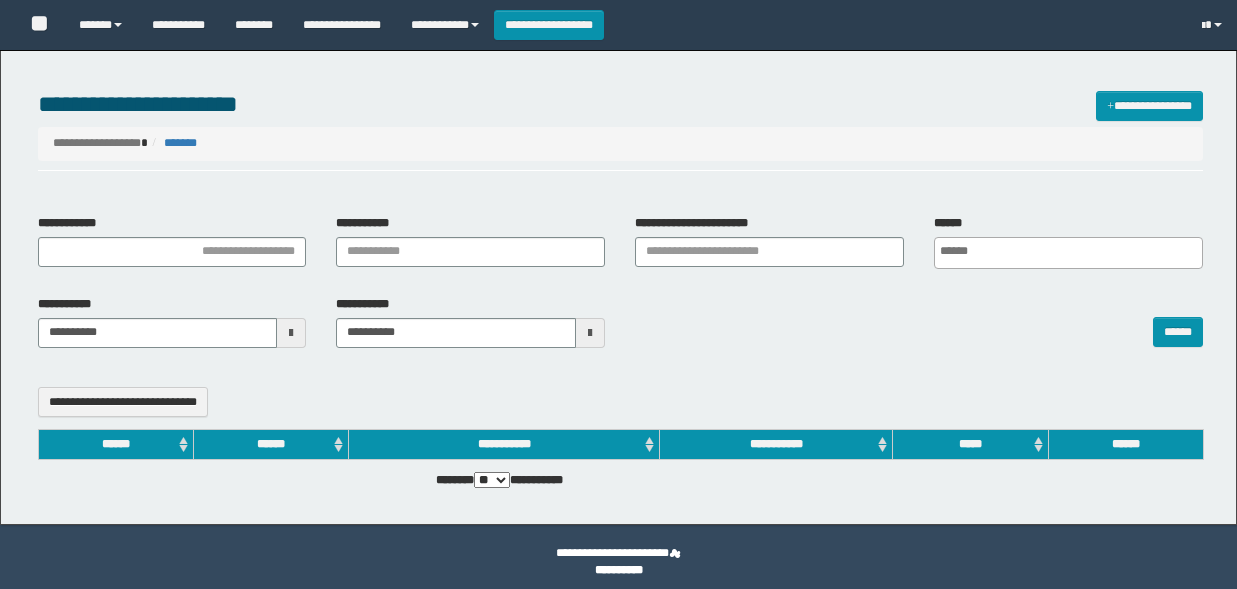 select 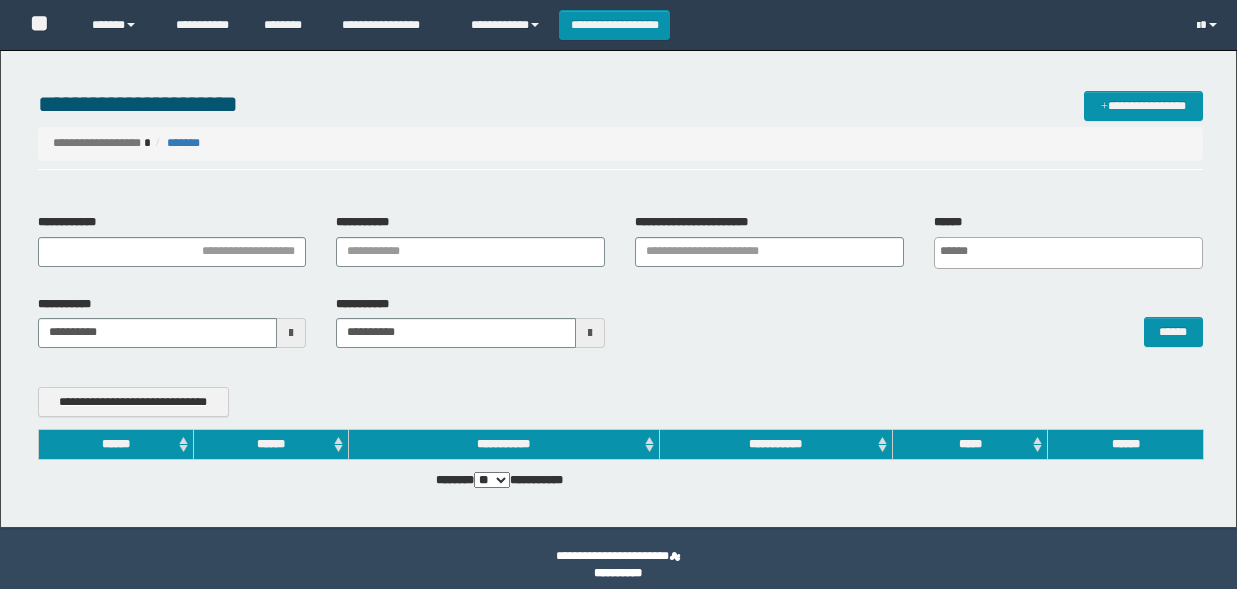scroll, scrollTop: 0, scrollLeft: 0, axis: both 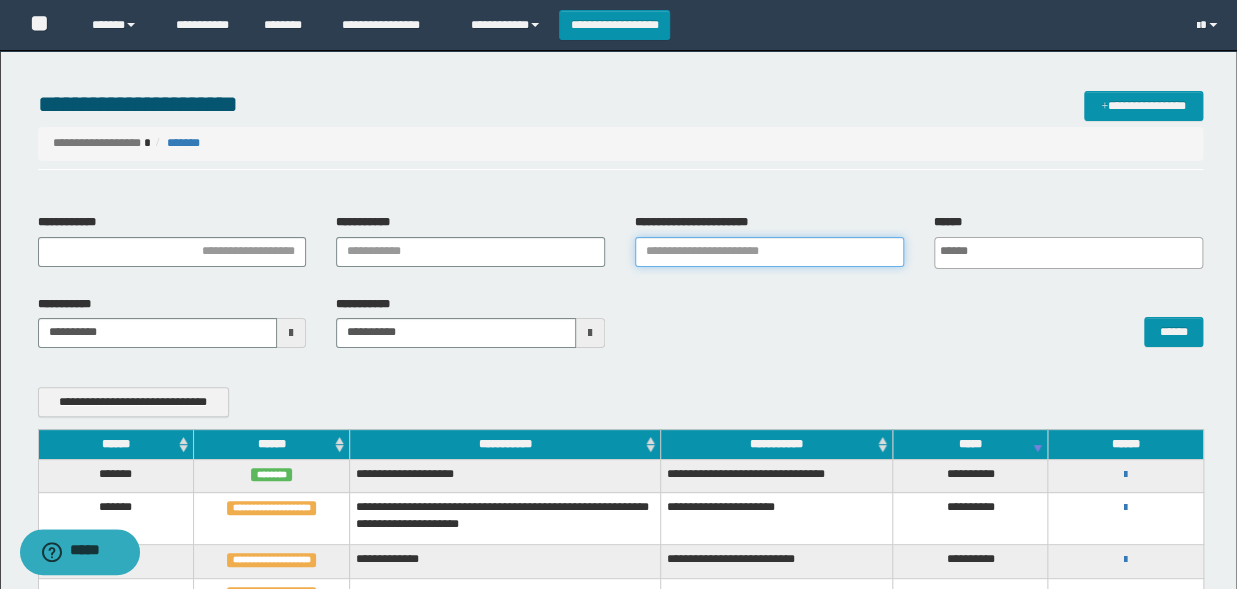 click on "**********" at bounding box center [769, 252] 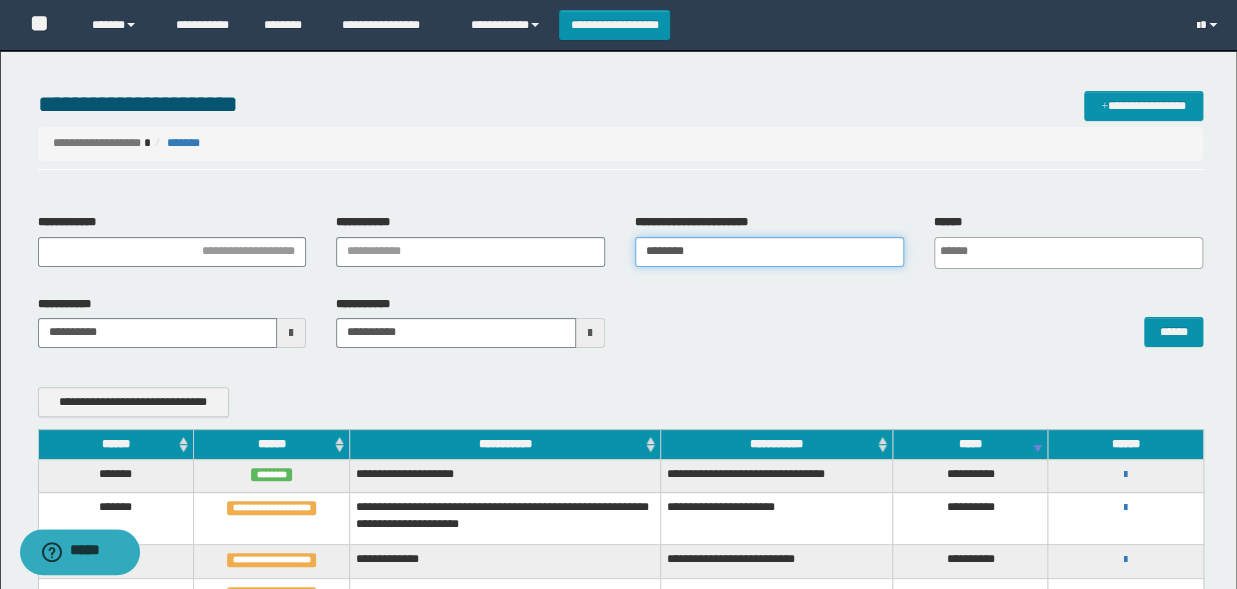 type on "********" 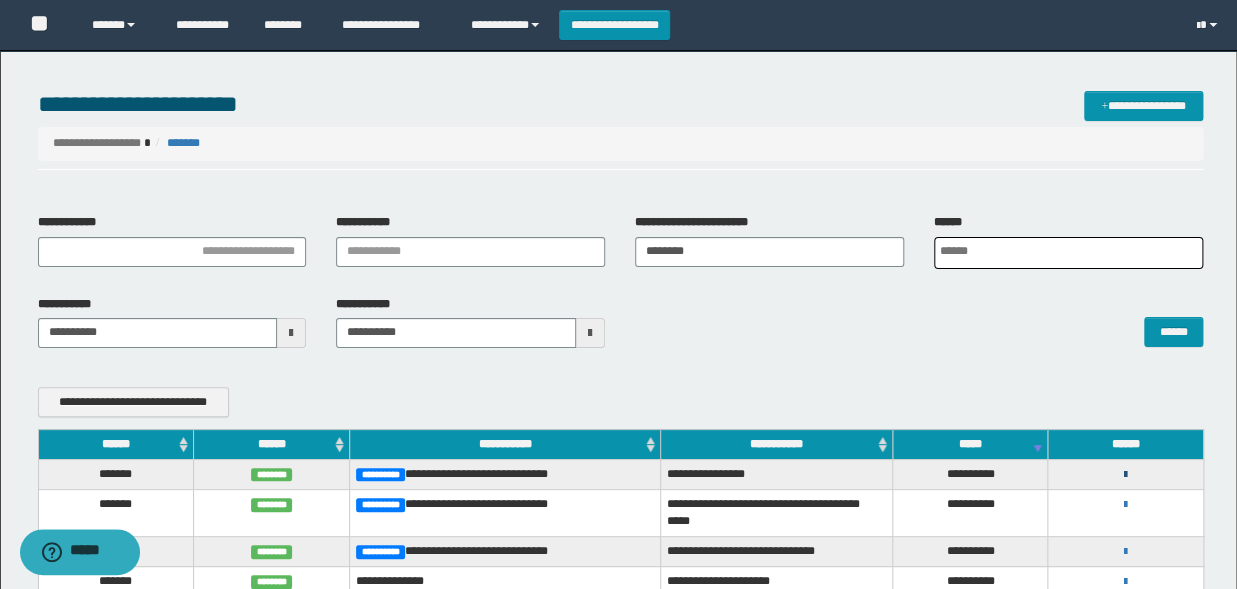 click at bounding box center [1125, 475] 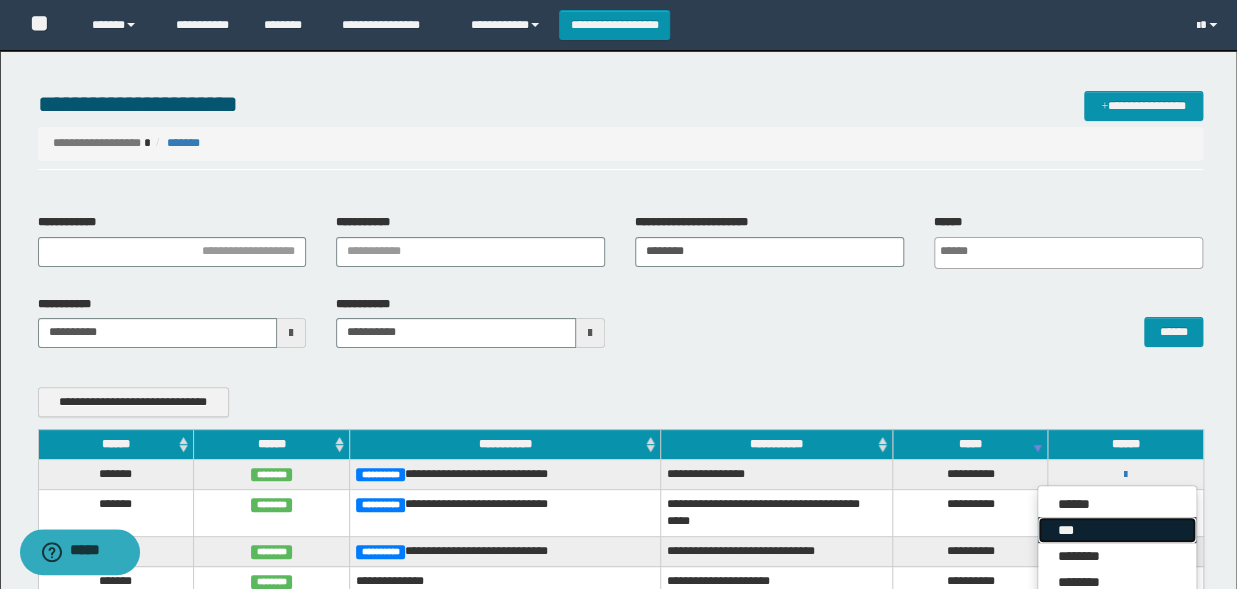 click on "***" at bounding box center [1117, 530] 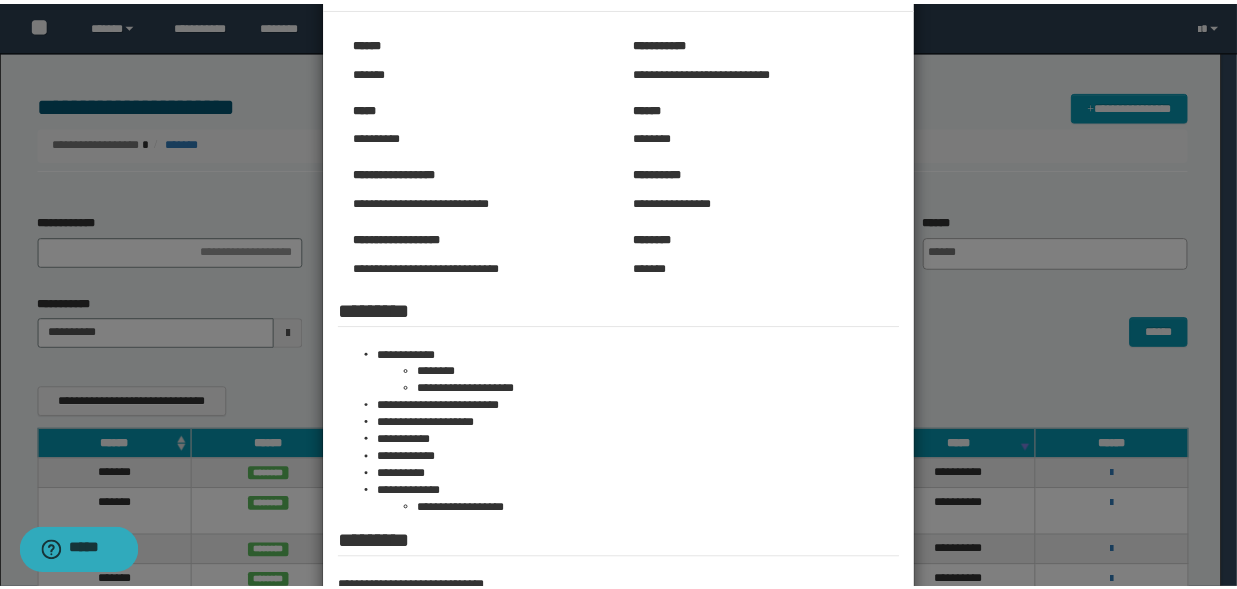scroll, scrollTop: 82, scrollLeft: 0, axis: vertical 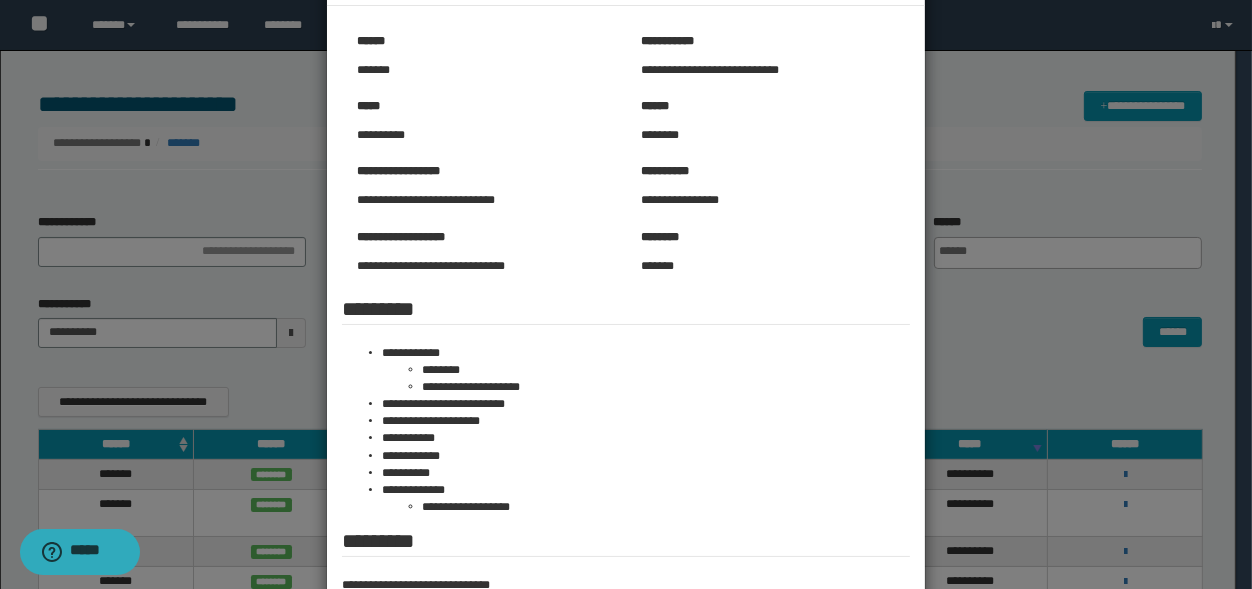 click at bounding box center (626, 344) 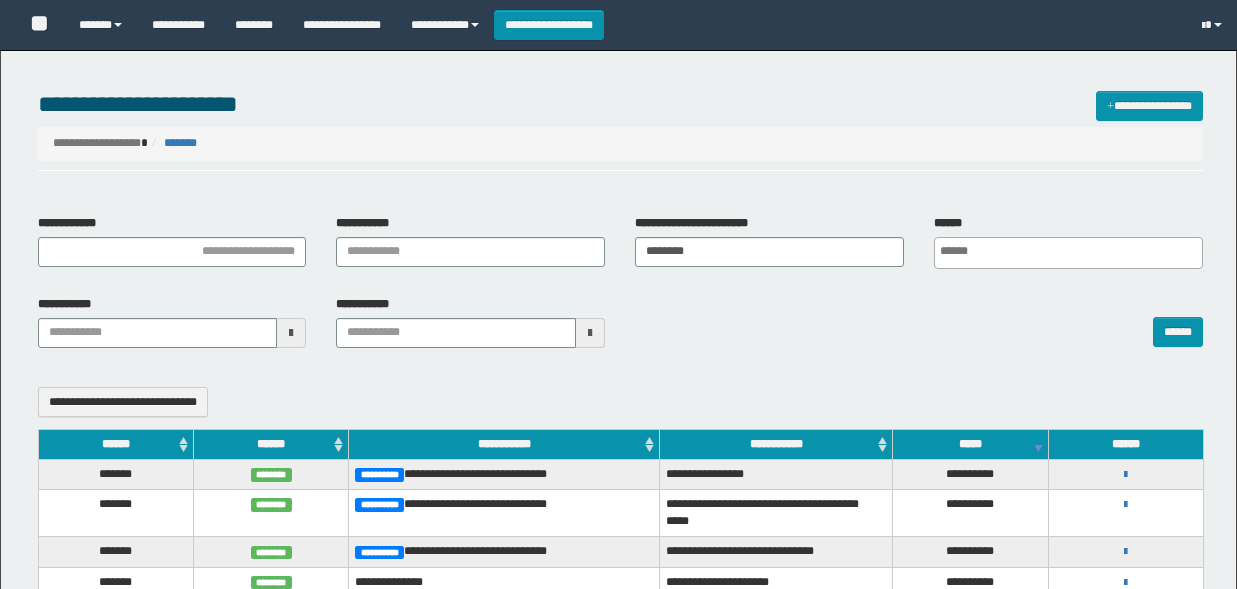 select 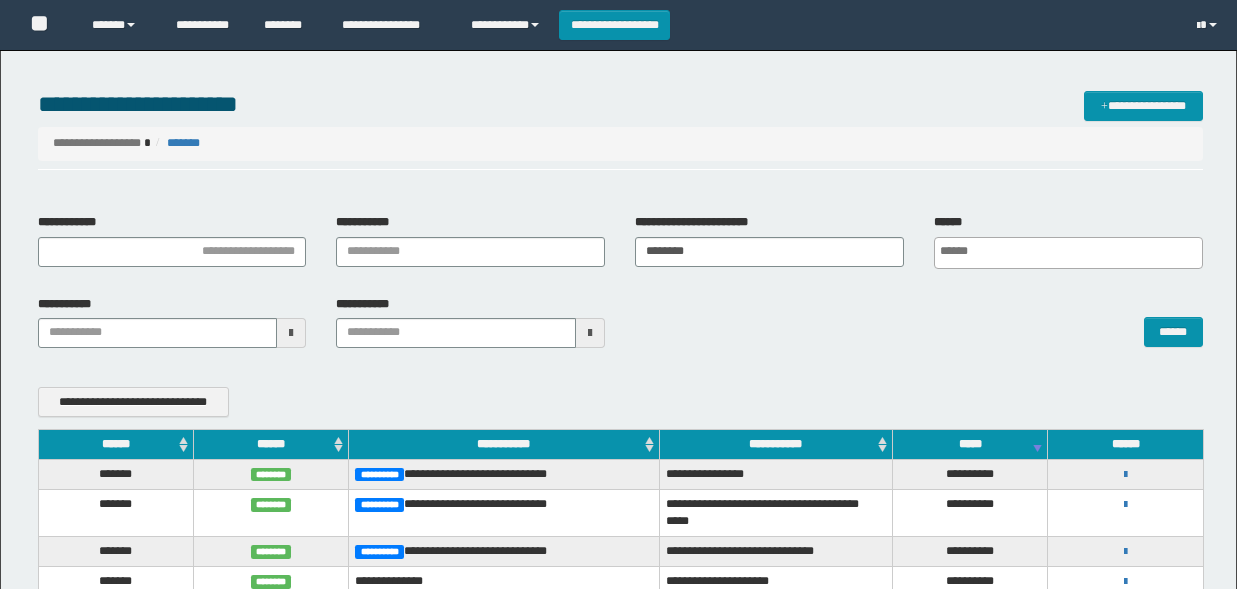 scroll, scrollTop: 0, scrollLeft: 0, axis: both 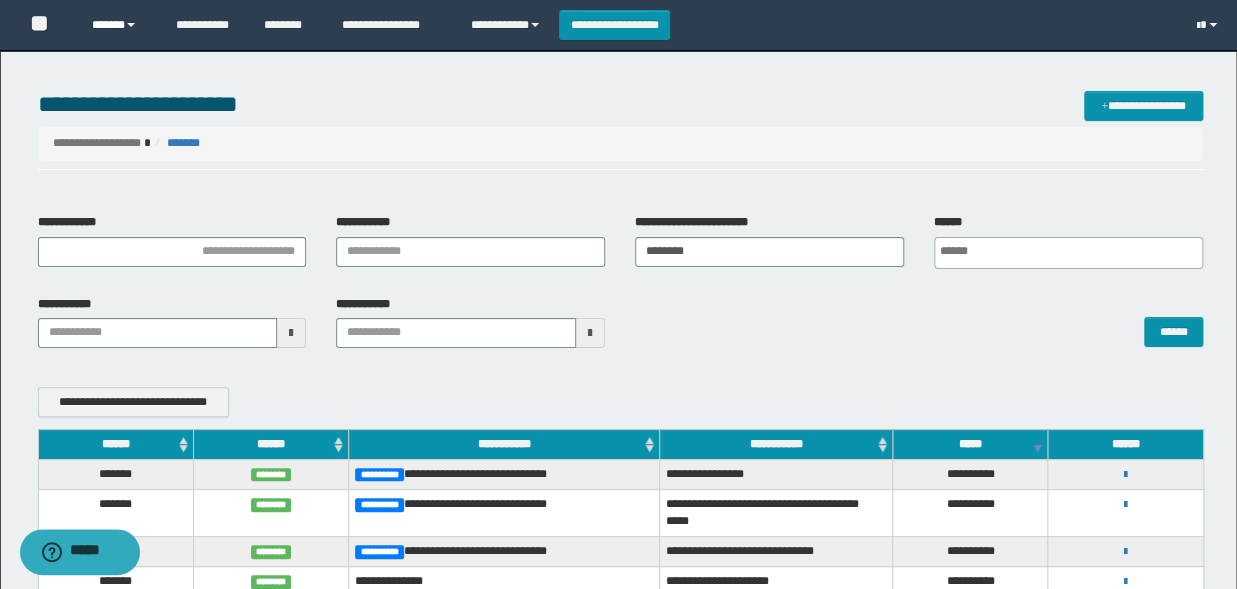 click on "******" at bounding box center (119, 25) 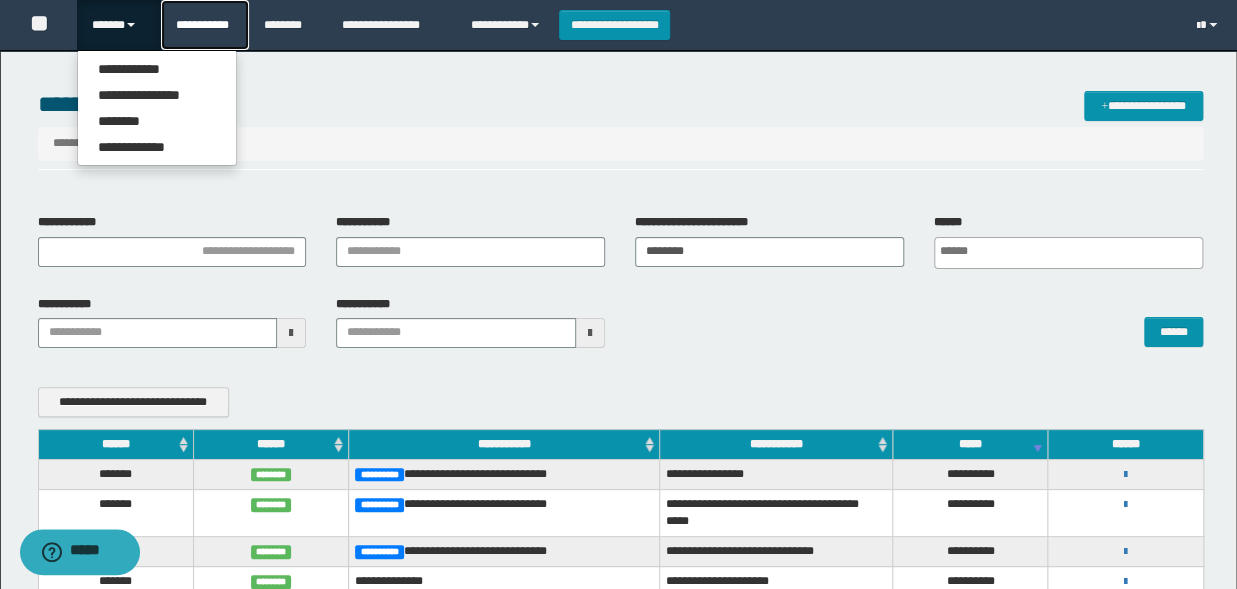 click on "**********" at bounding box center (205, 25) 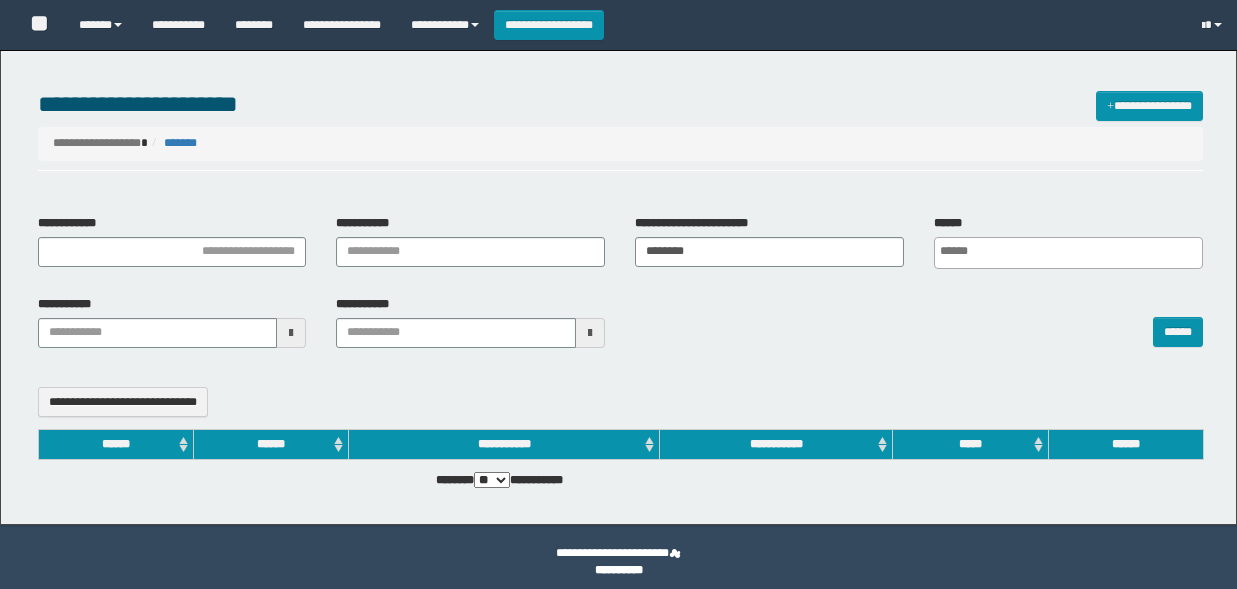 select 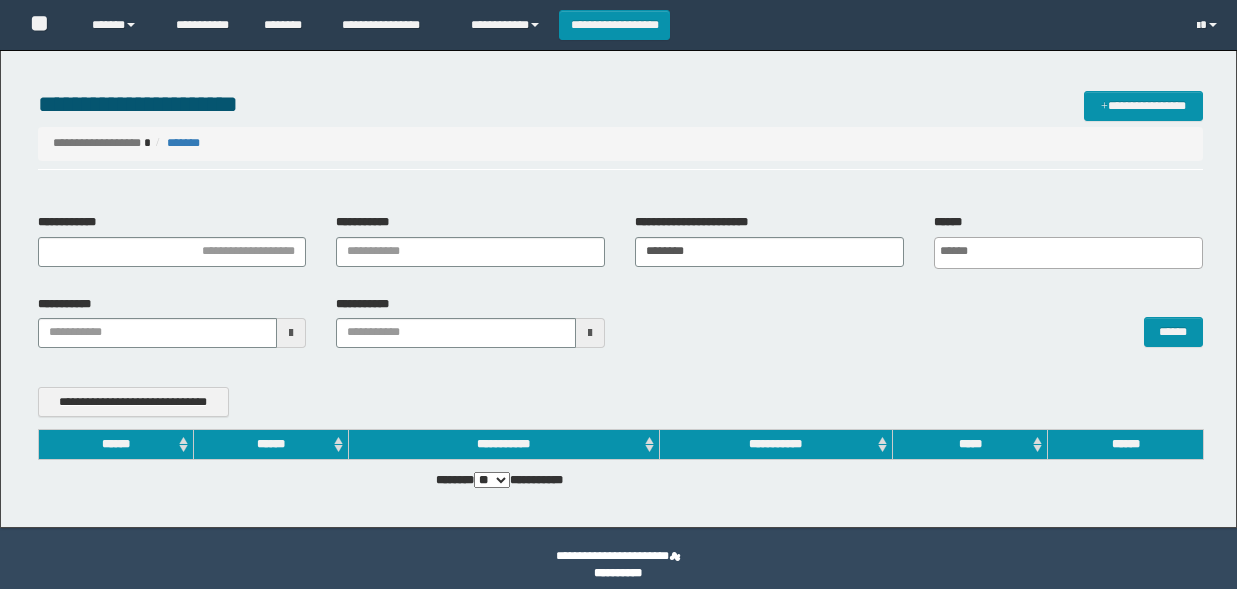 scroll, scrollTop: 0, scrollLeft: 0, axis: both 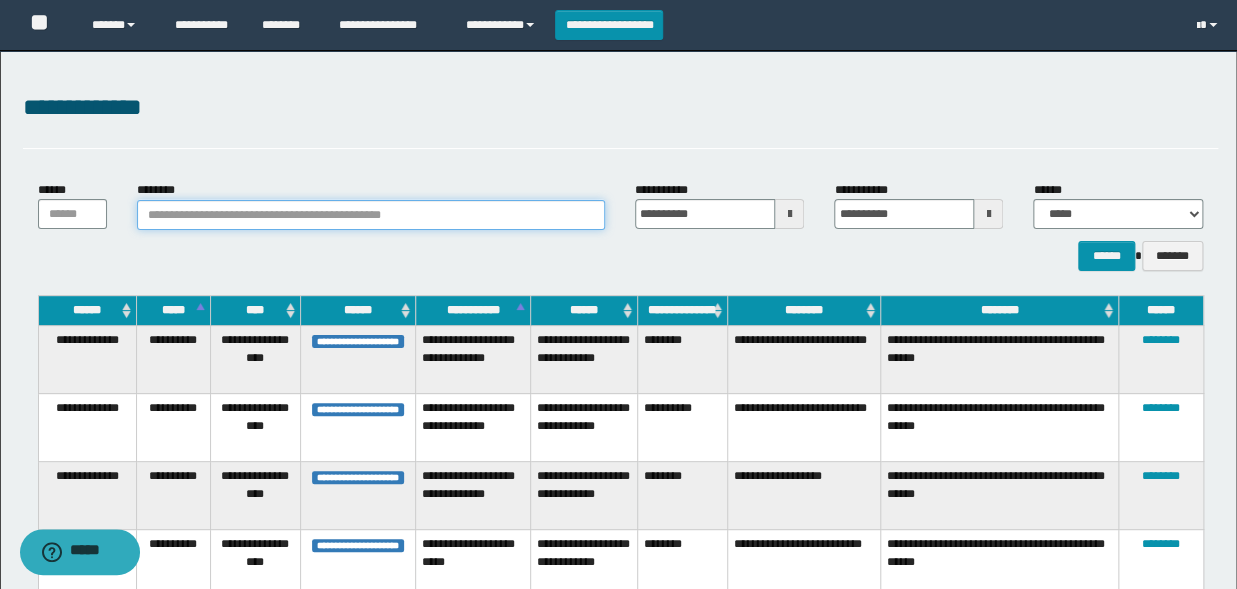 click on "********" at bounding box center [371, 215] 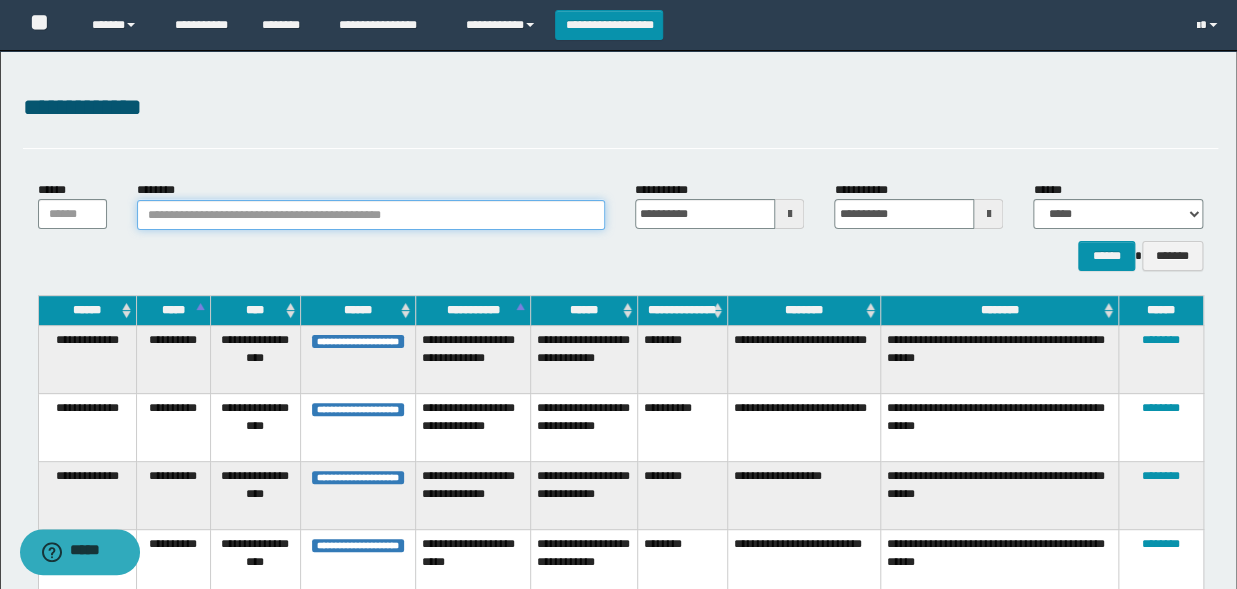 click on "********" at bounding box center [371, 215] 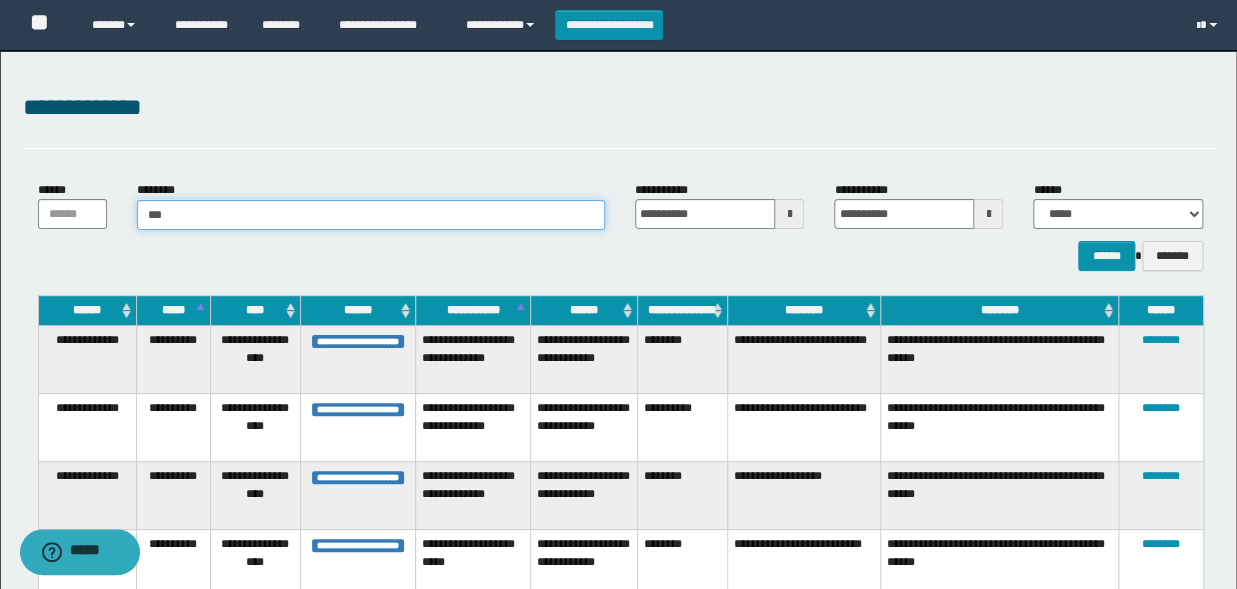 type on "****" 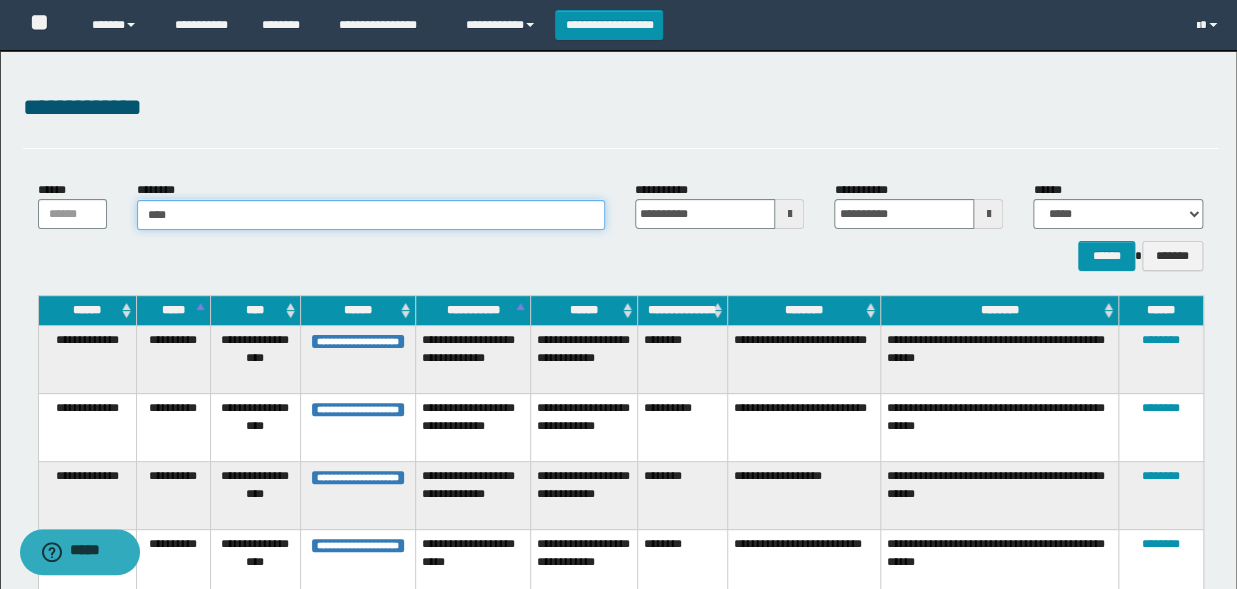type 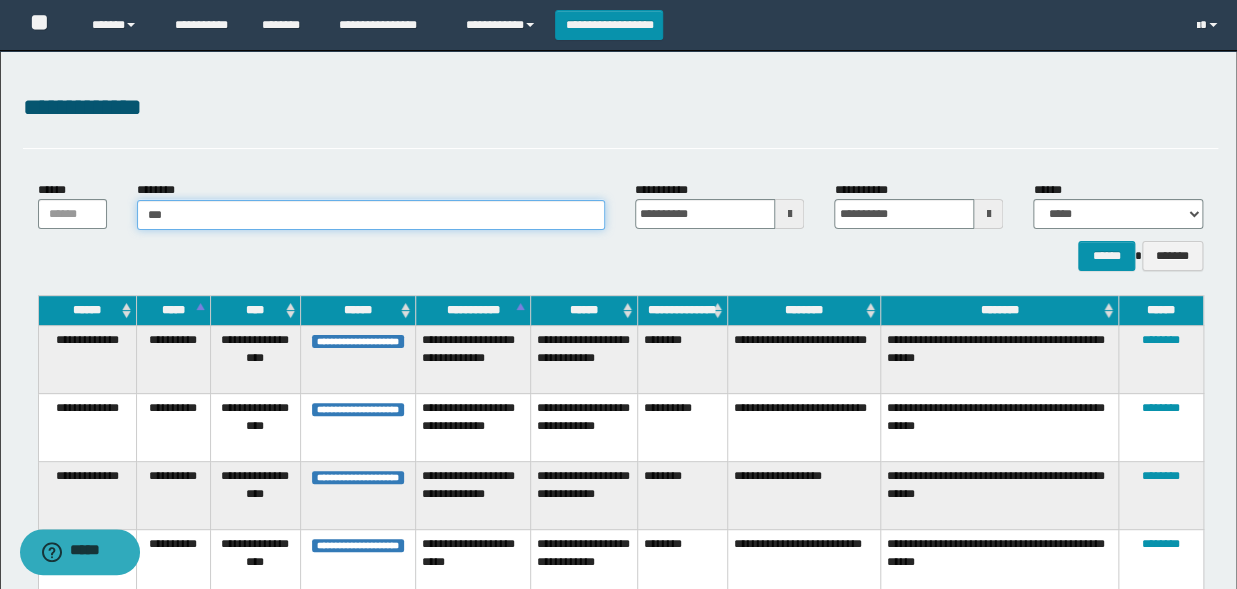 type on "****" 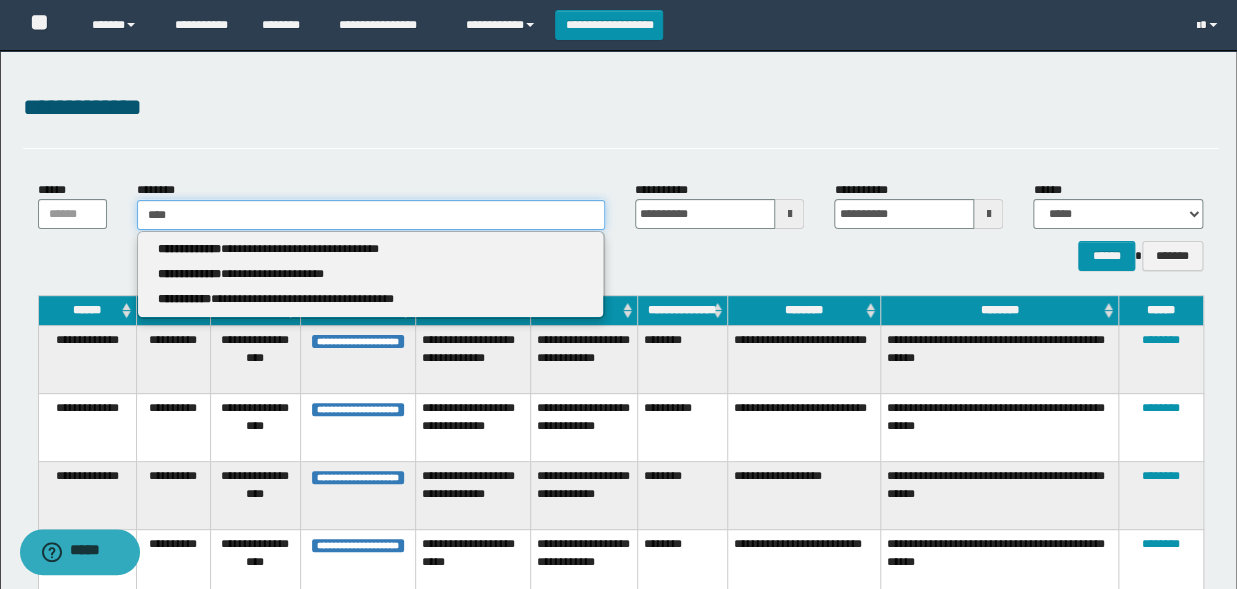 type on "****" 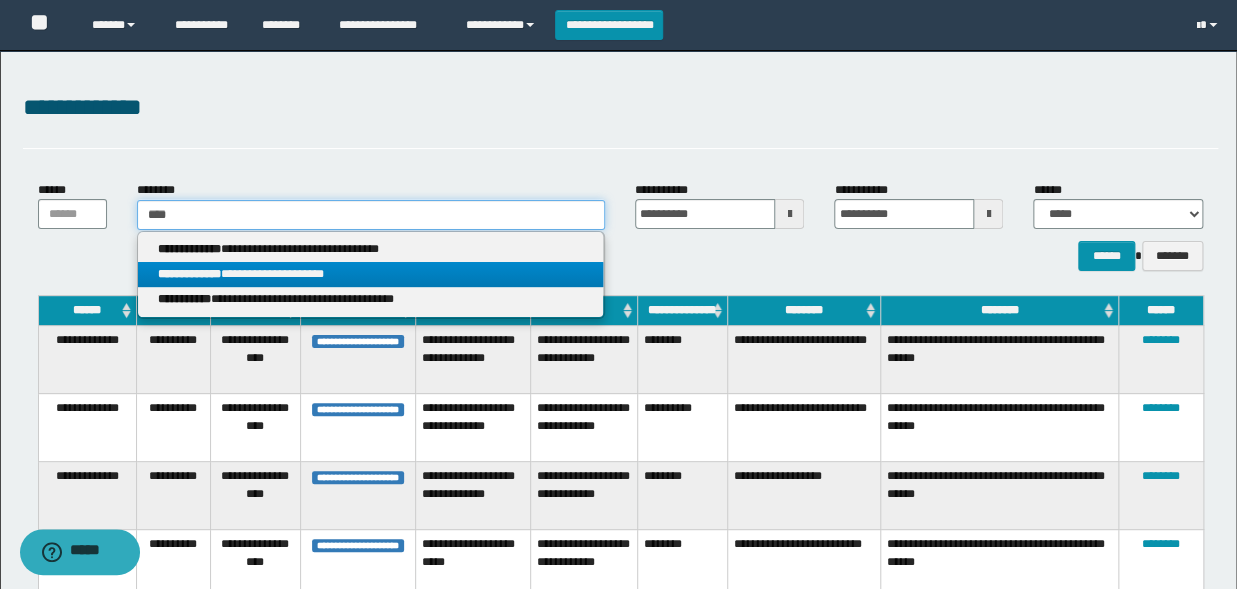 type on "****" 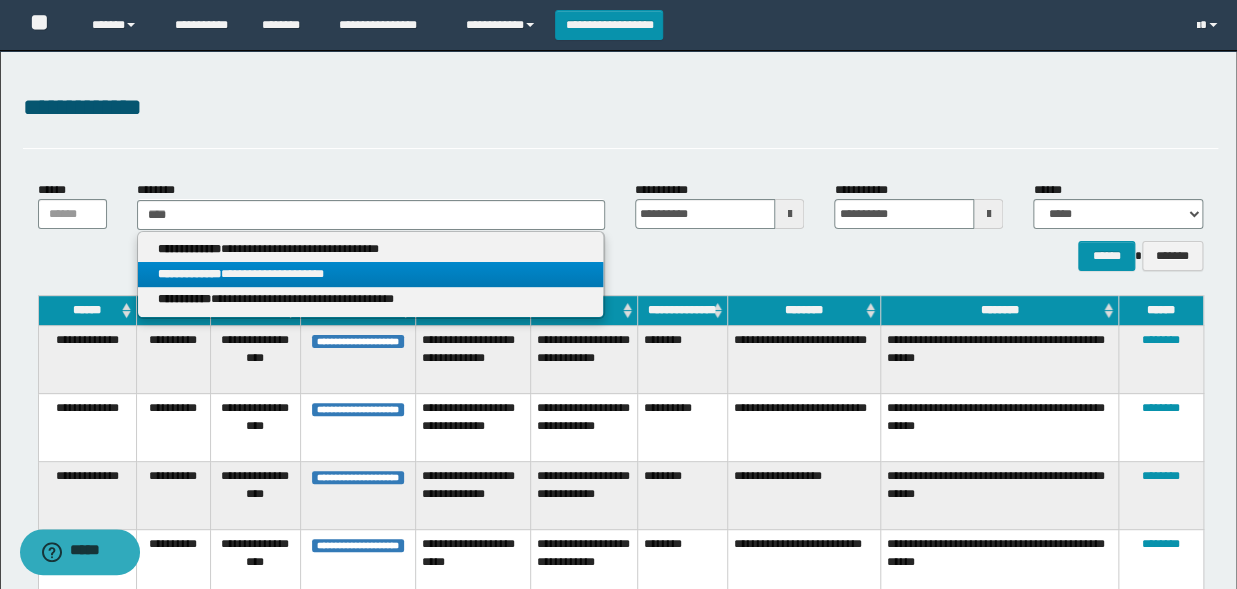 click on "**********" at bounding box center (370, 274) 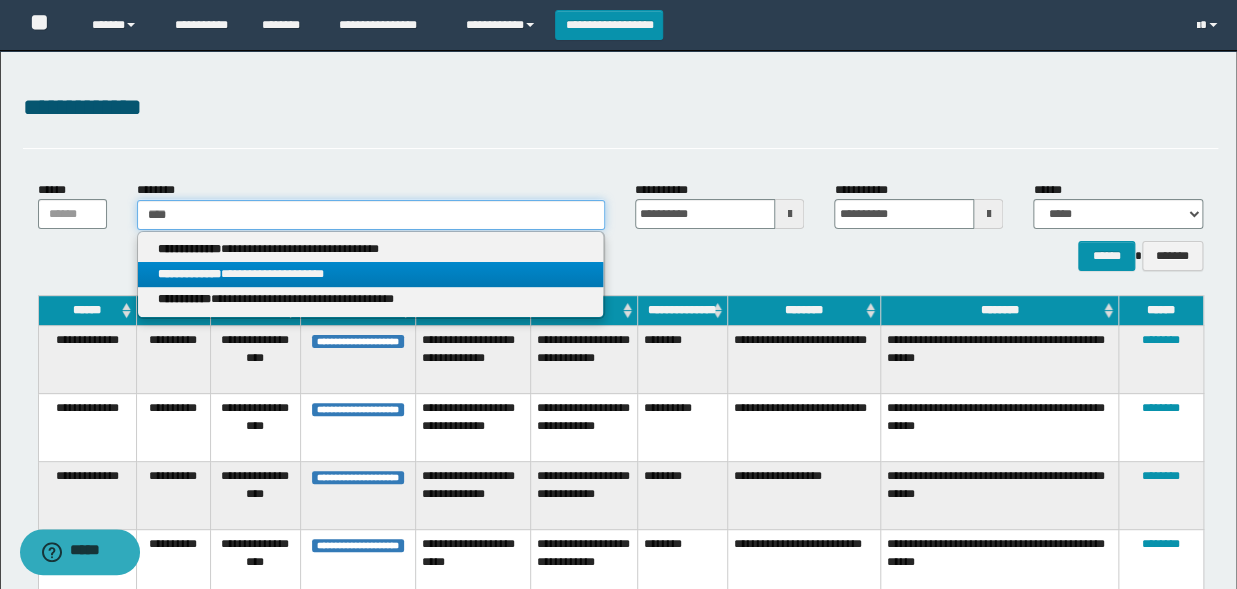 type 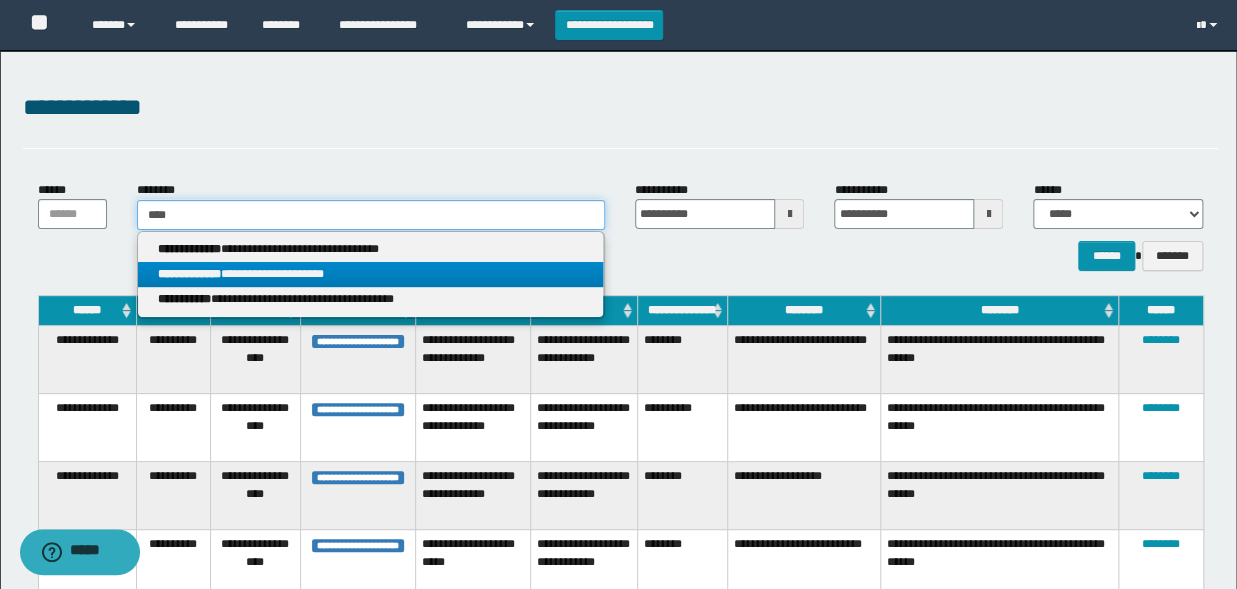 type on "**********" 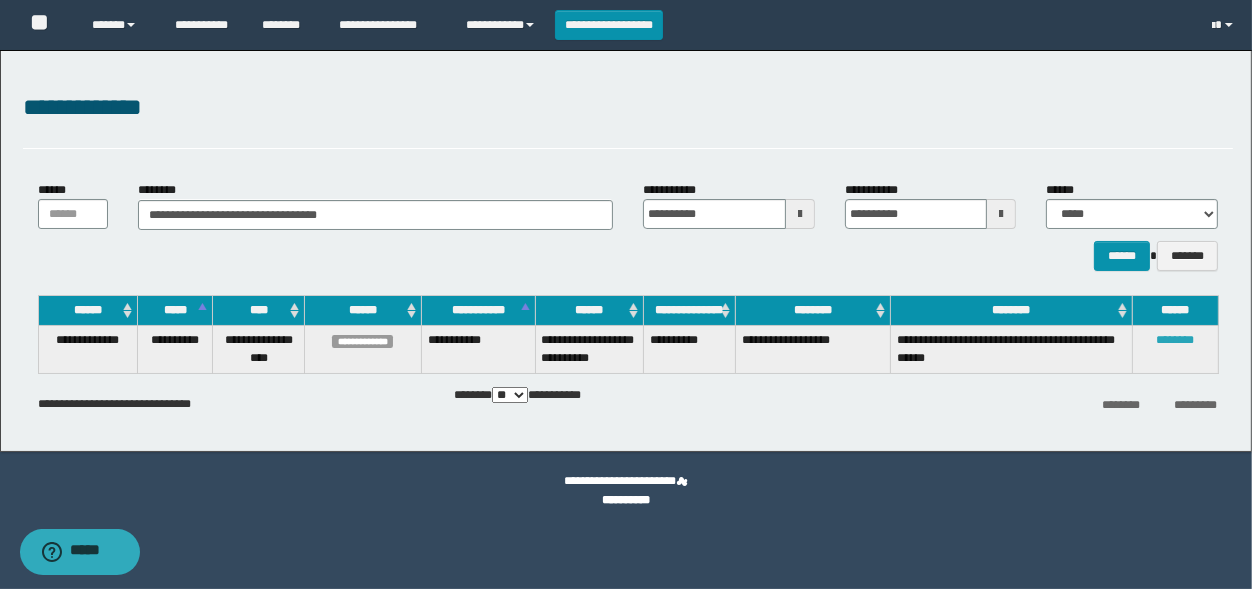 click on "********" at bounding box center (1176, 340) 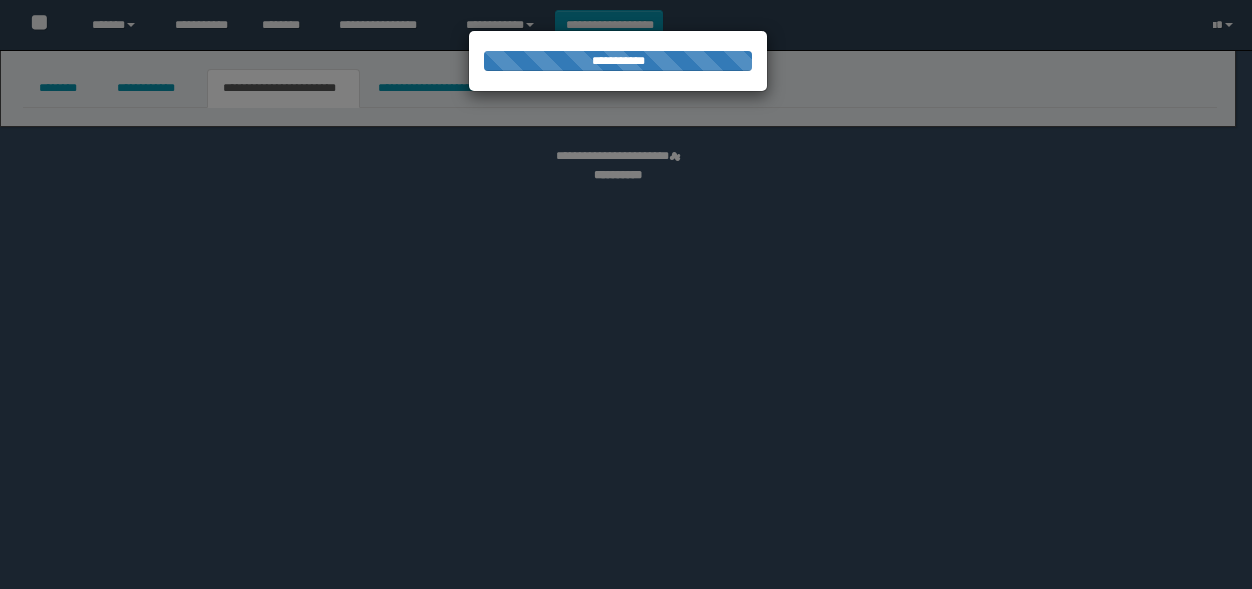 scroll, scrollTop: 0, scrollLeft: 0, axis: both 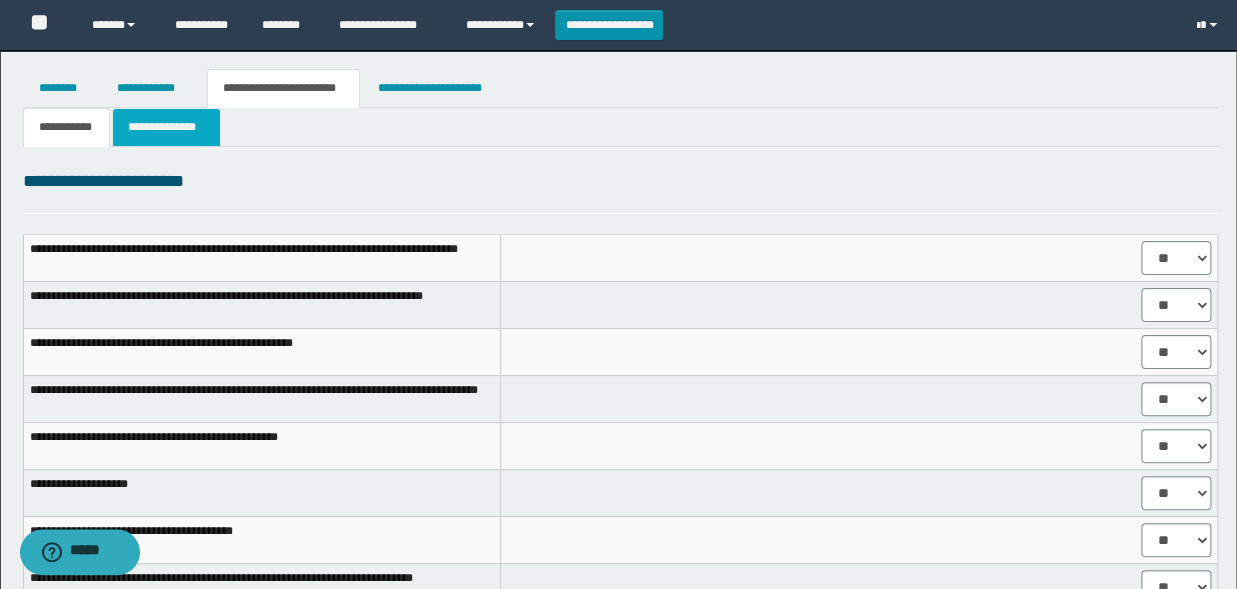 click on "**********" at bounding box center (166, 127) 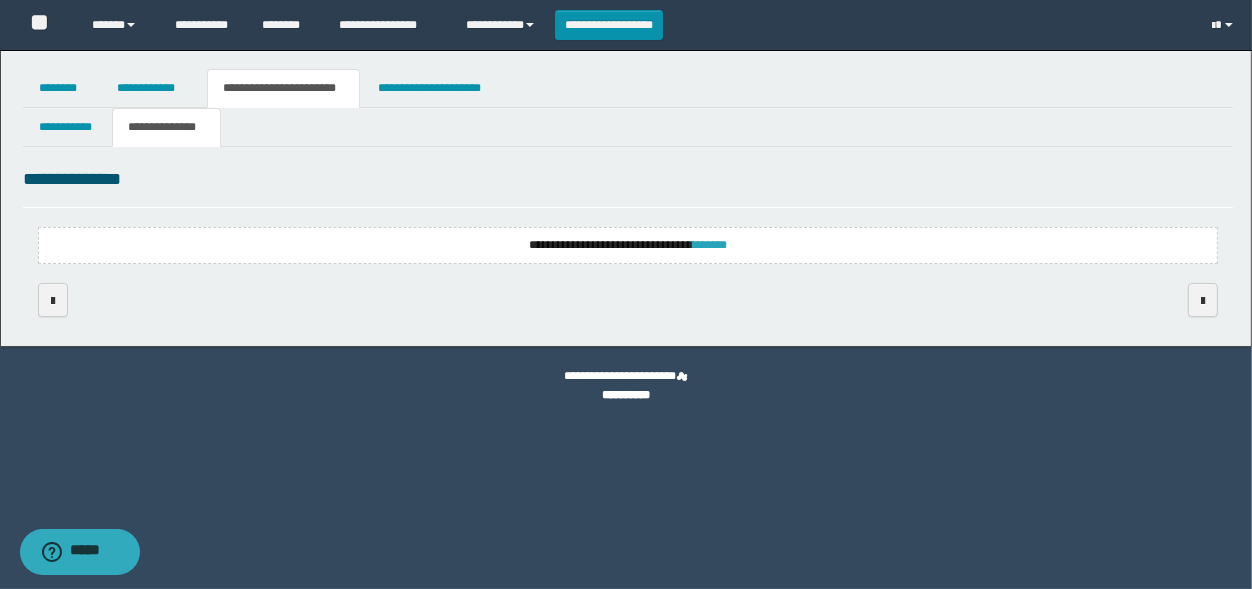 click on "*******" at bounding box center [710, 245] 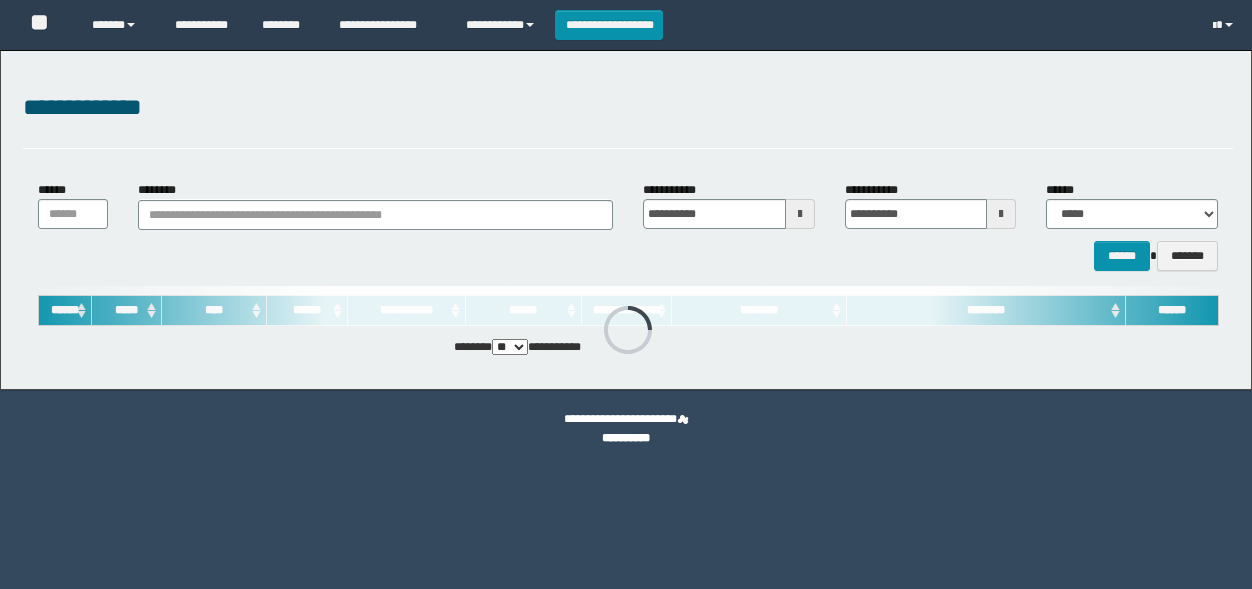 scroll, scrollTop: 0, scrollLeft: 0, axis: both 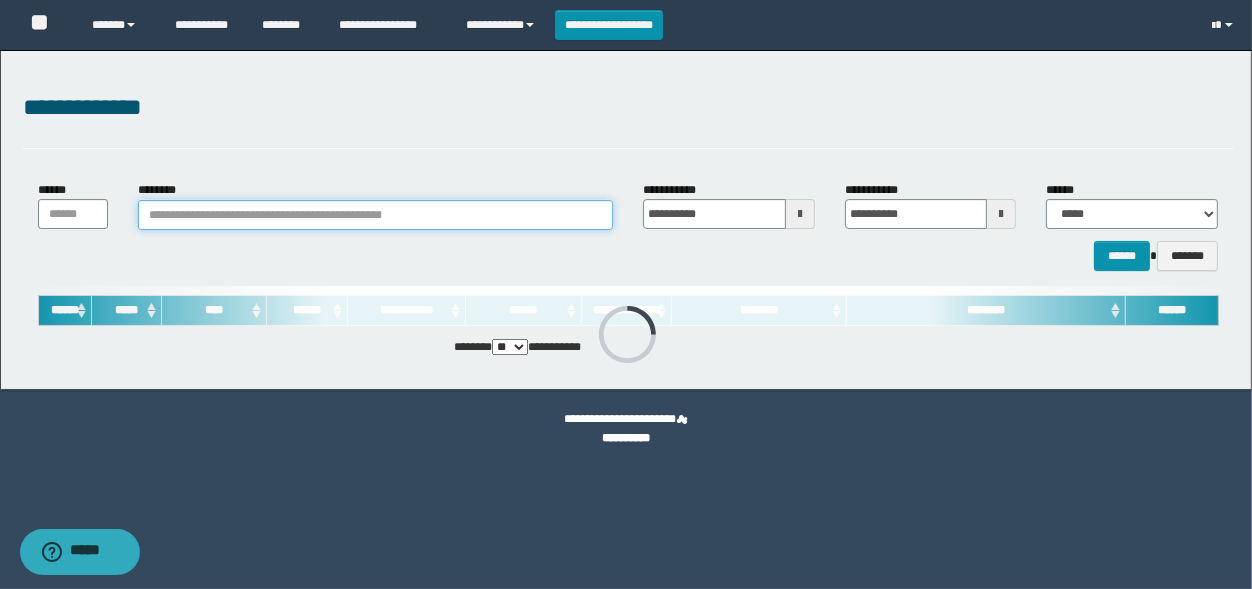 click on "********" at bounding box center [375, 215] 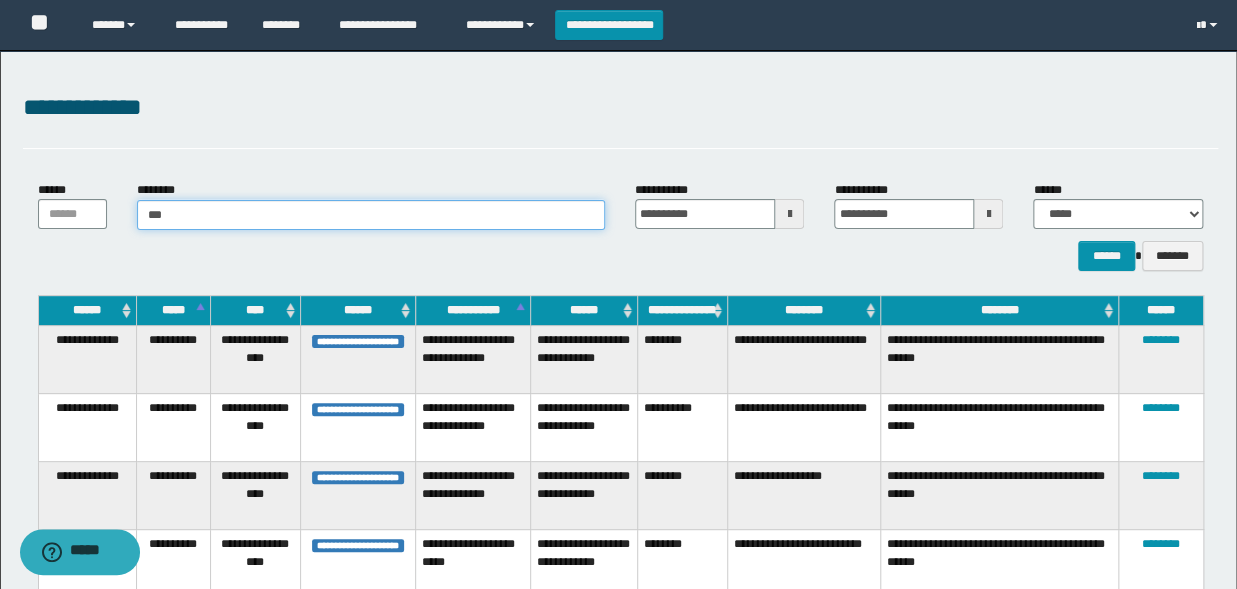 type on "****" 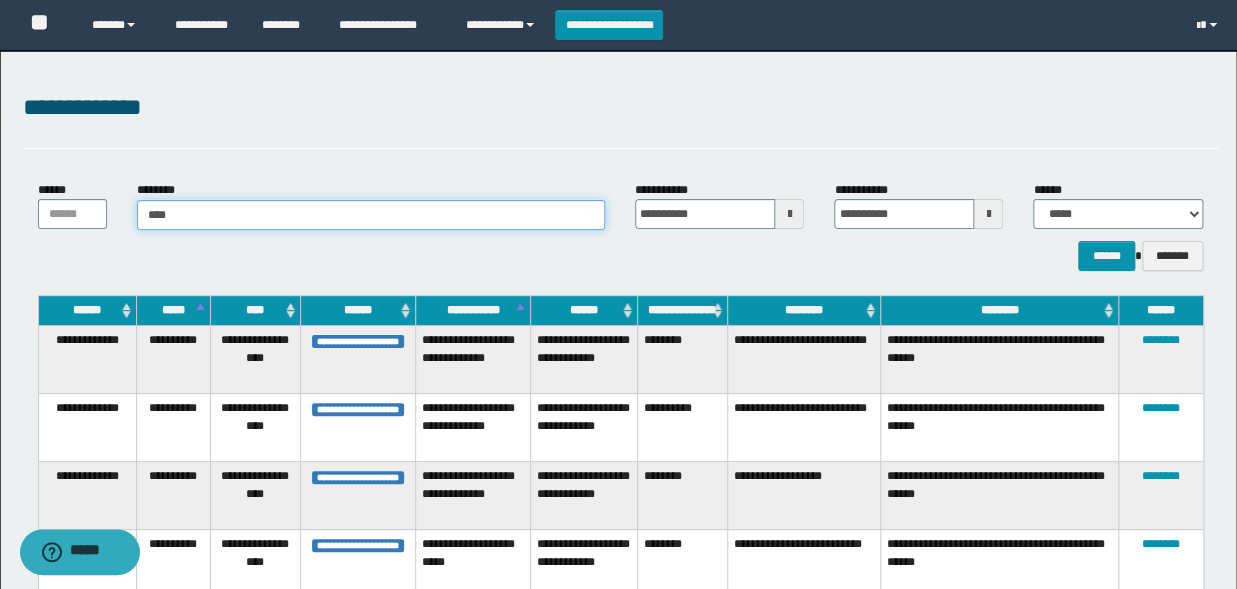 type on "****" 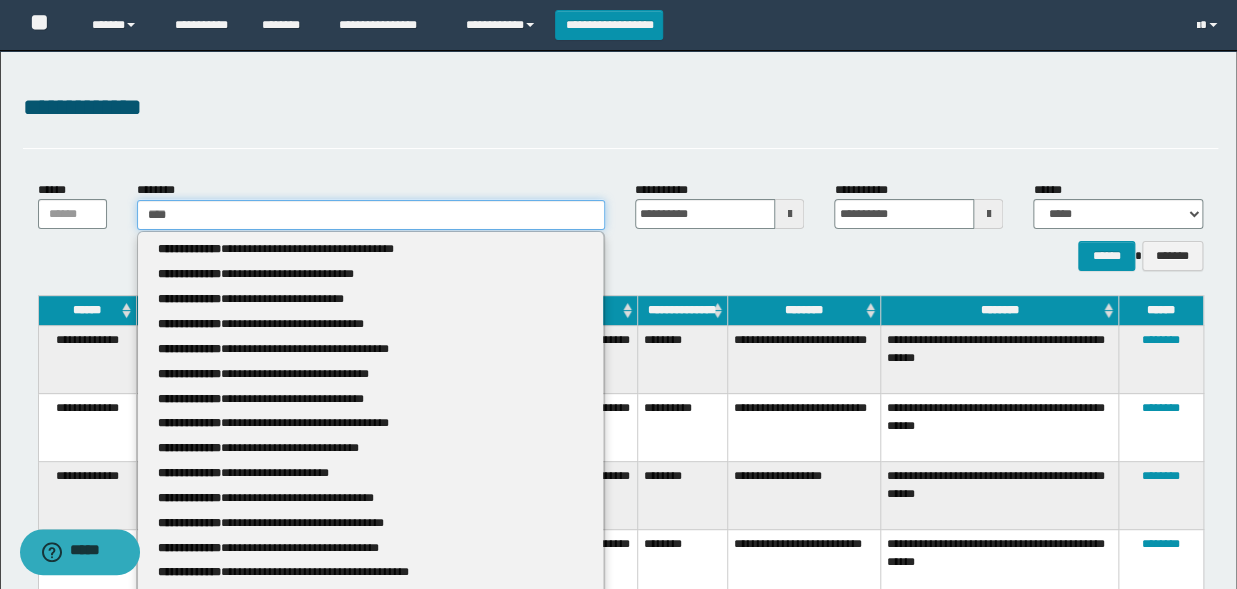 type 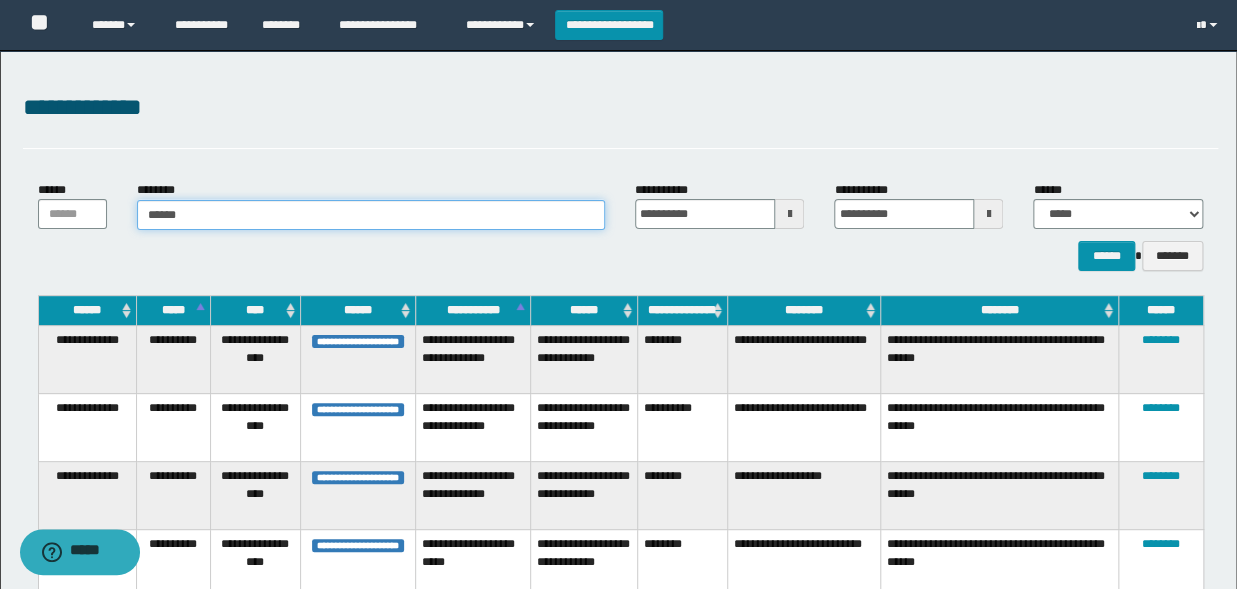 type on "*******" 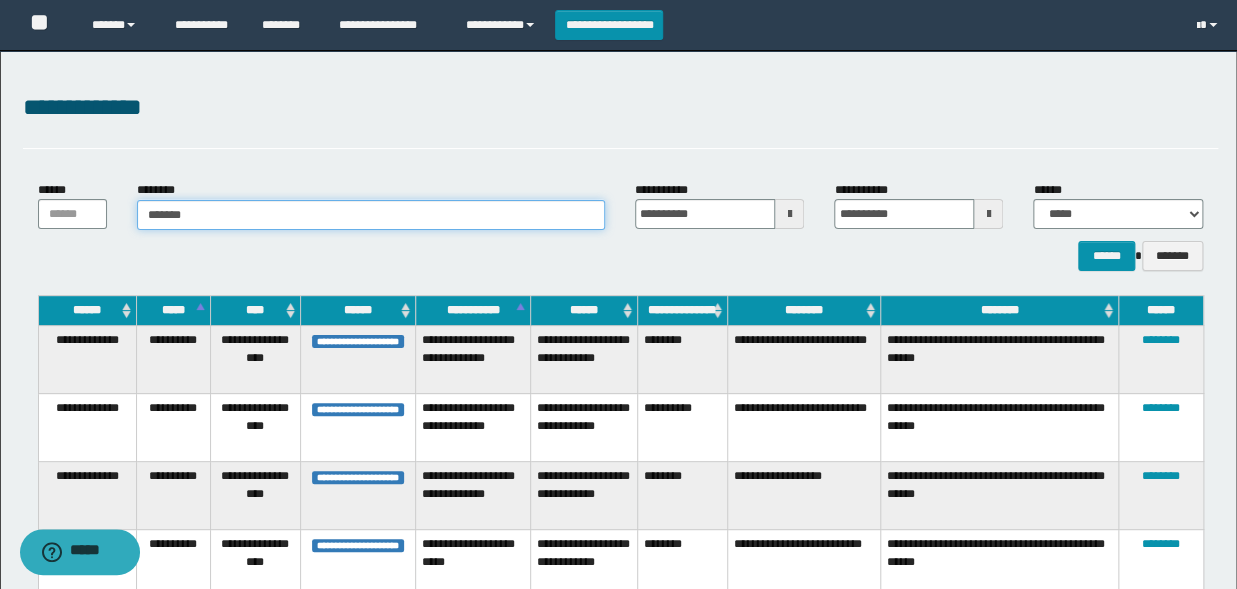 type on "*******" 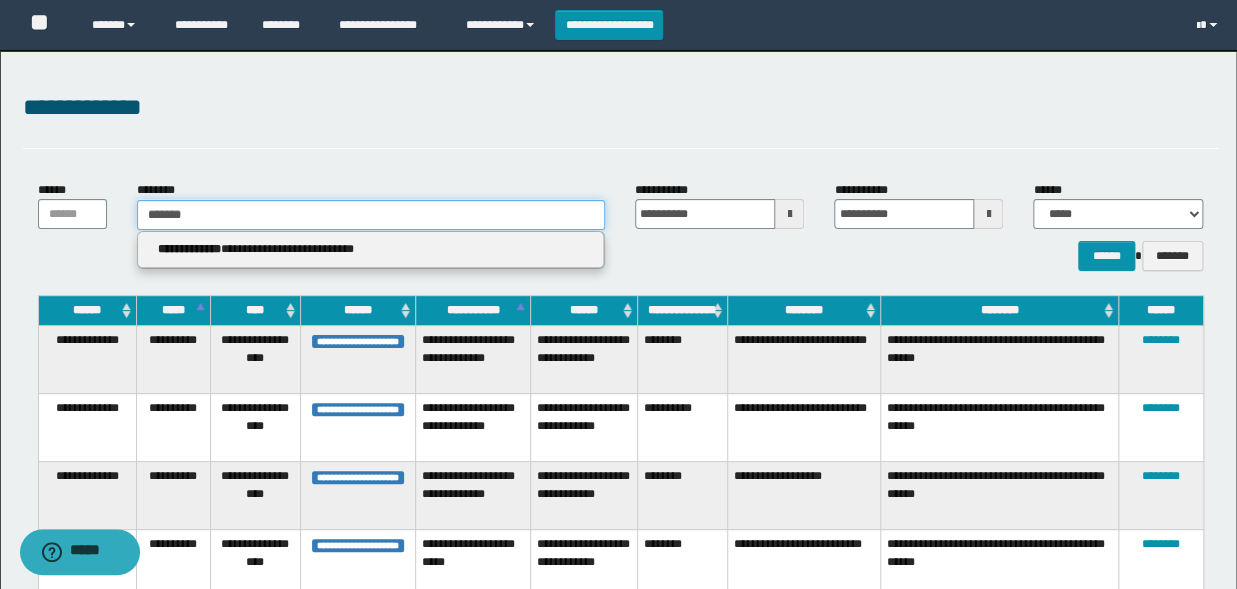 type 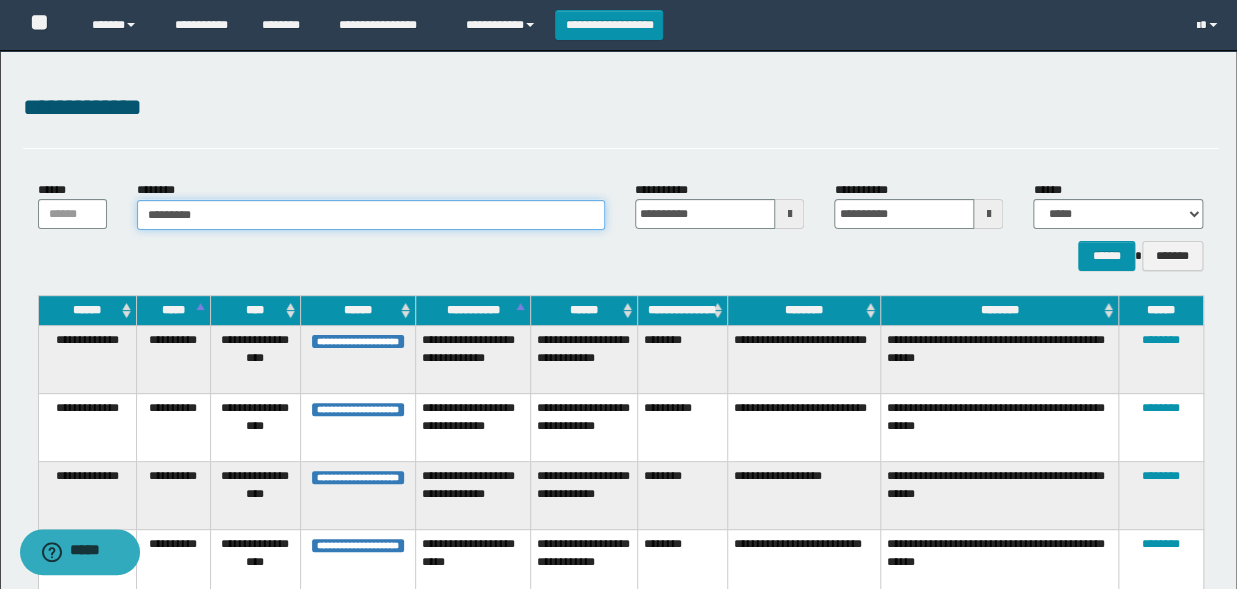 type on "**********" 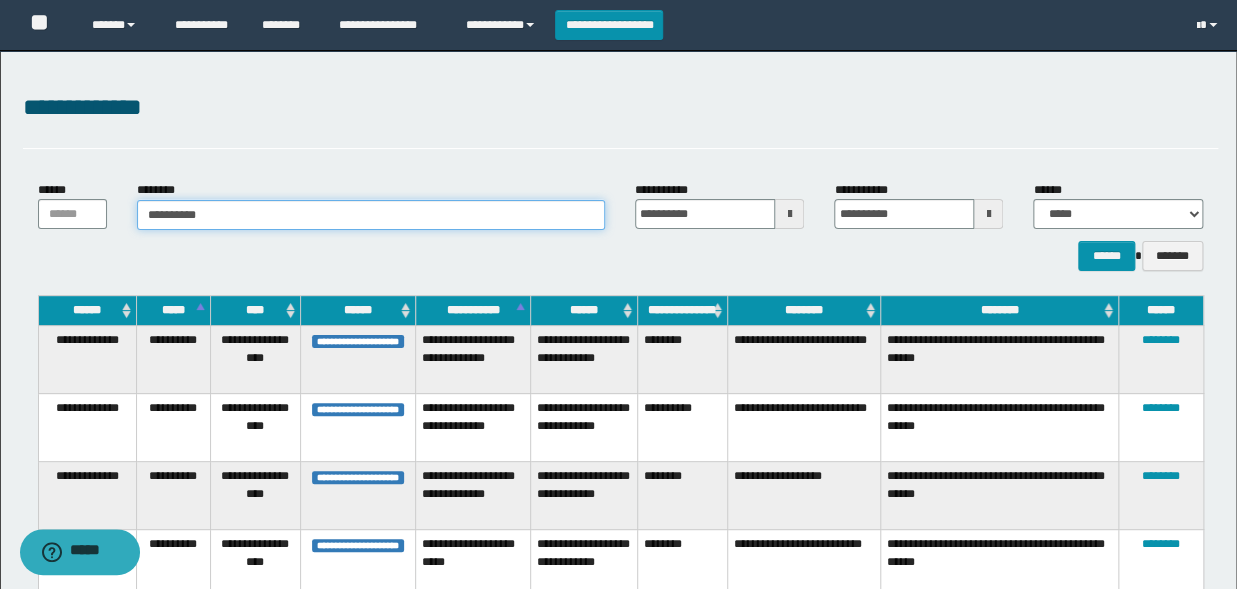 type on "**********" 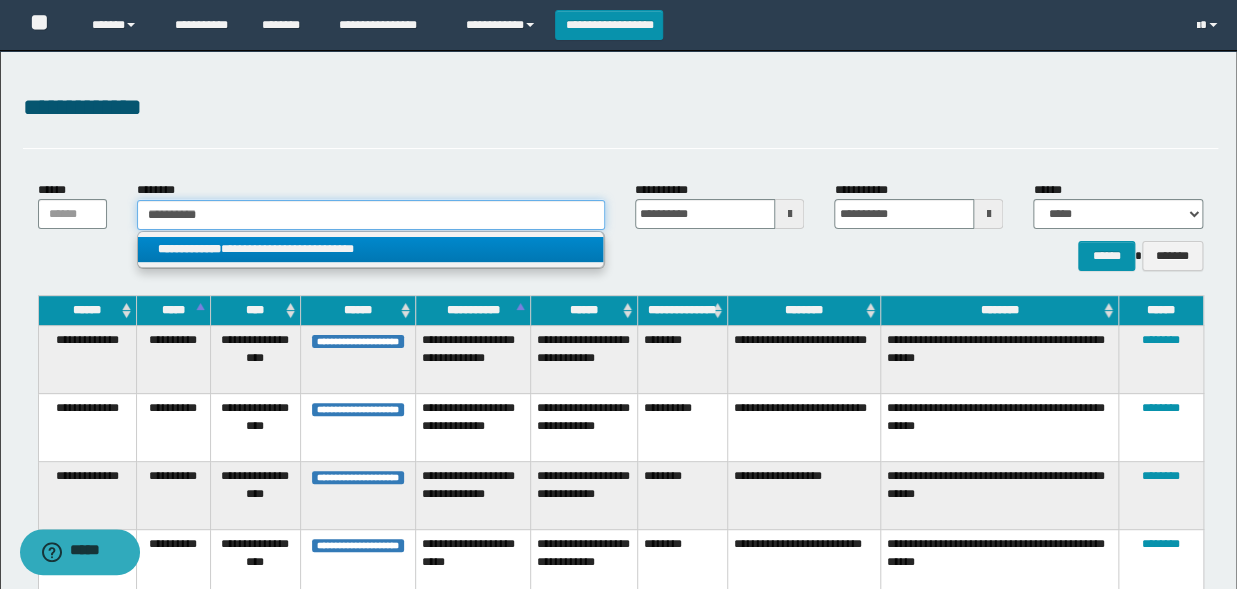 type 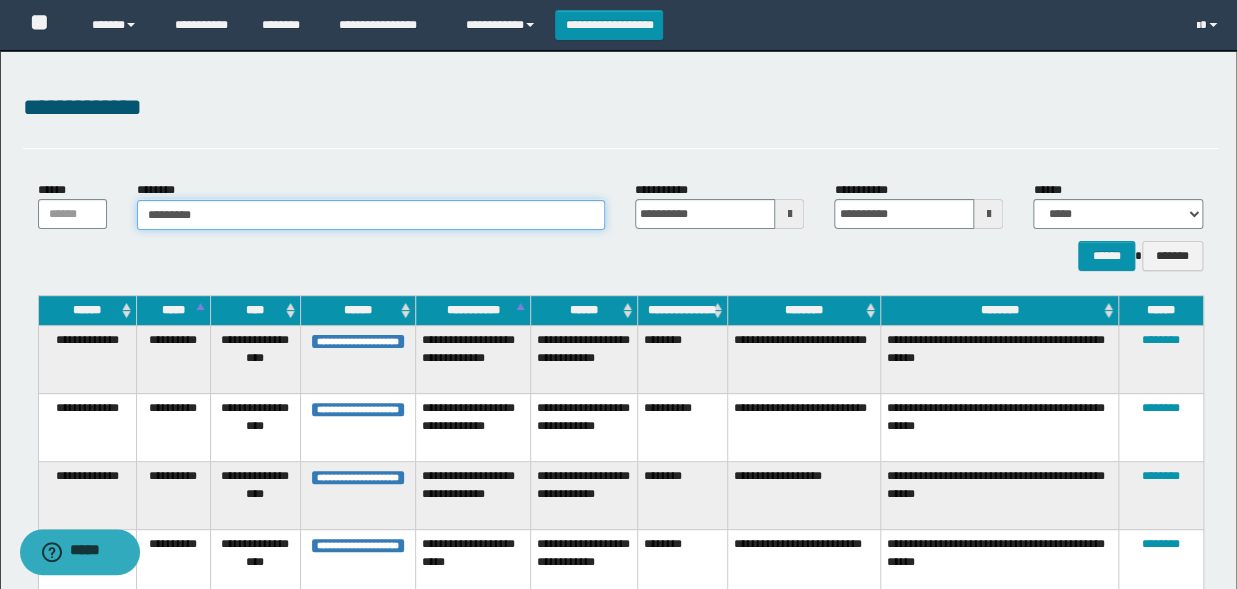 type on "*********" 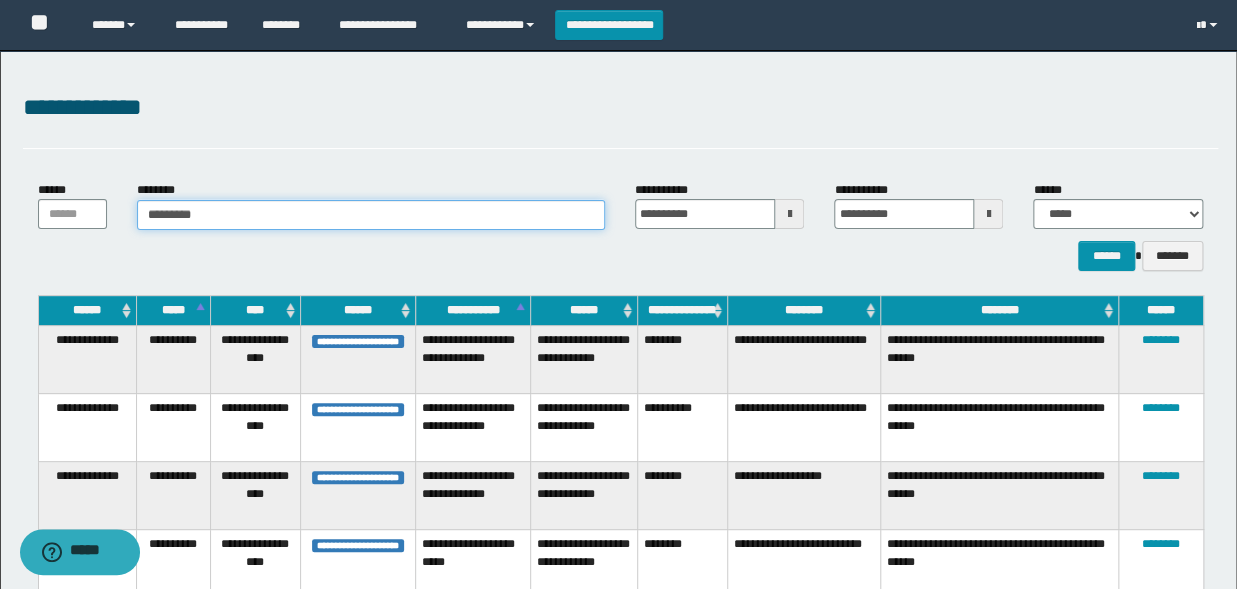 type 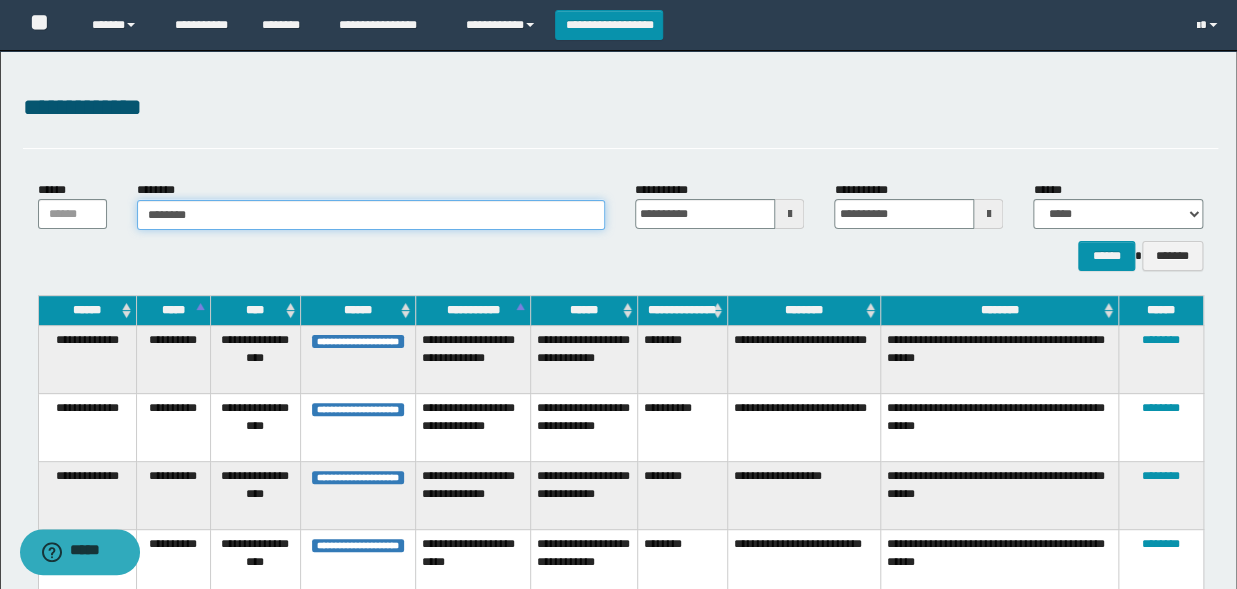 type on "*******" 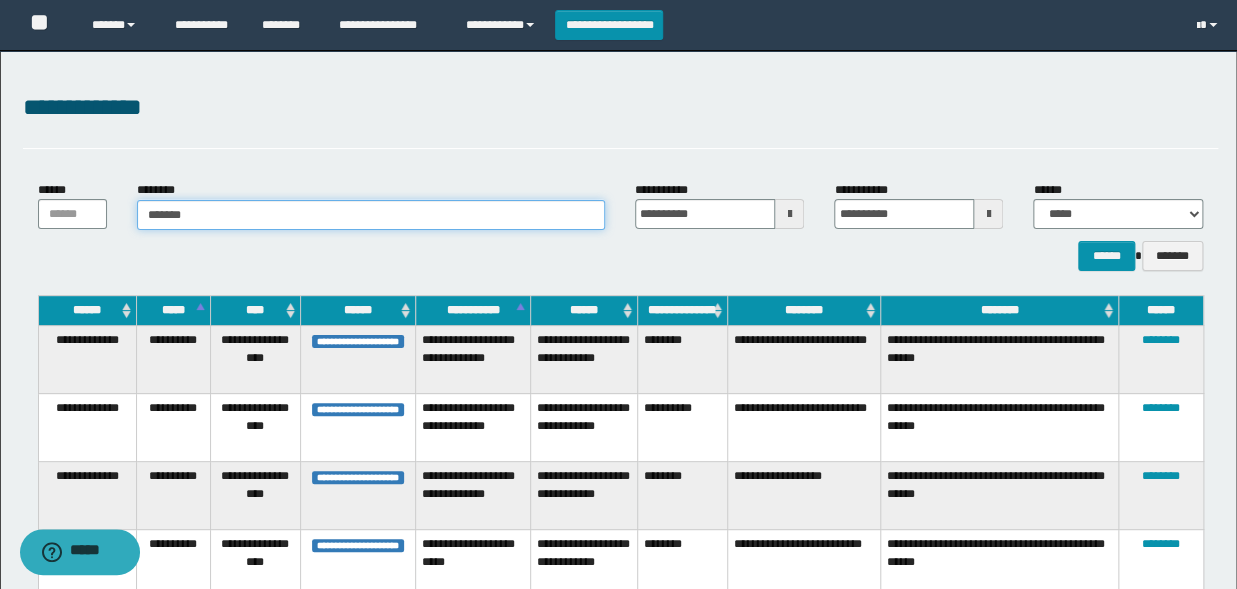 type on "*******" 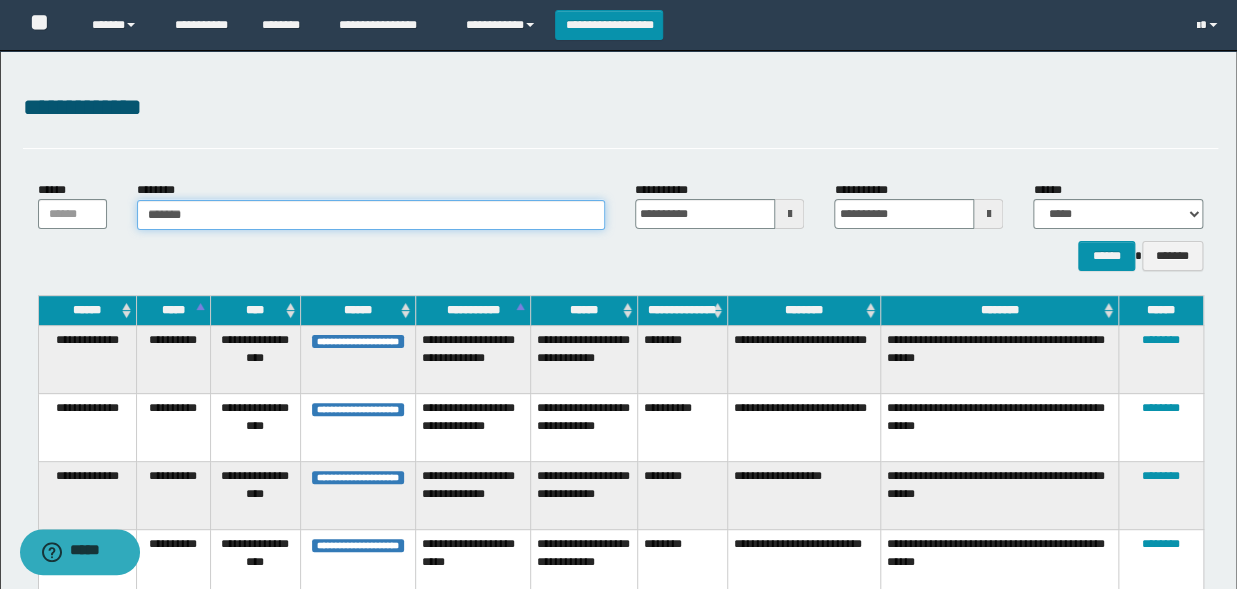 type 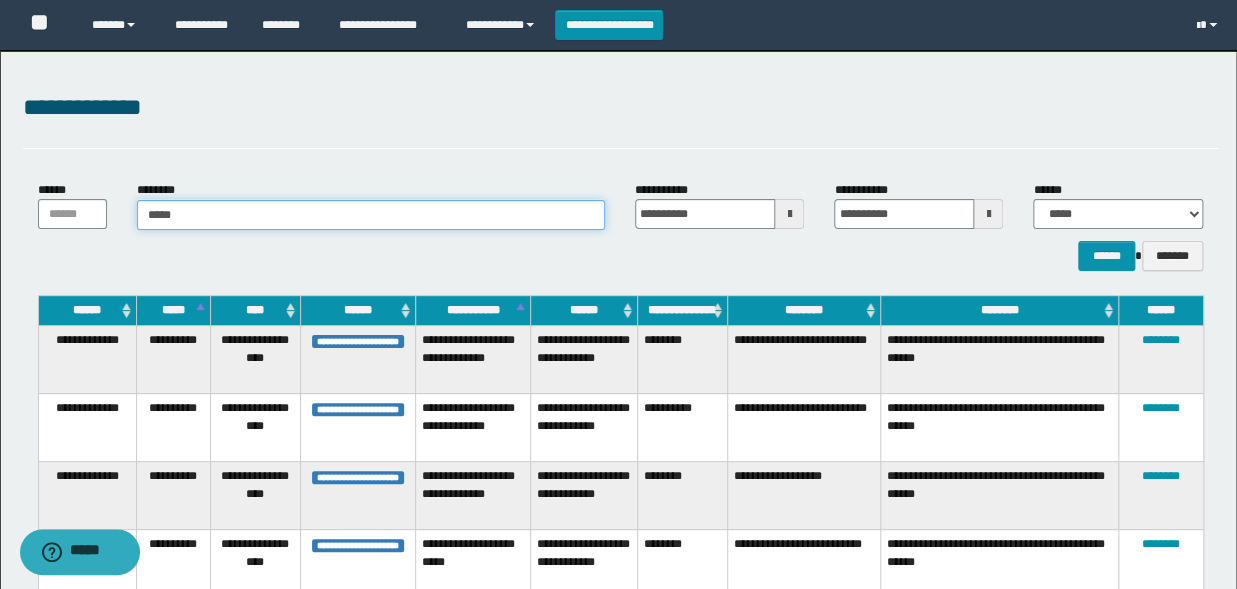type on "****" 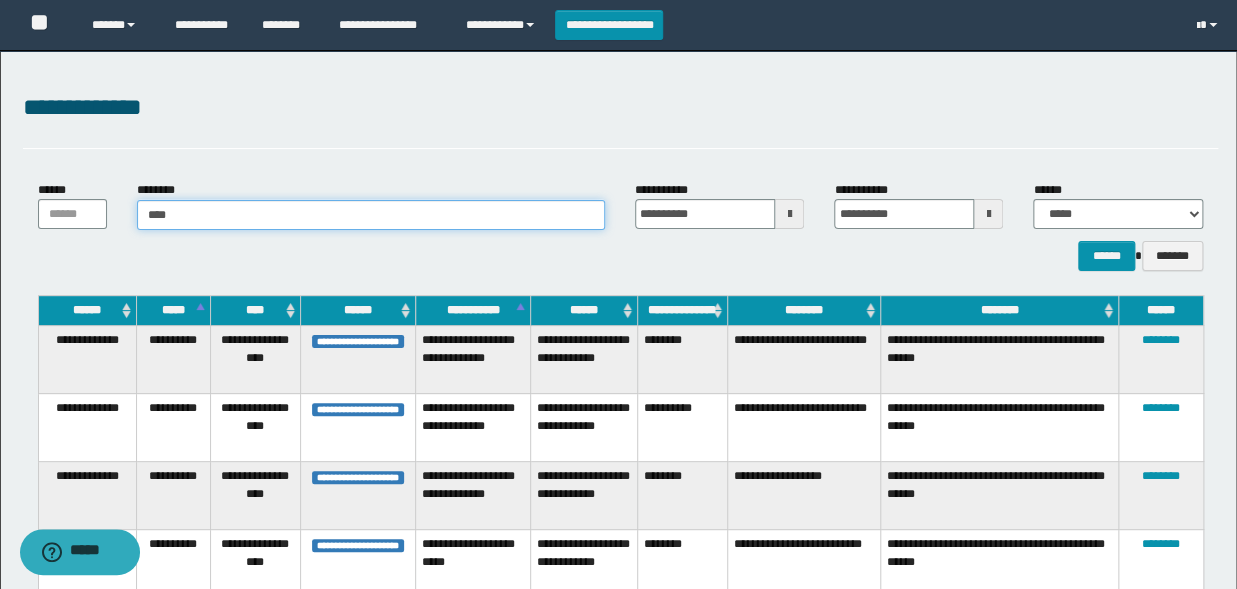 type on "****" 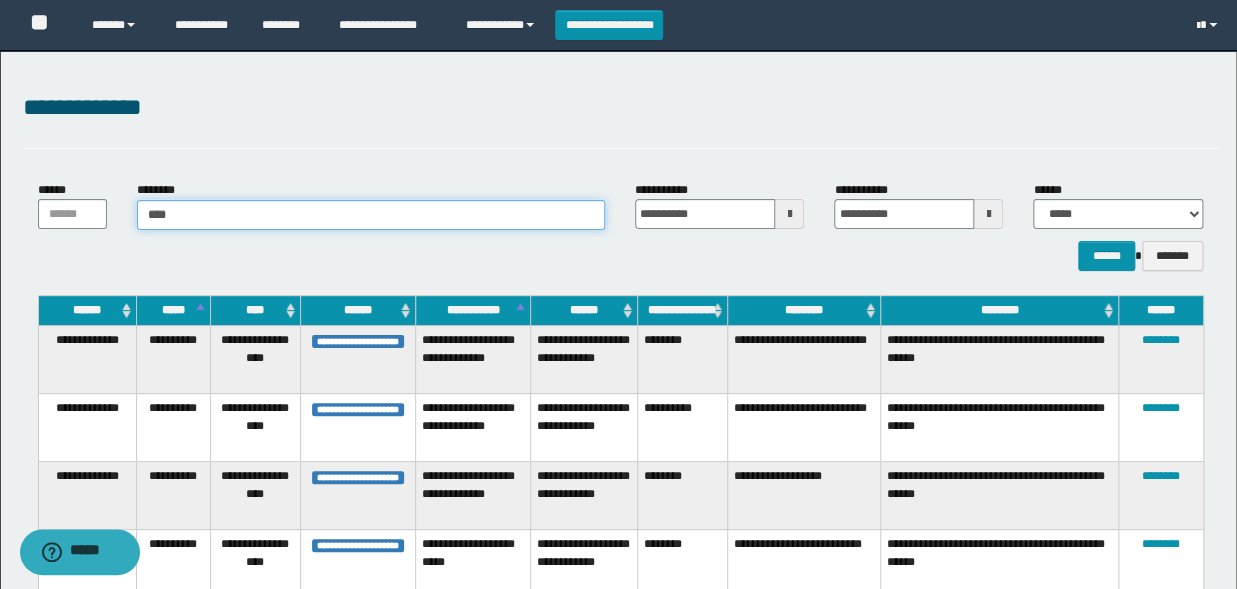 type 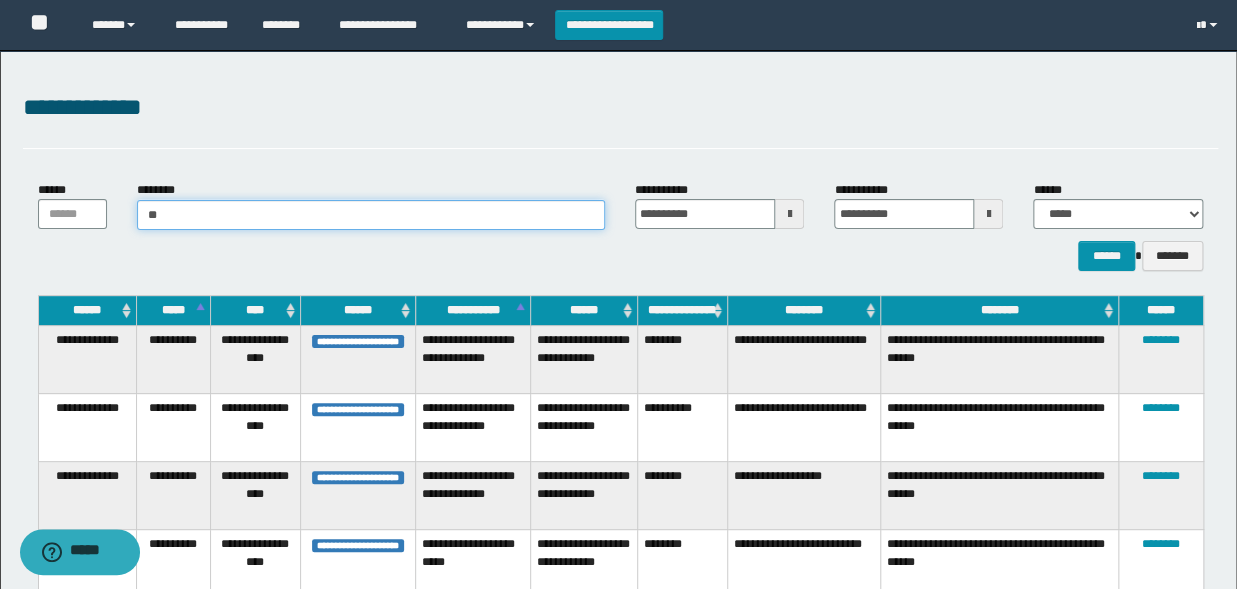 type on "*" 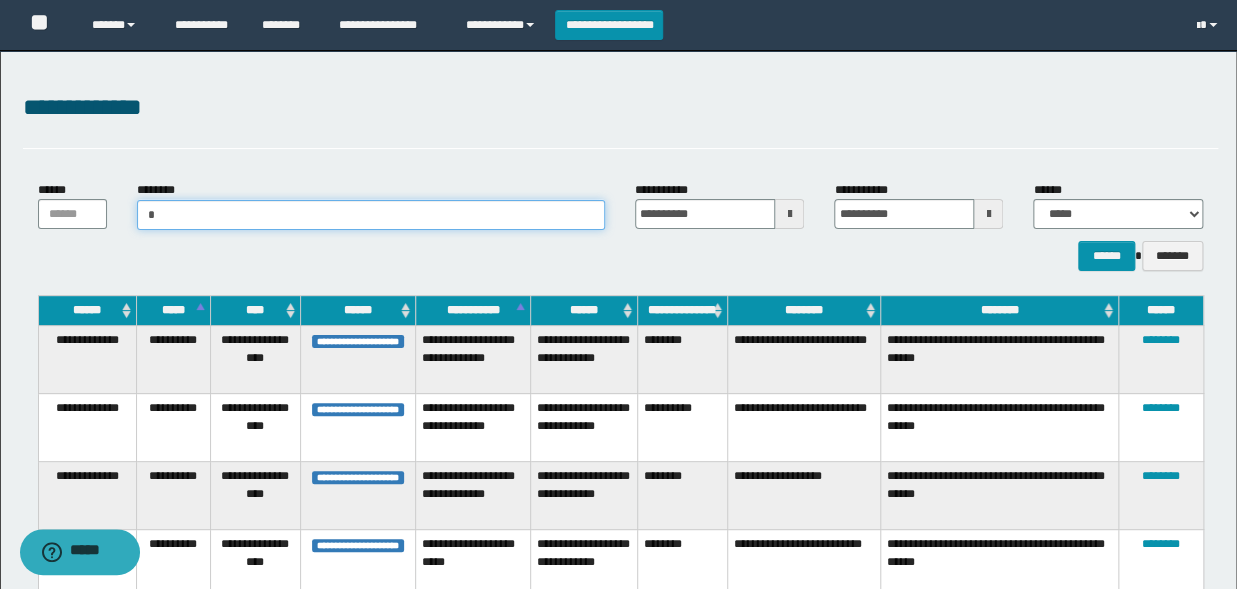 type on "**" 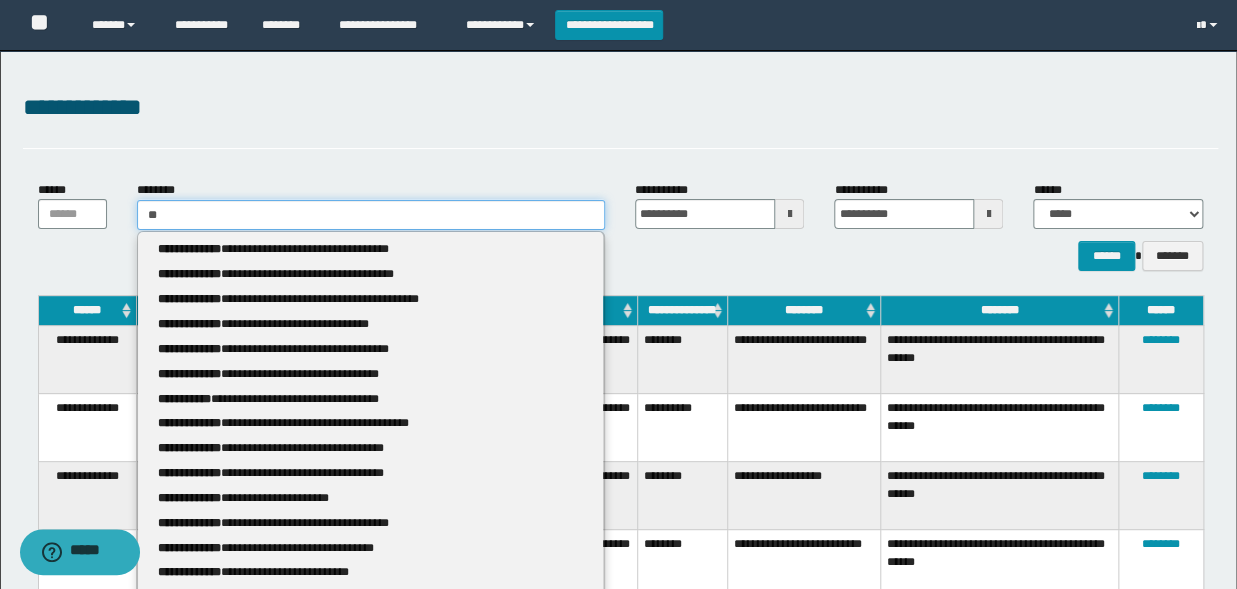 type on "**" 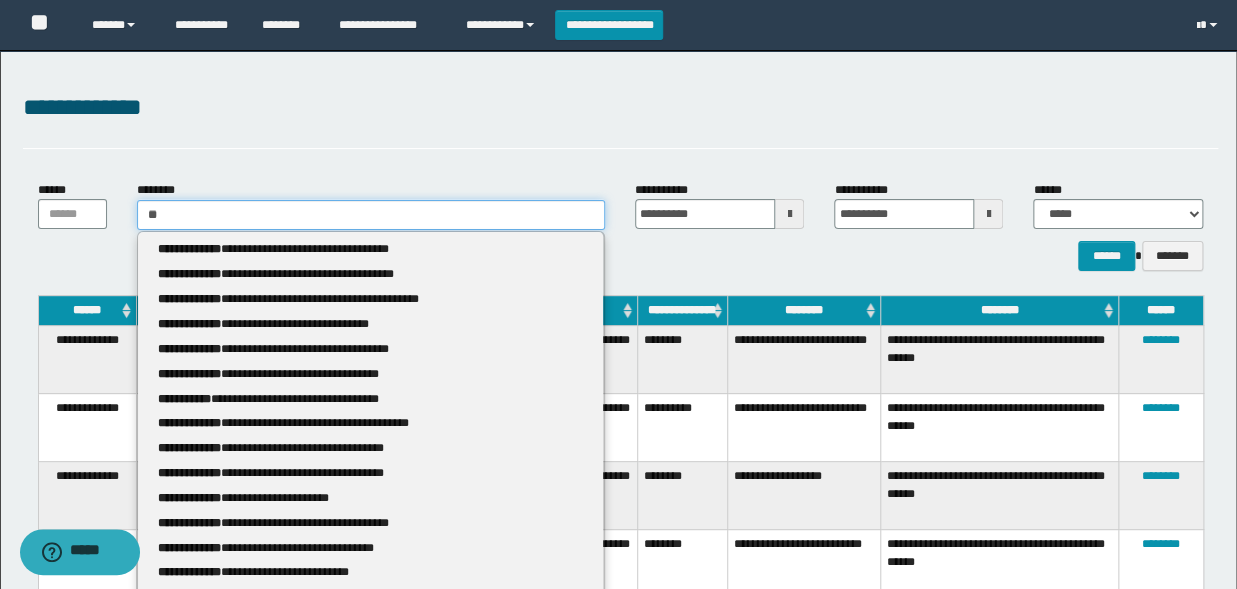 type 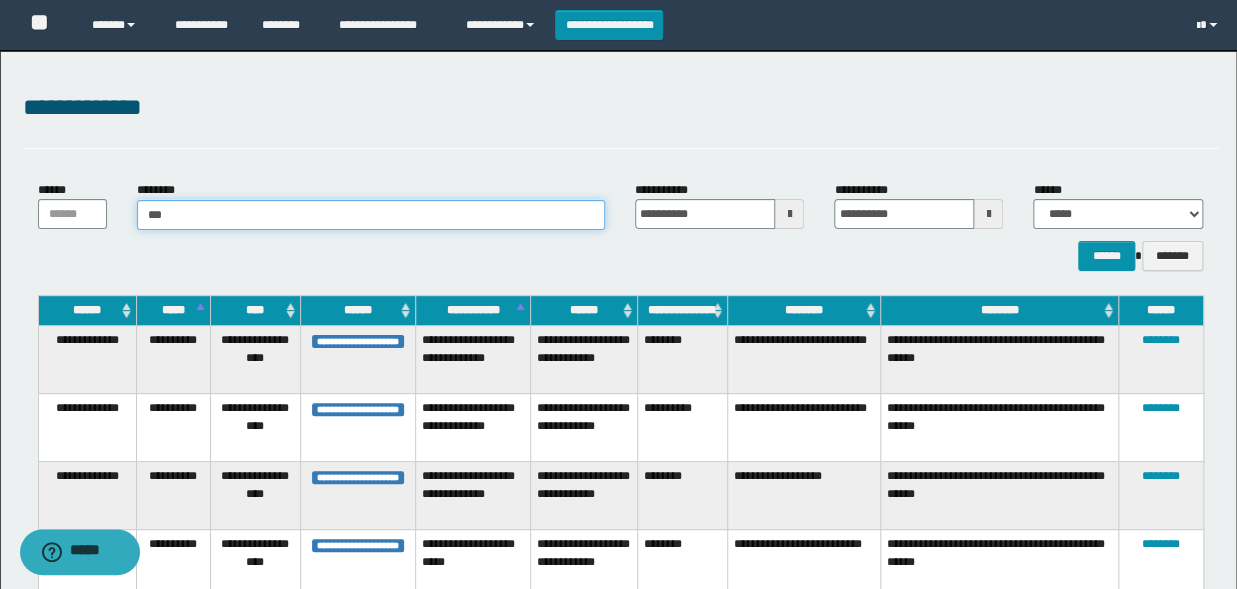 type on "****" 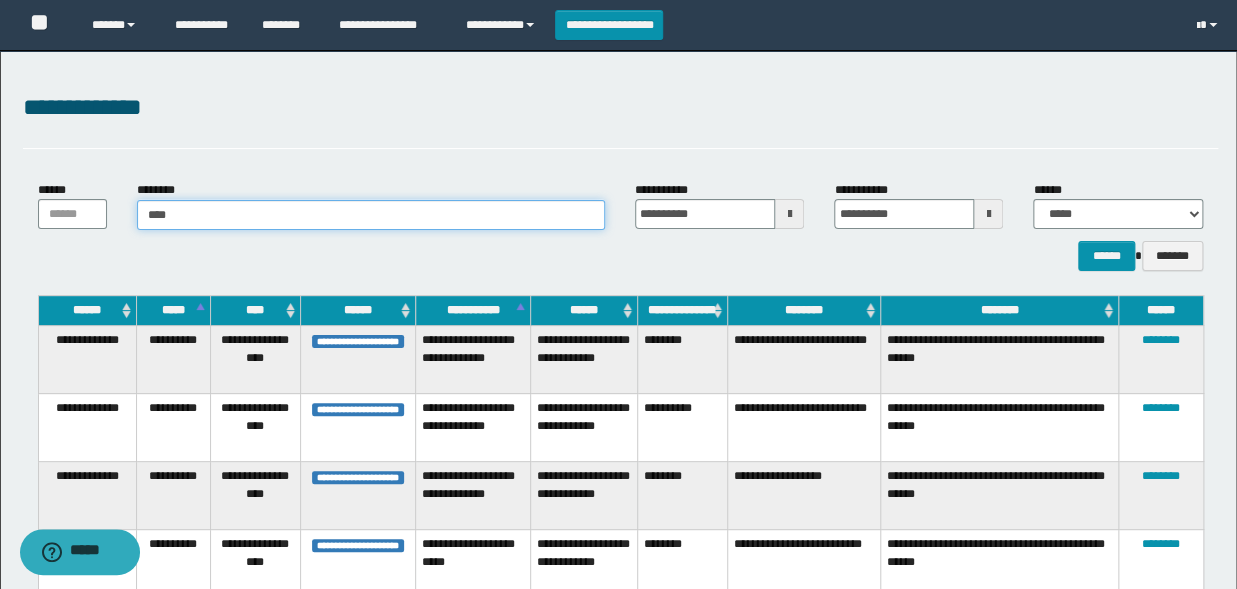 type on "****" 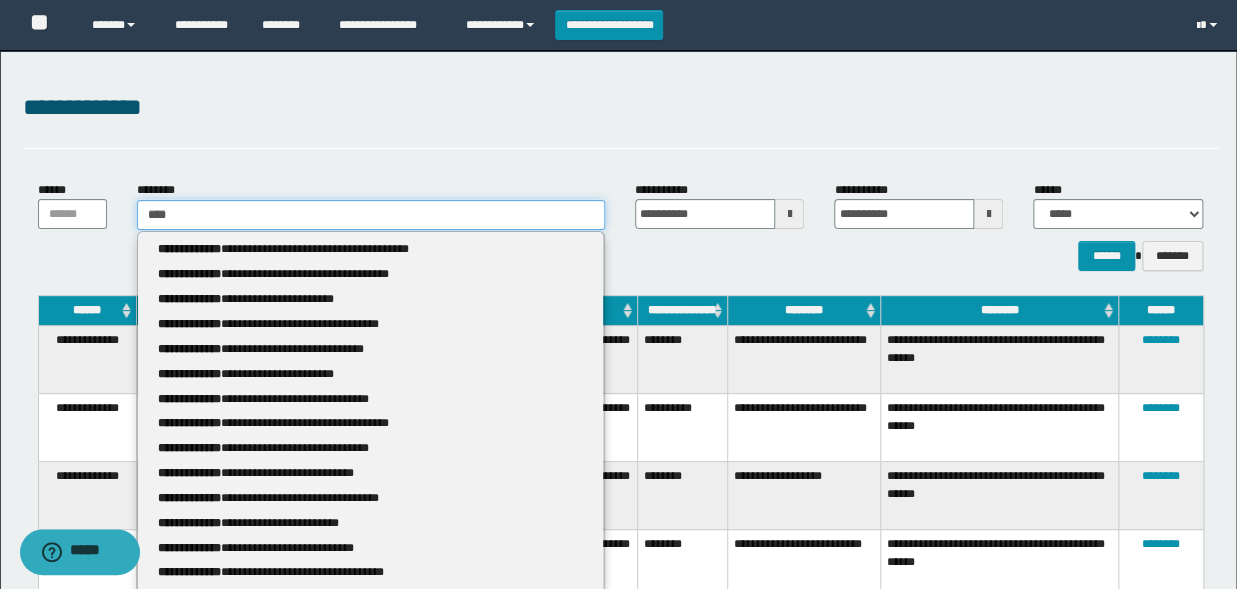 type 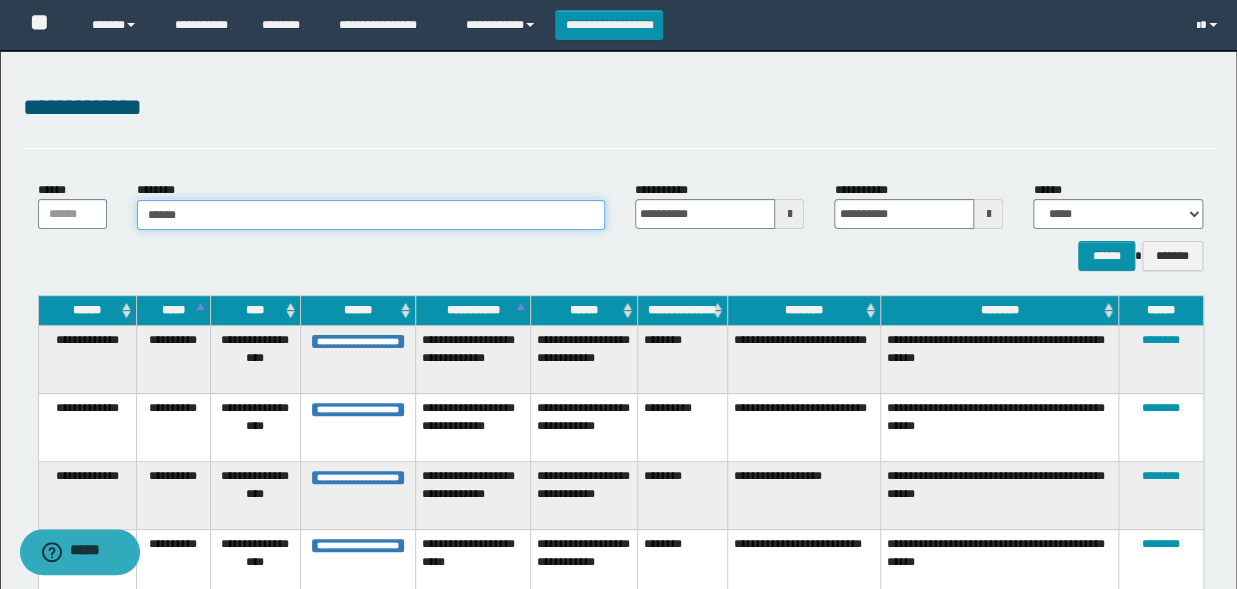 type on "*******" 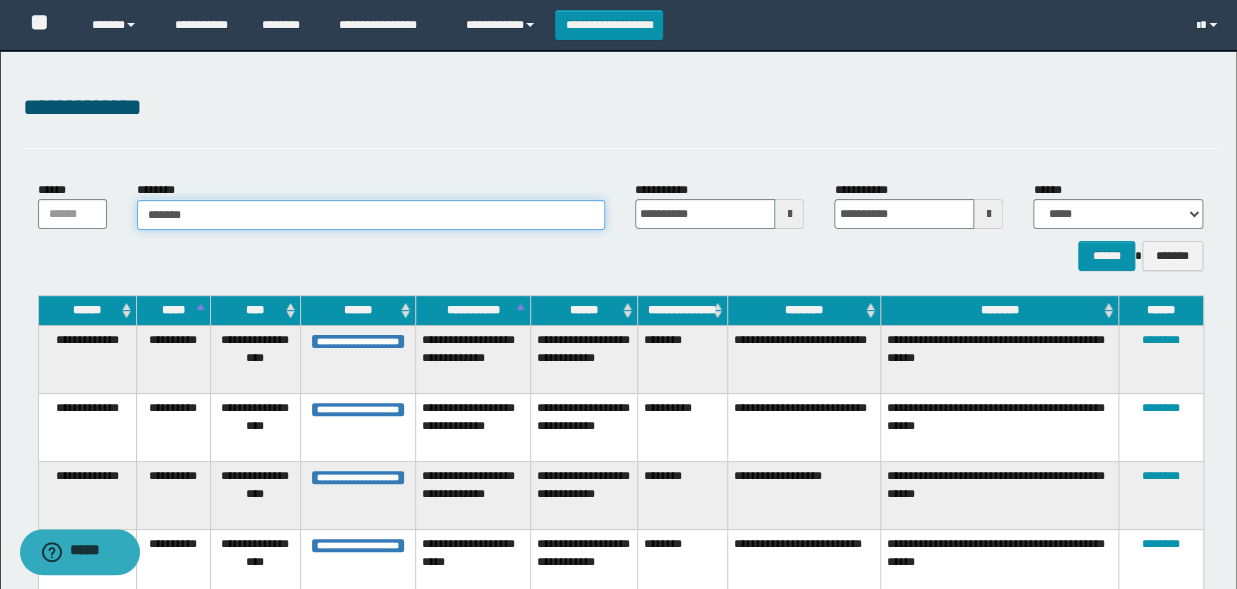 type on "*******" 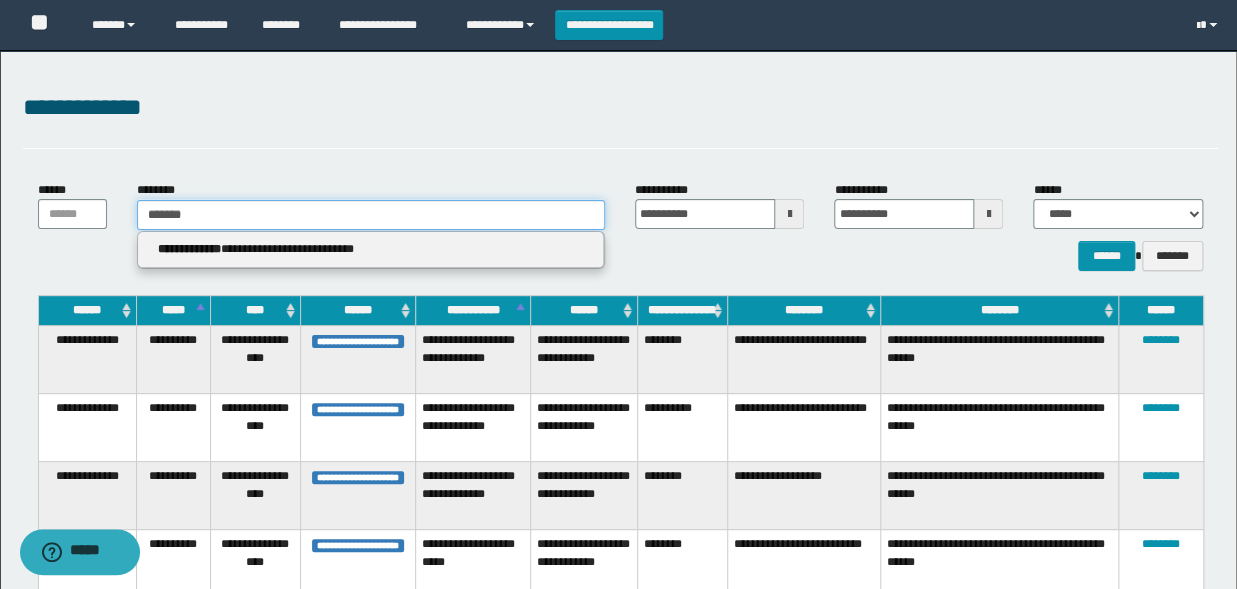 type 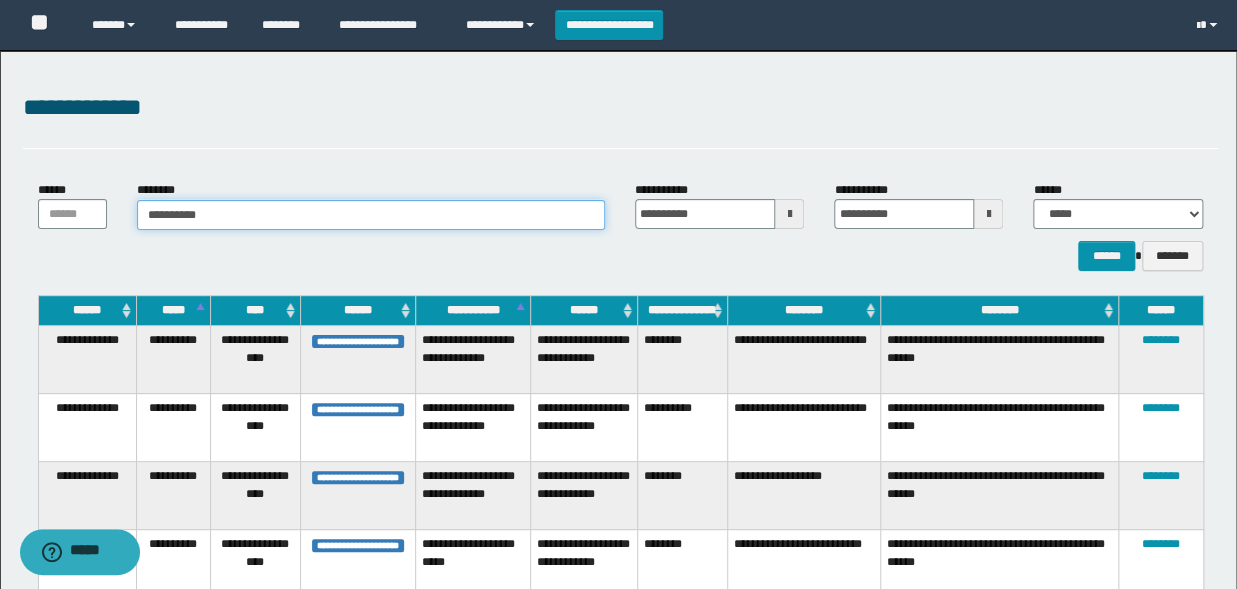 type on "**********" 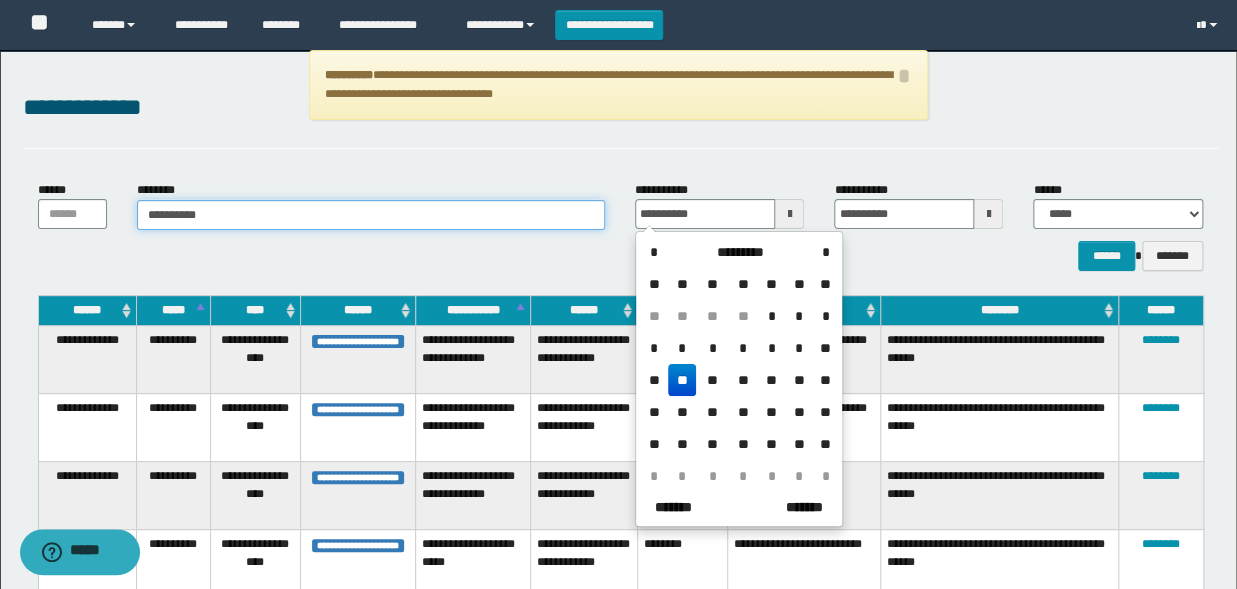 type on "**********" 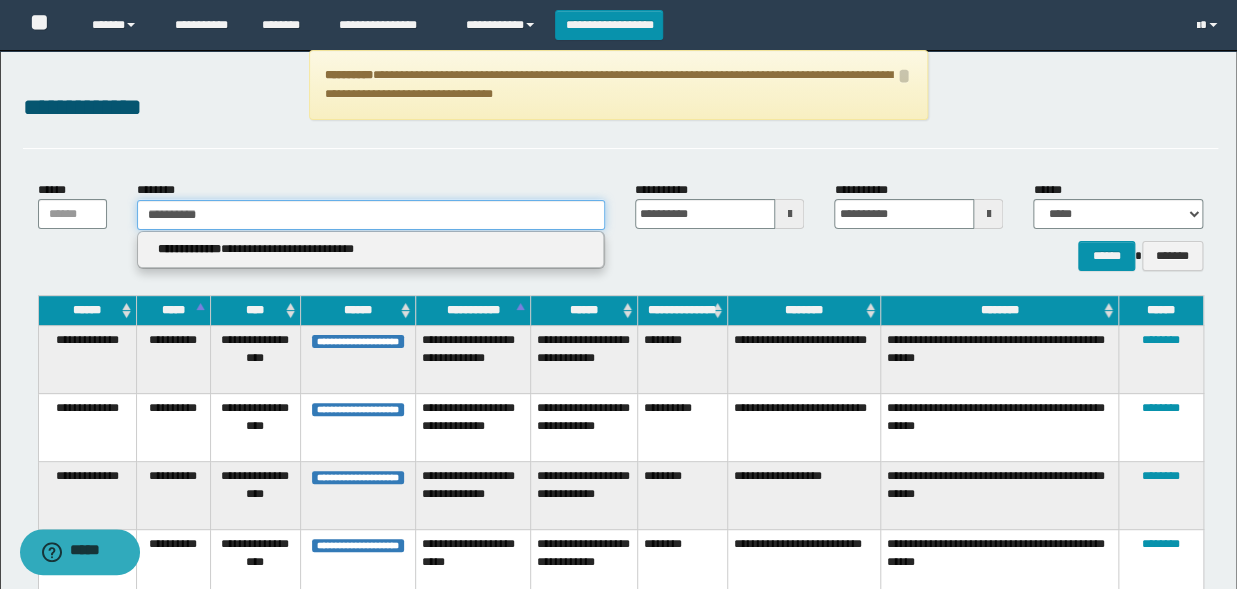click on "**********" at bounding box center (371, 215) 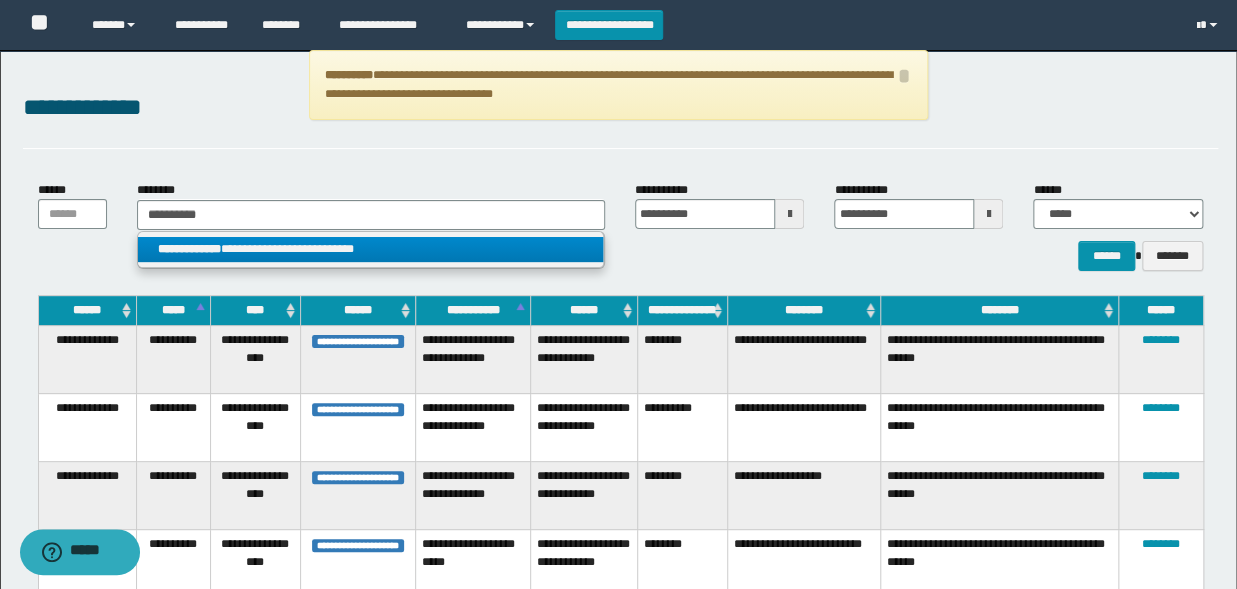 click on "**********" at bounding box center (370, 249) 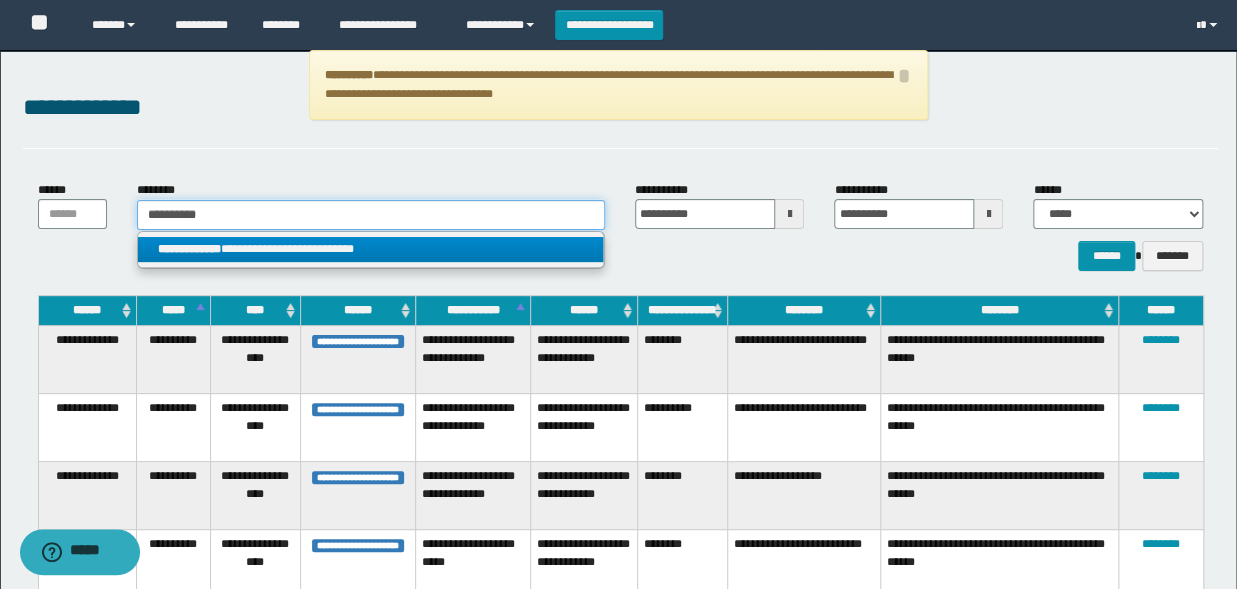 type 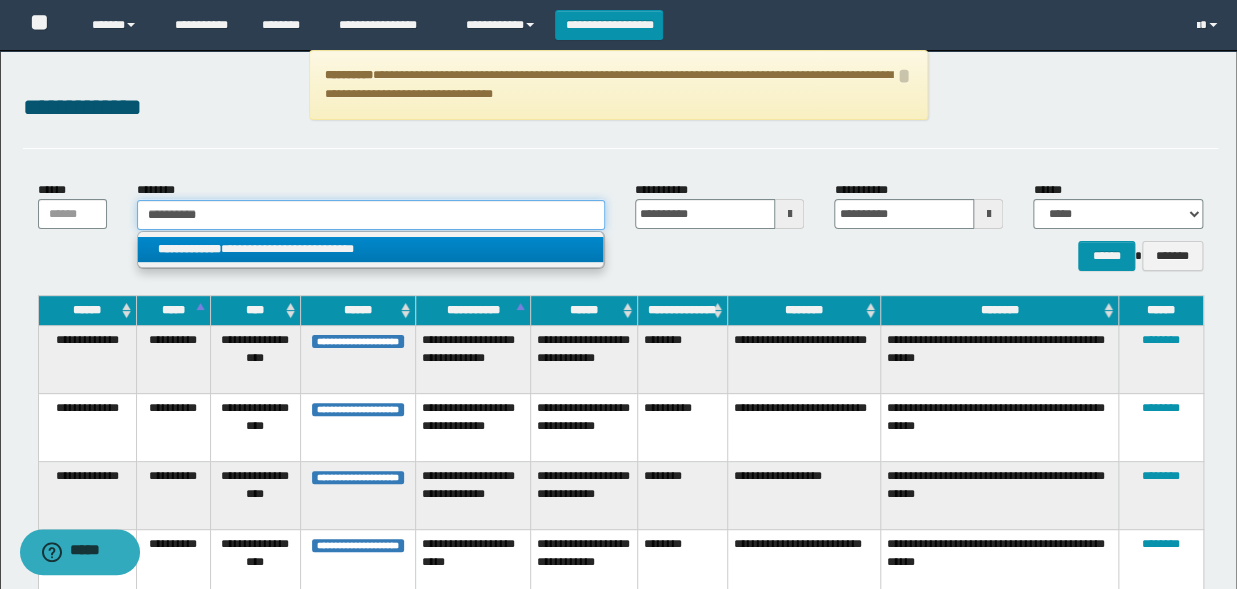 type on "**********" 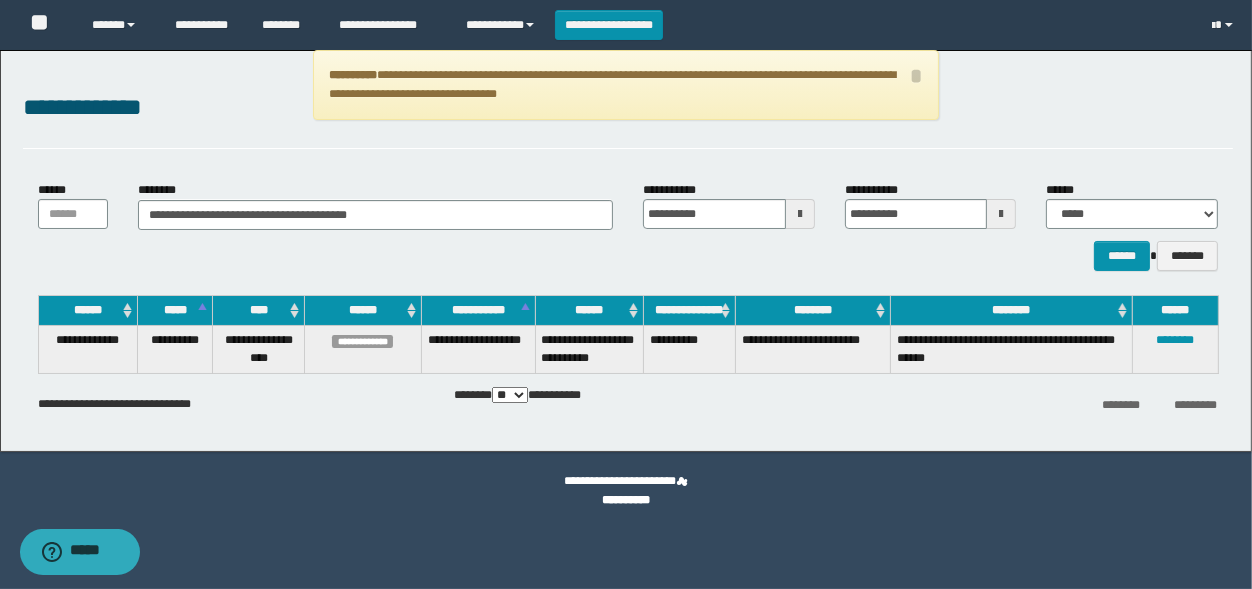 click on "********" at bounding box center [1175, 349] 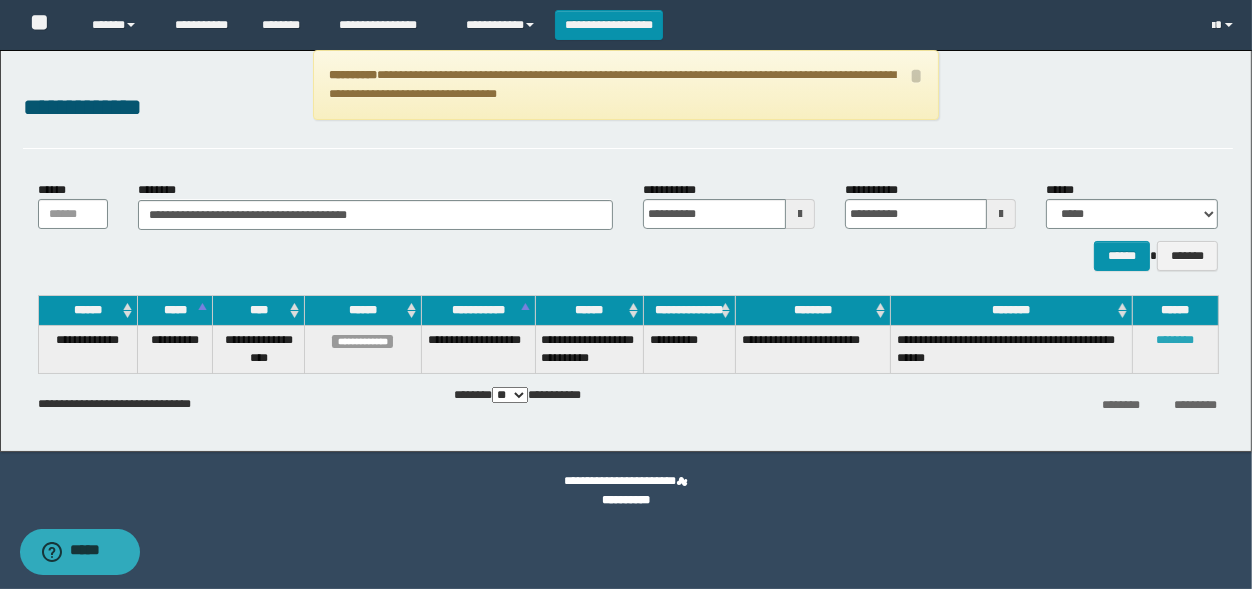 click on "********" at bounding box center [1176, 340] 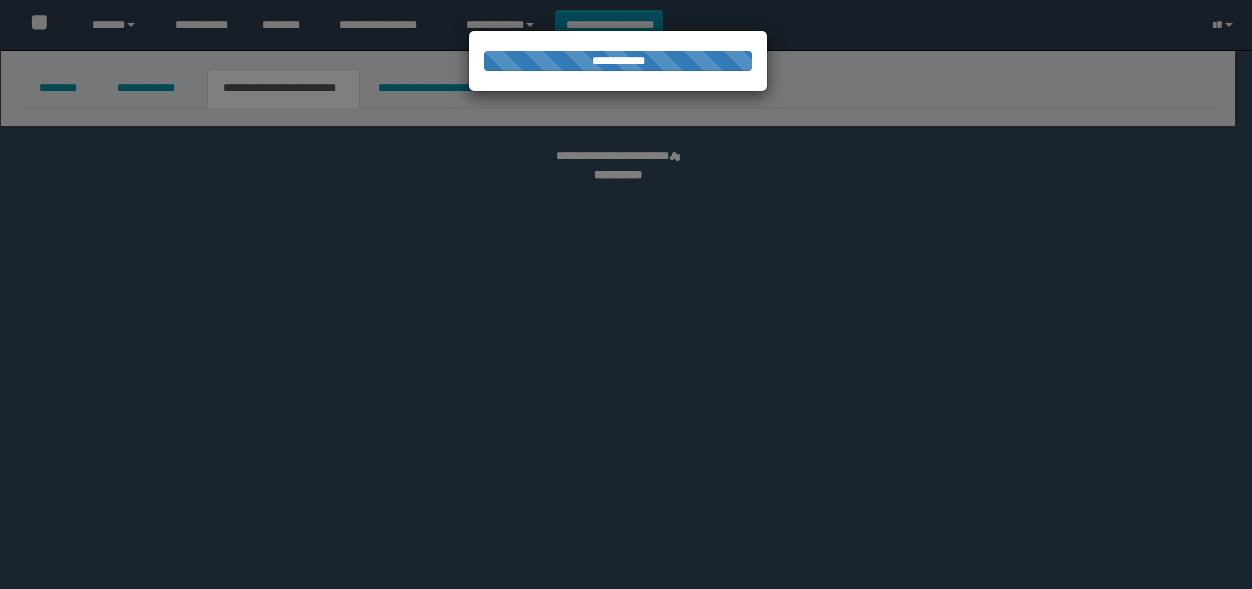 scroll, scrollTop: 0, scrollLeft: 0, axis: both 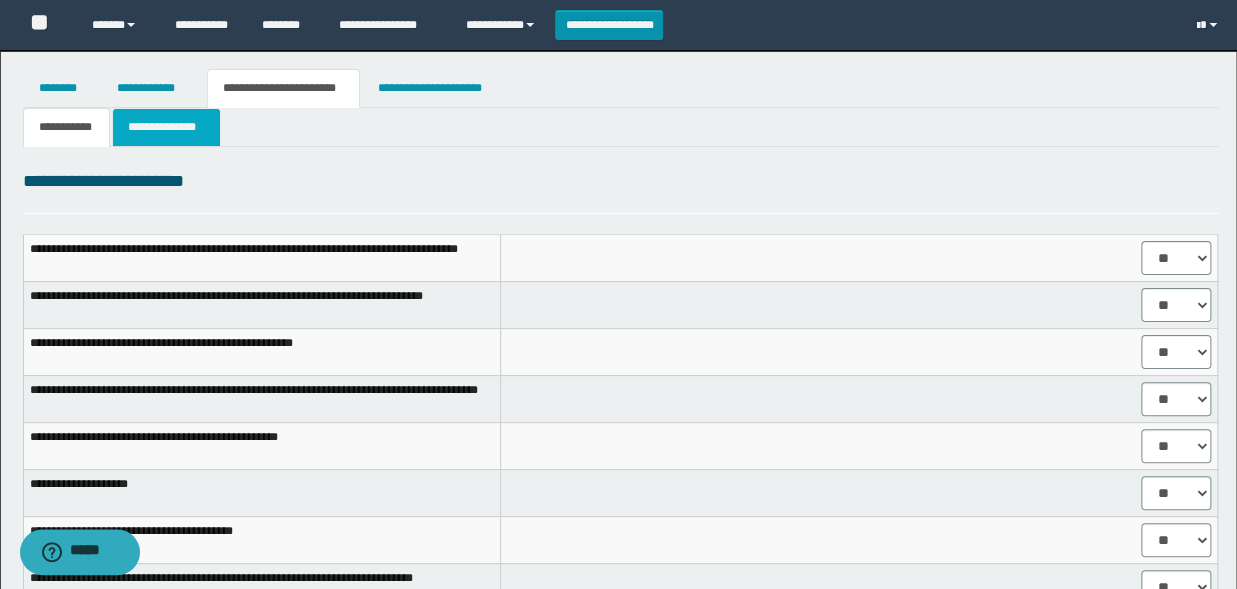 click on "**********" at bounding box center [166, 127] 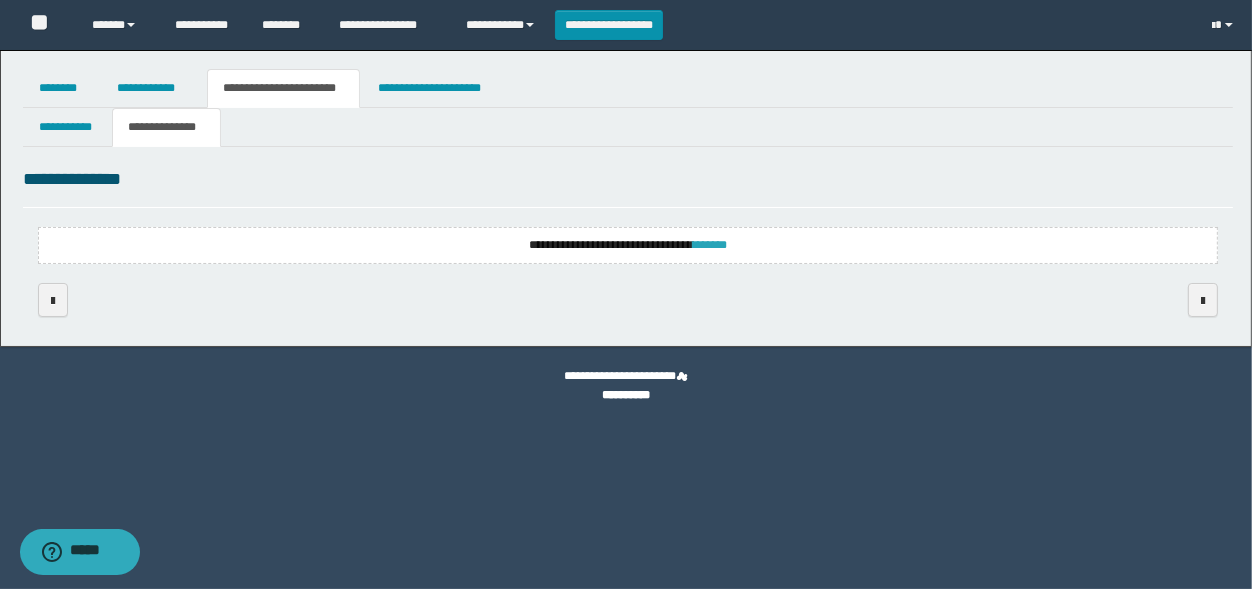 click on "*******" at bounding box center (710, 245) 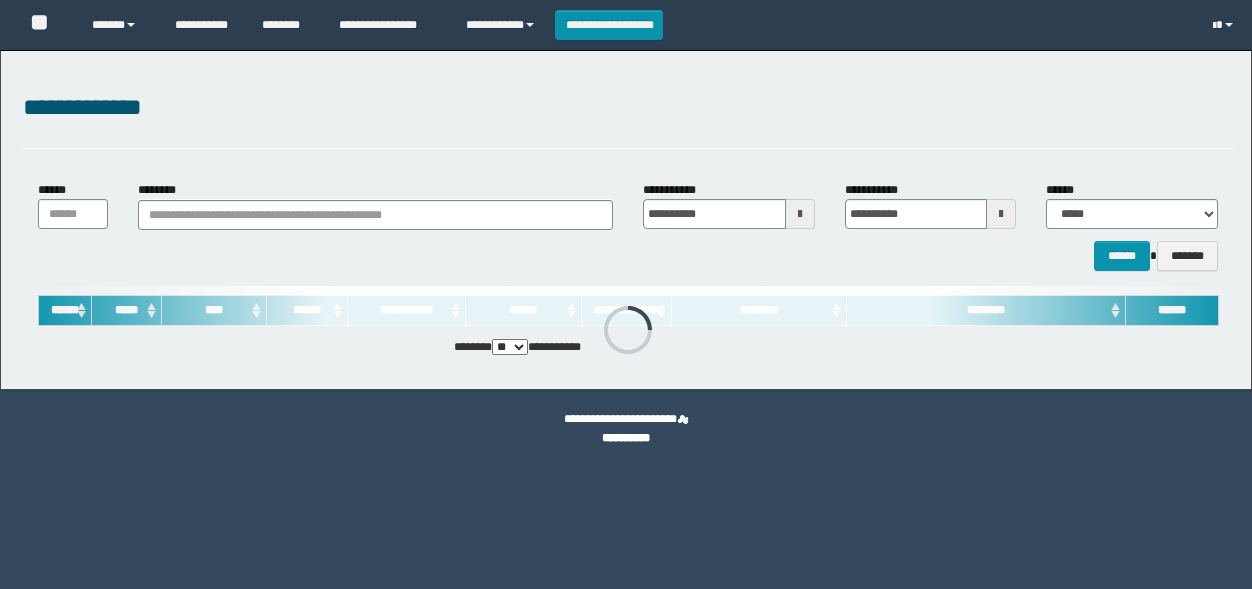 scroll, scrollTop: 0, scrollLeft: 0, axis: both 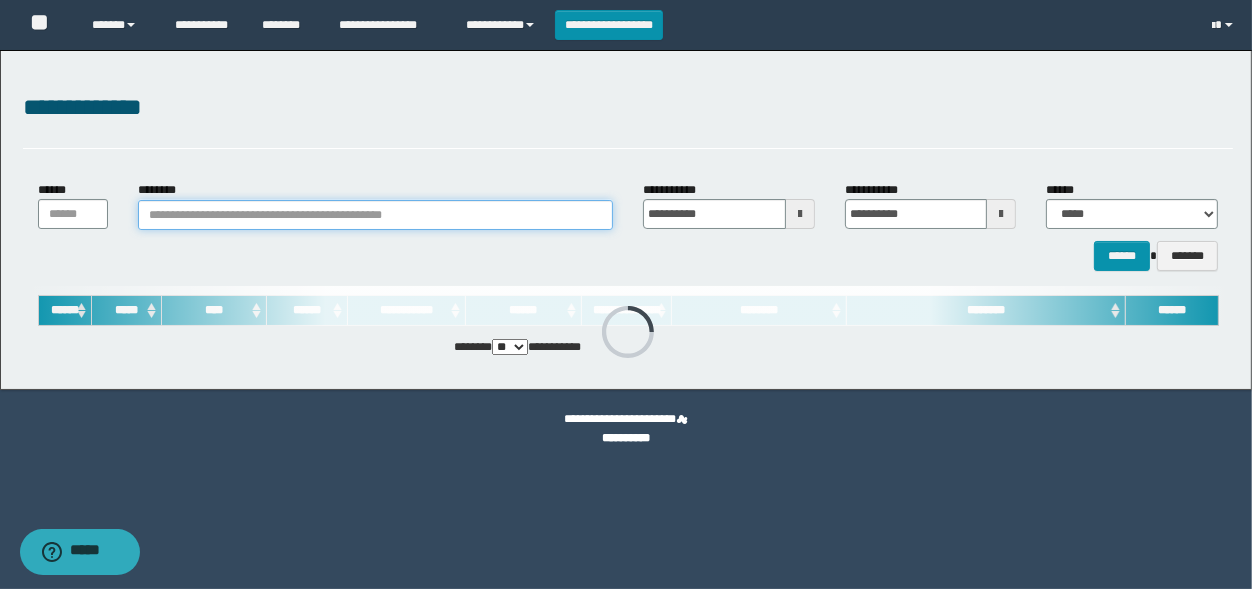 click on "********" at bounding box center [375, 215] 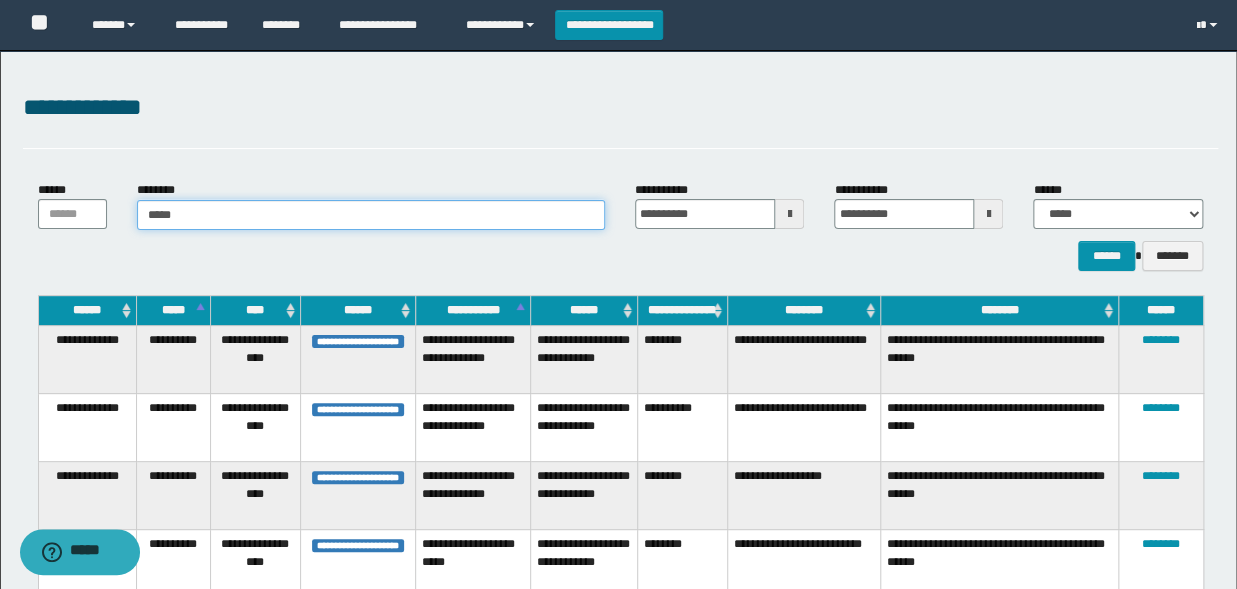 type on "****" 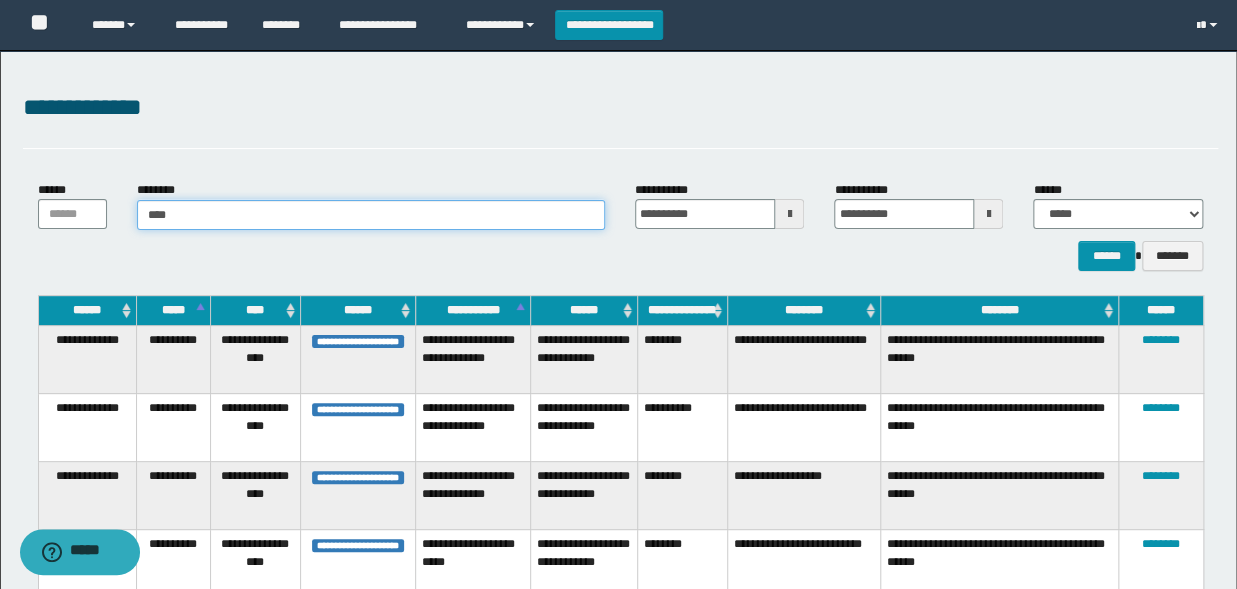 type on "****" 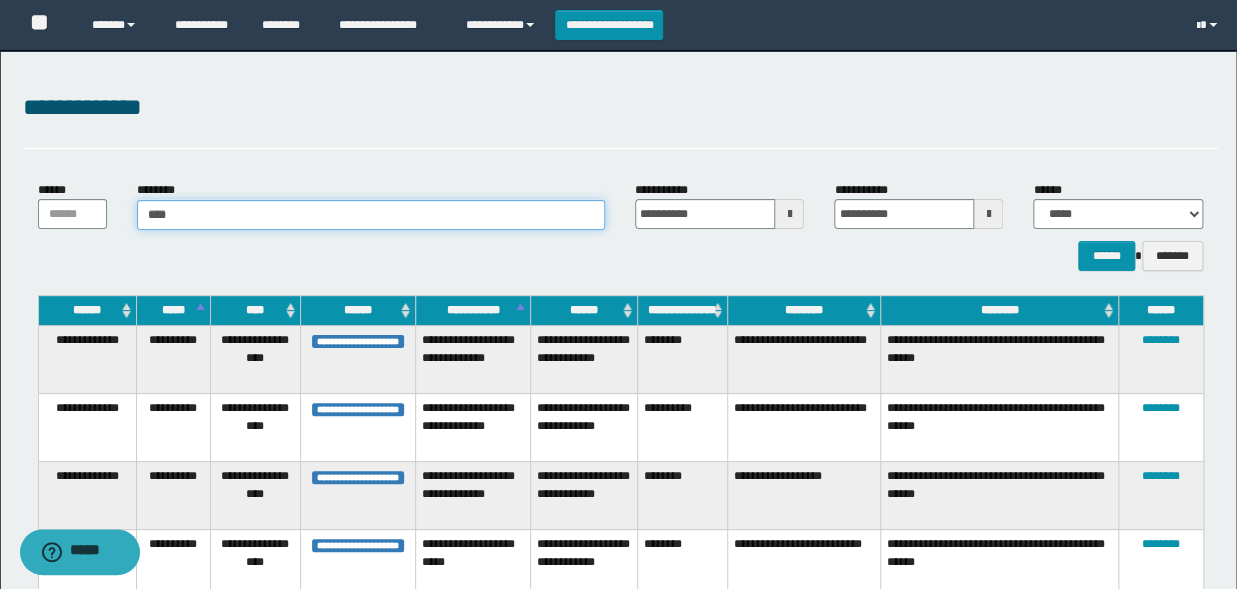 type 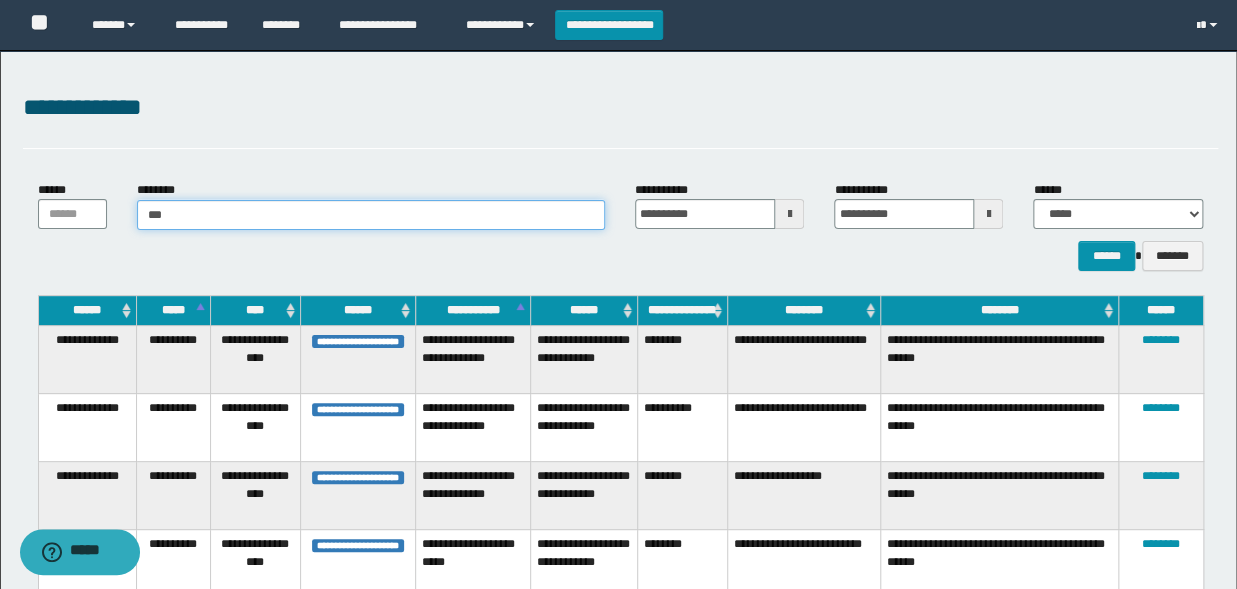 type on "***" 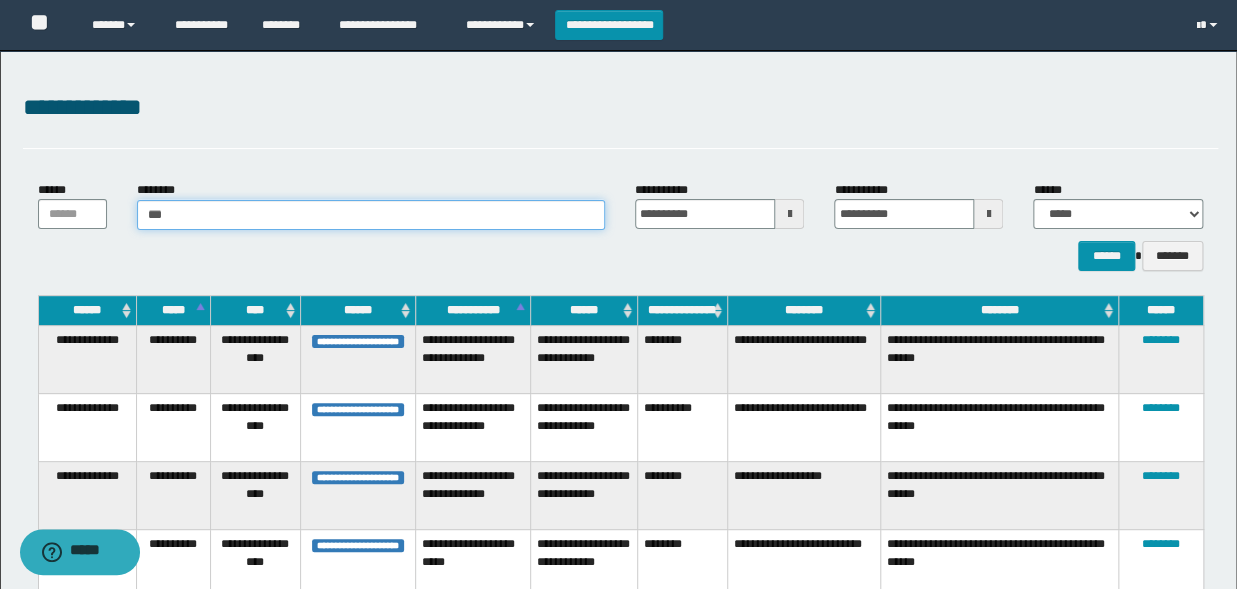 type 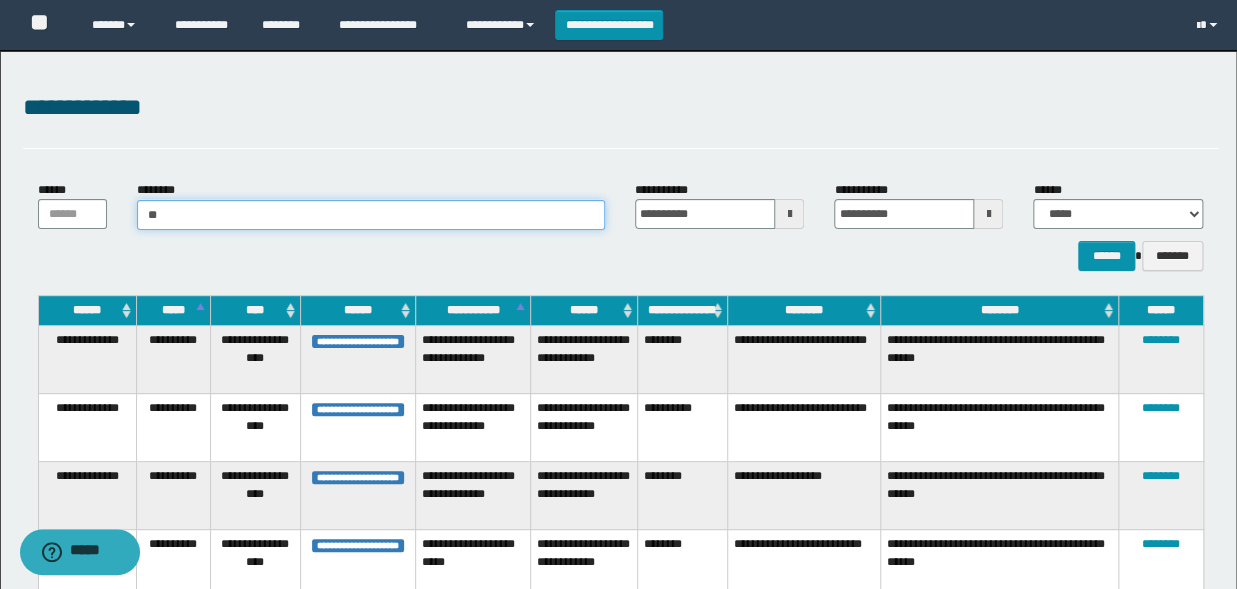 type on "*" 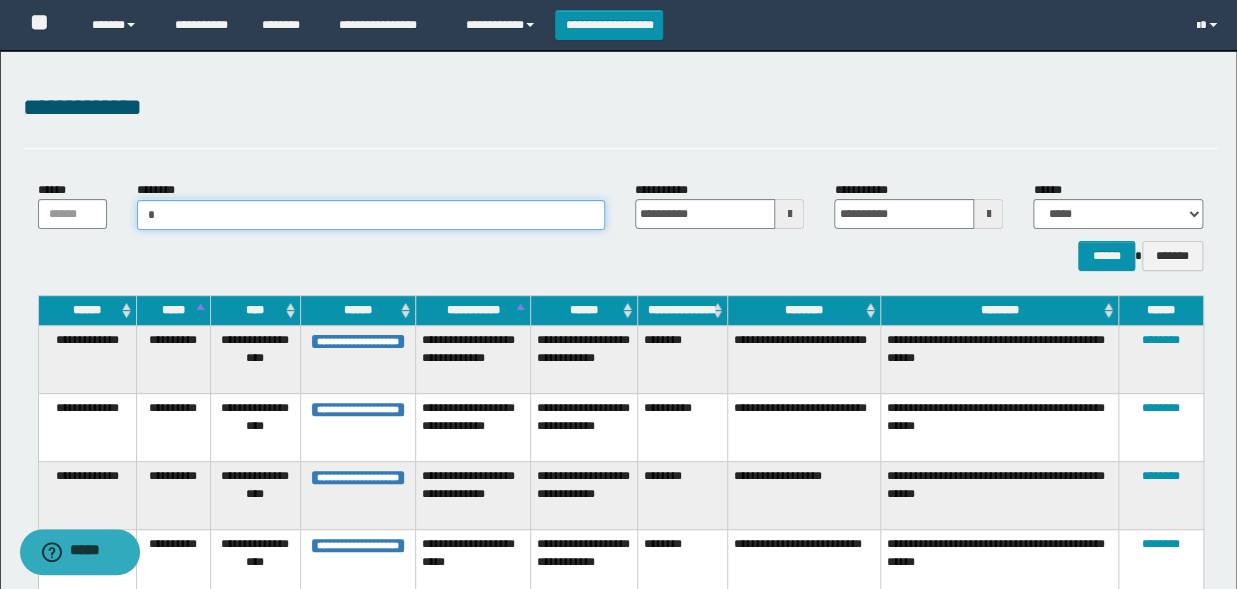 type on "**" 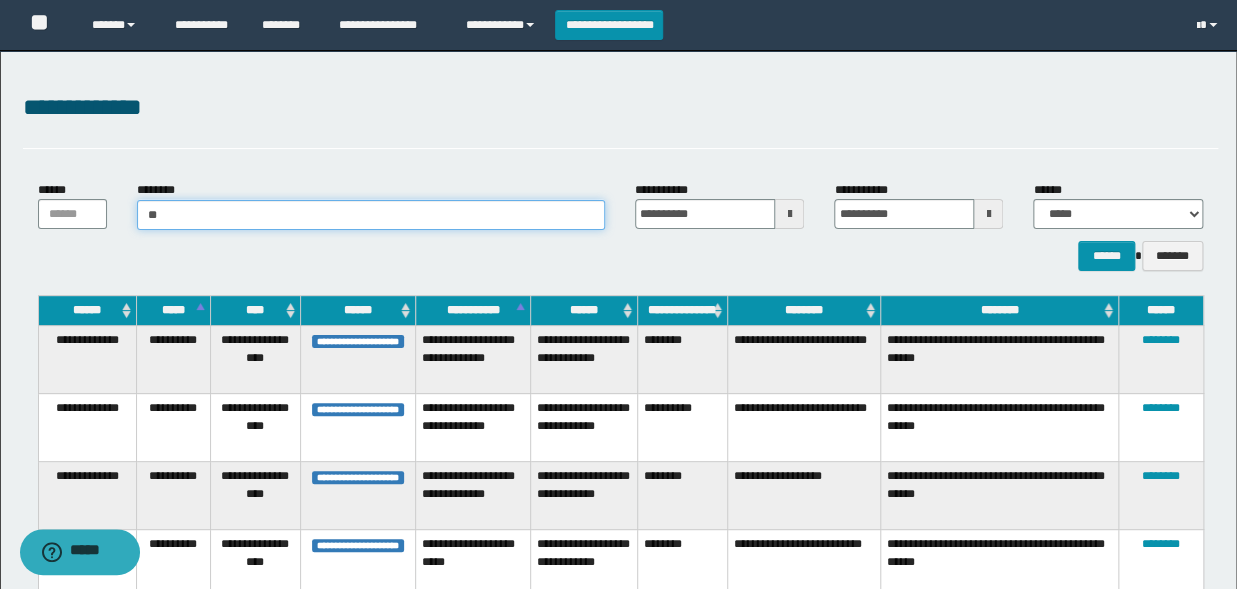 type on "**" 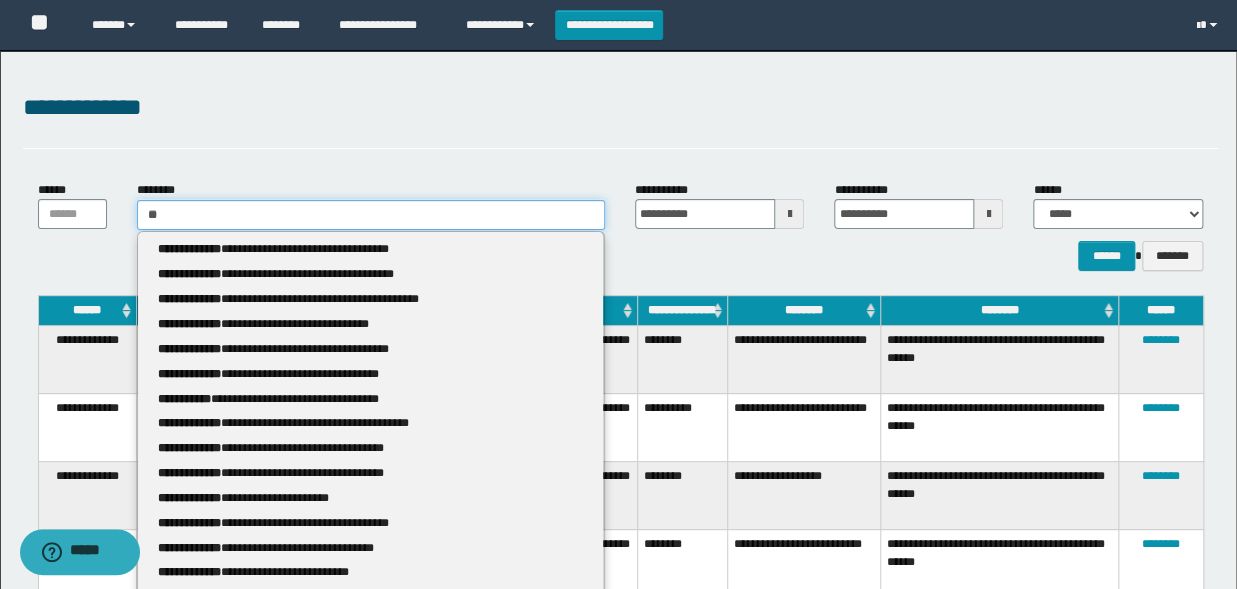 type 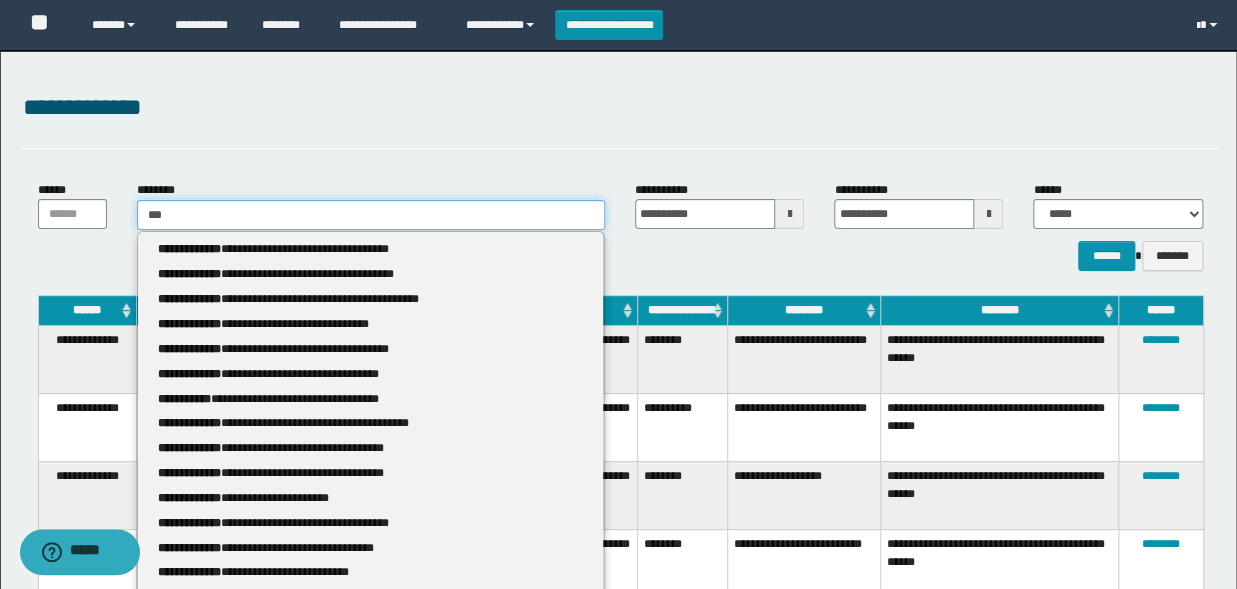 type on "***" 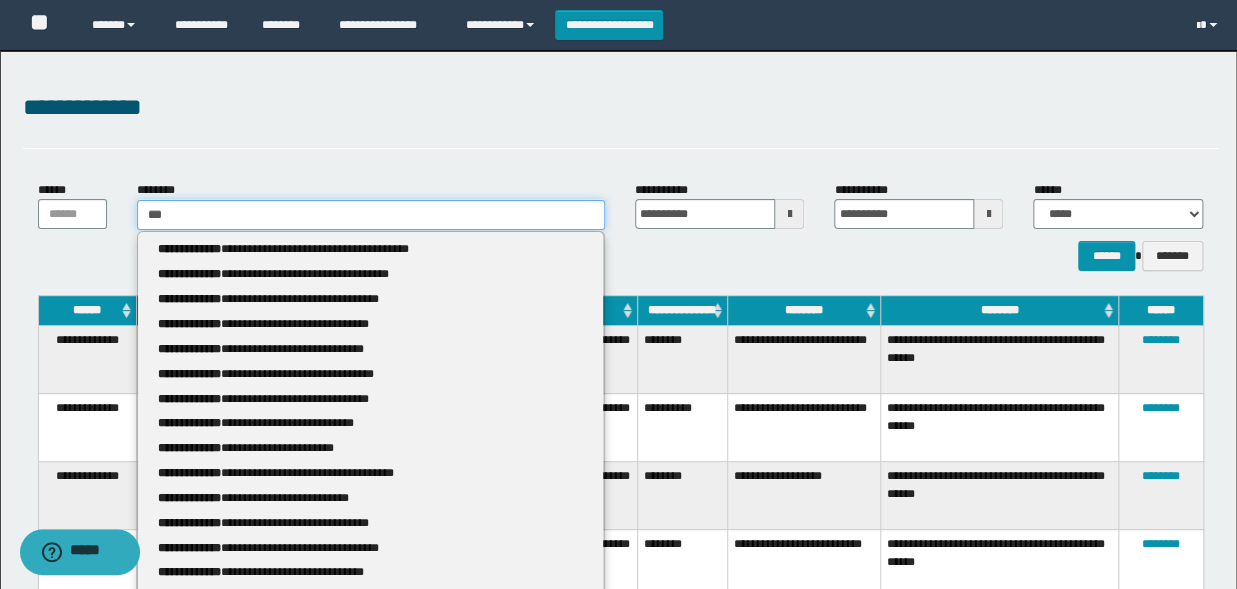 type 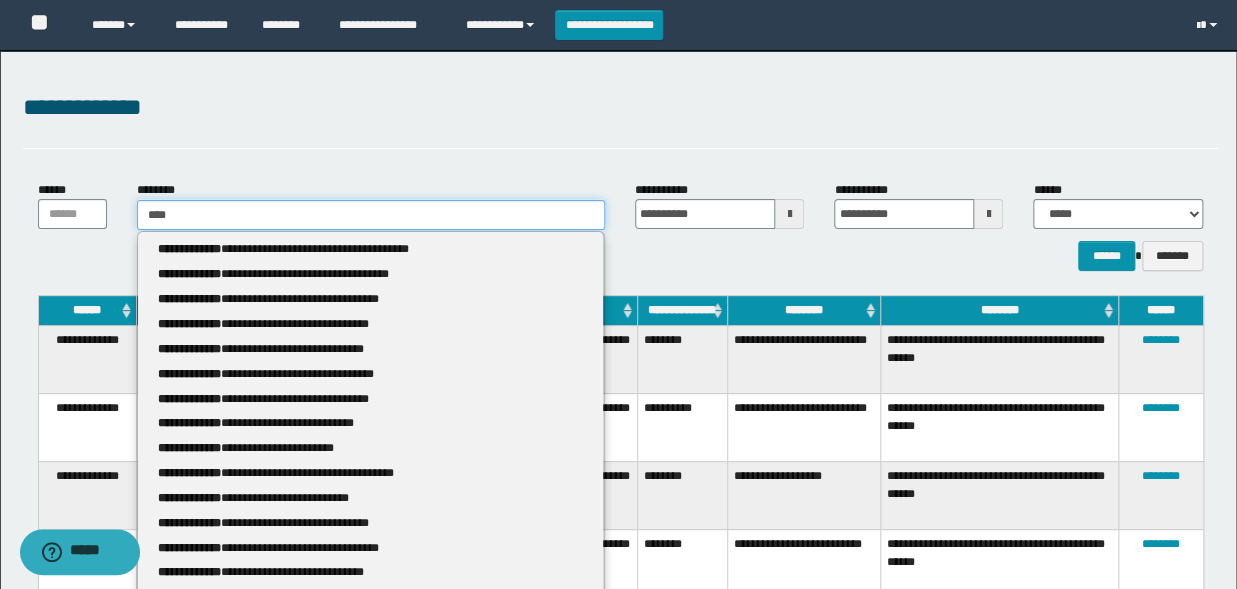type on "****" 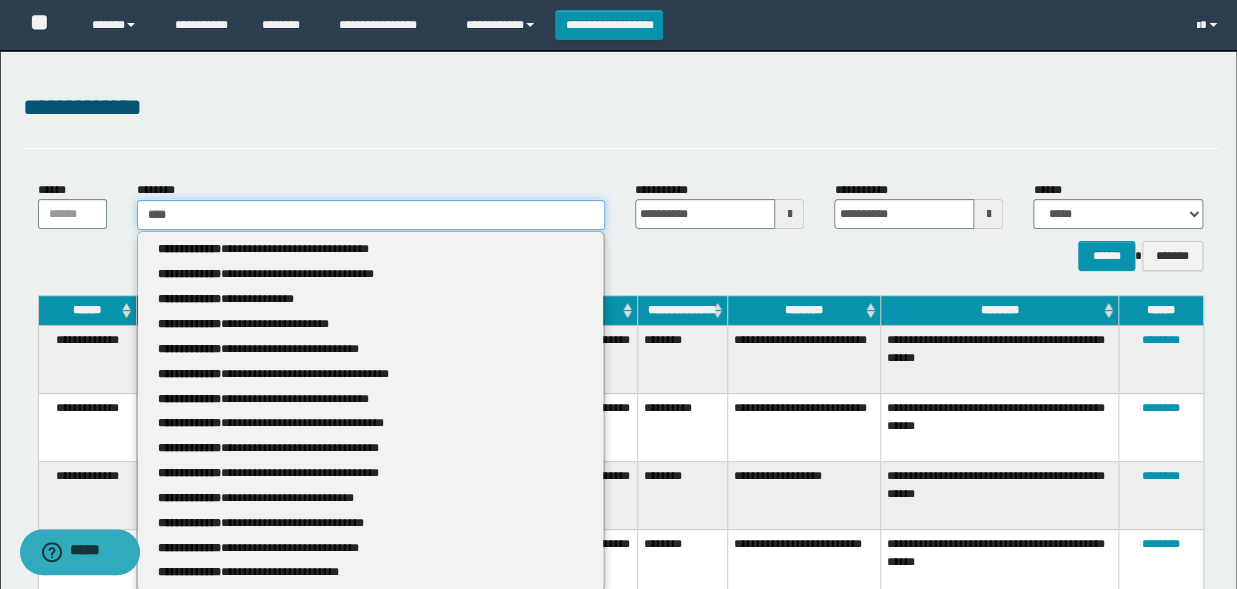 type 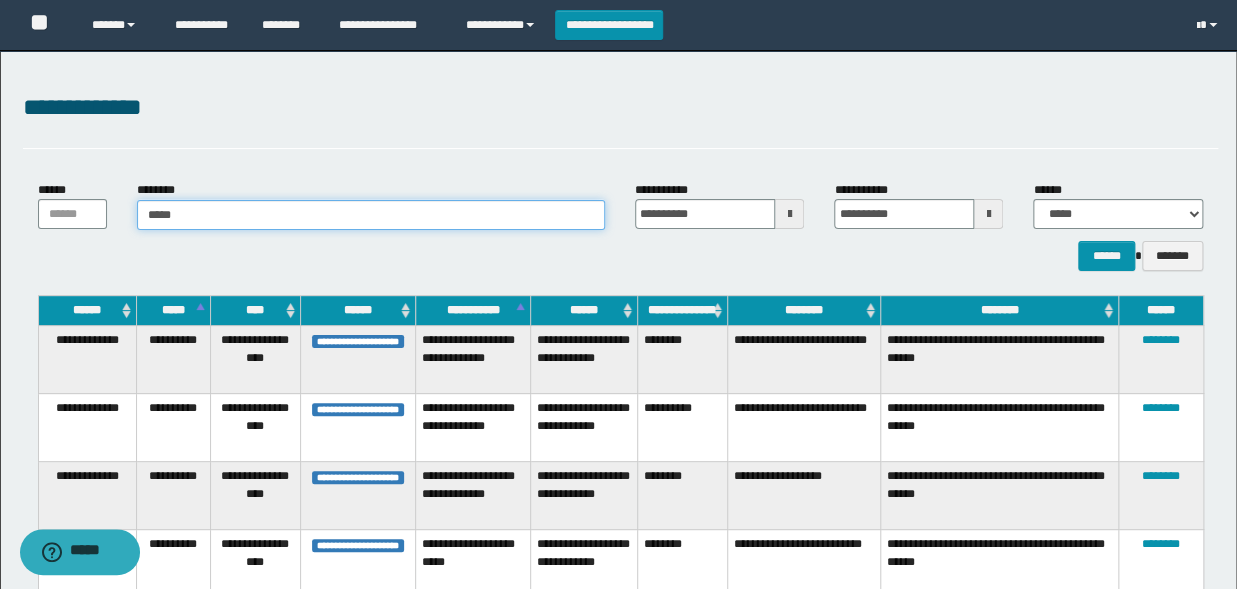 type on "****" 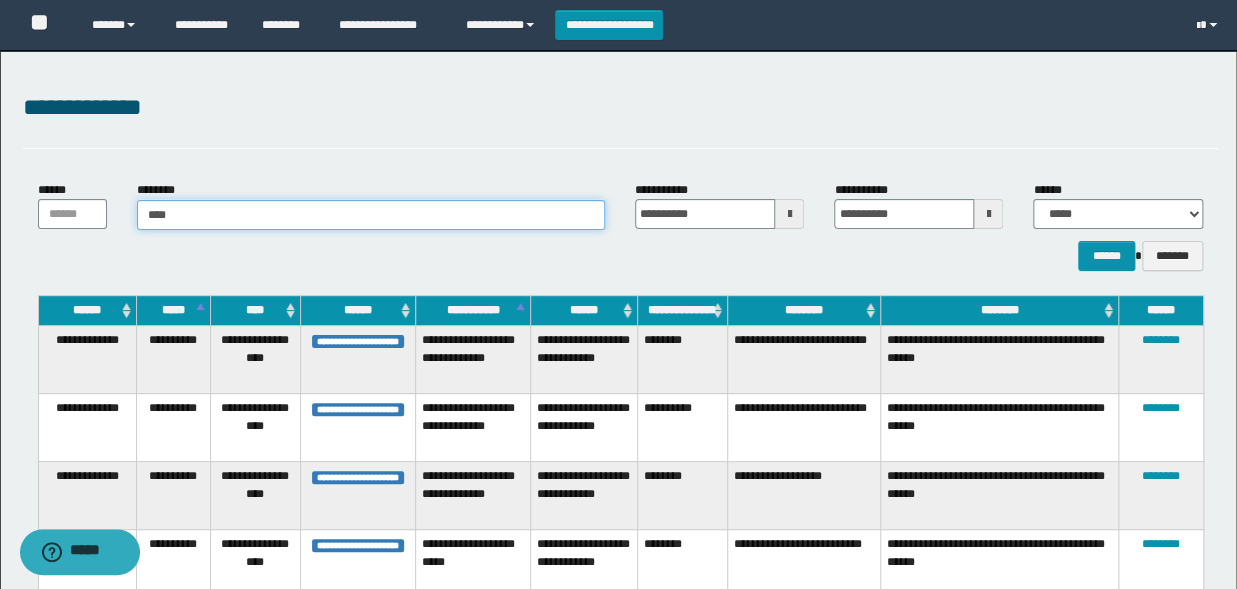 type on "****" 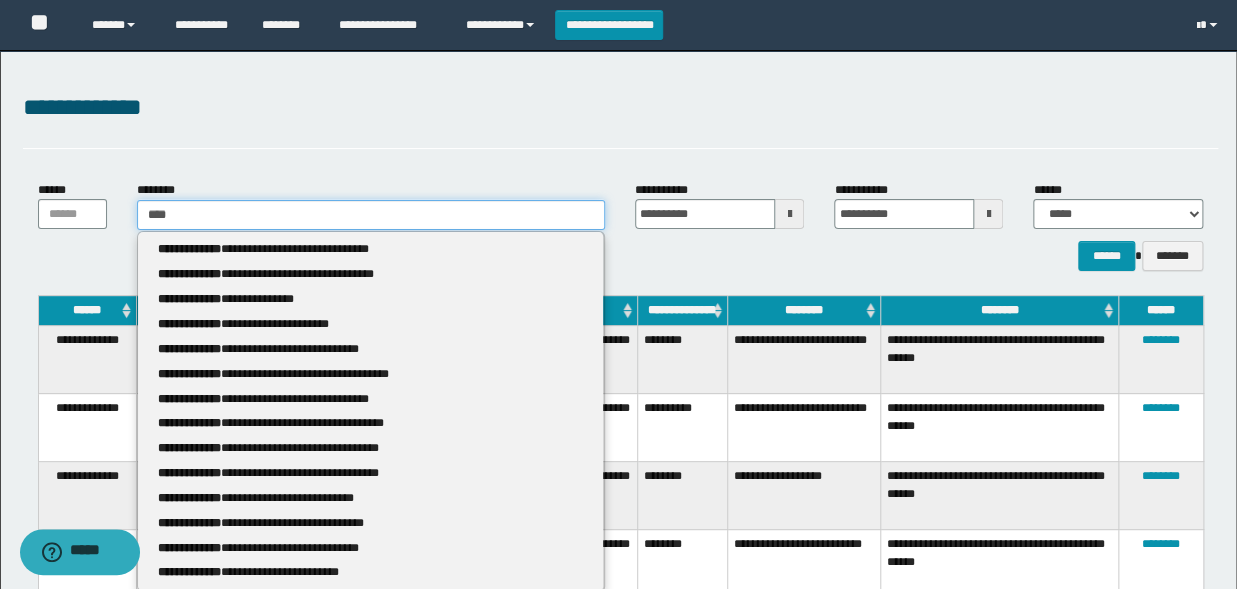 type 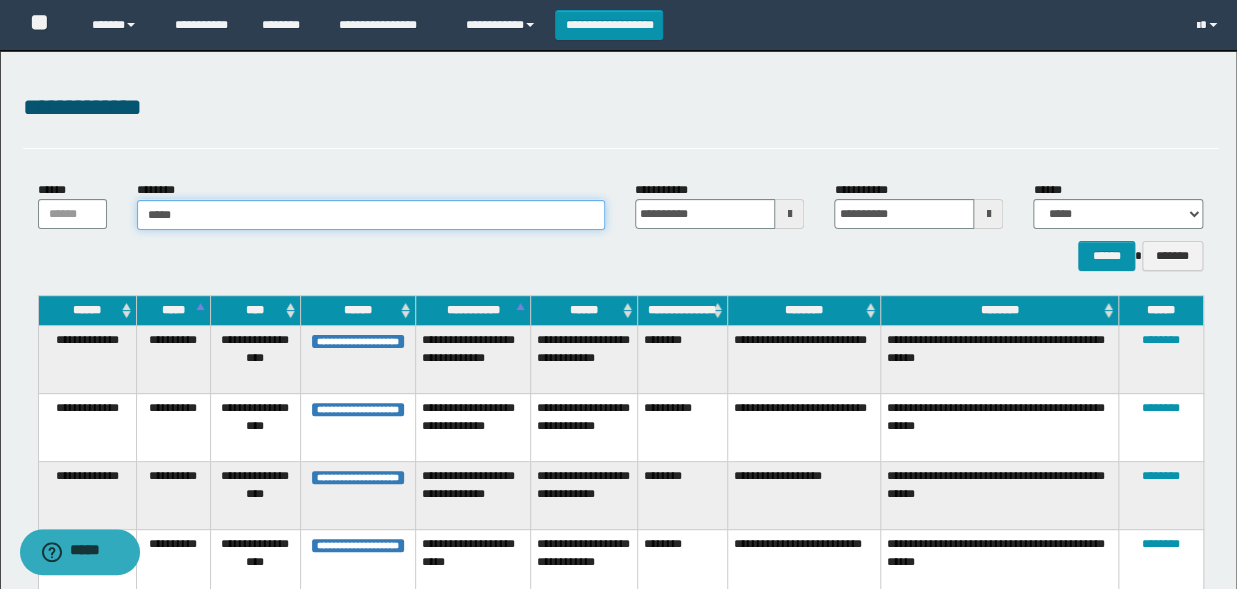 type on "****" 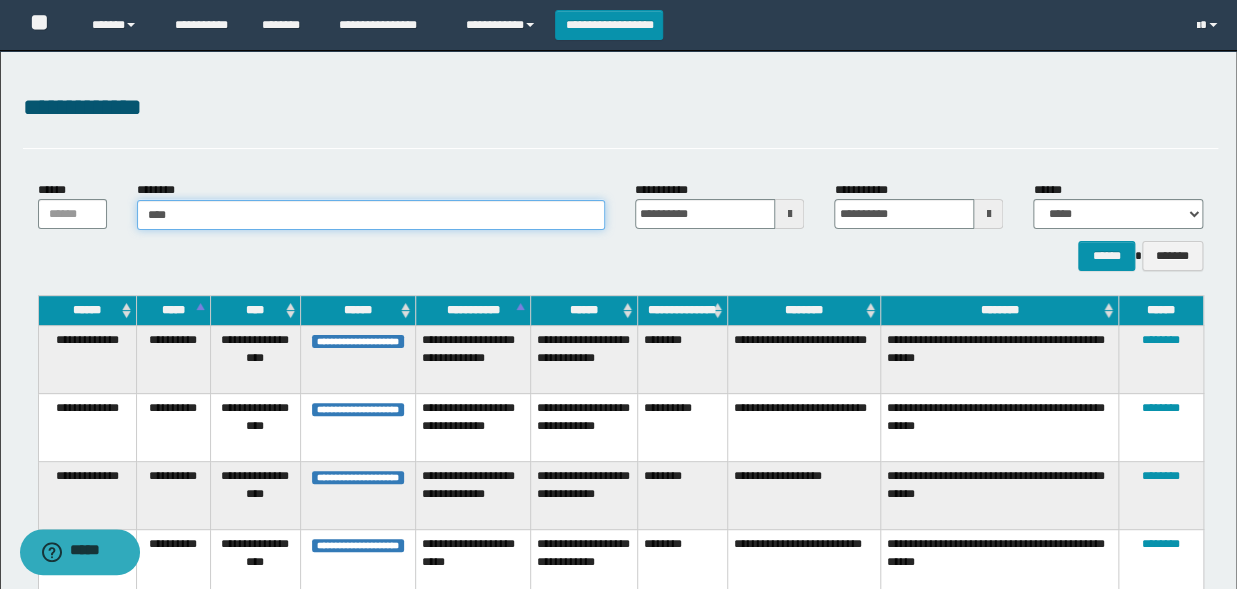 type on "****" 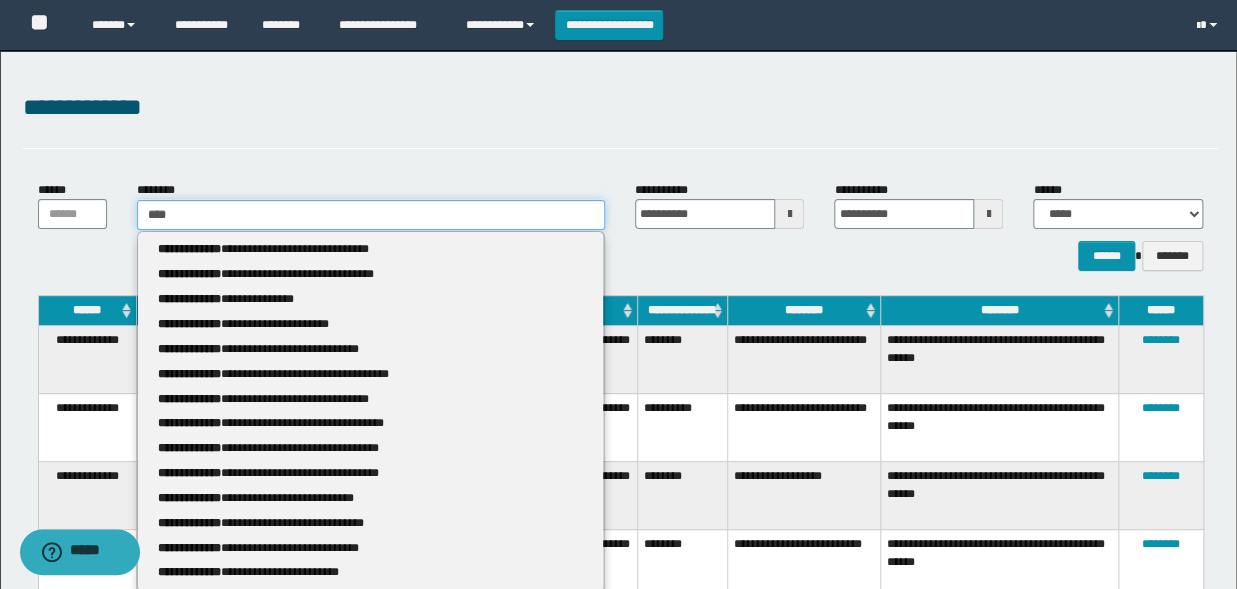 type 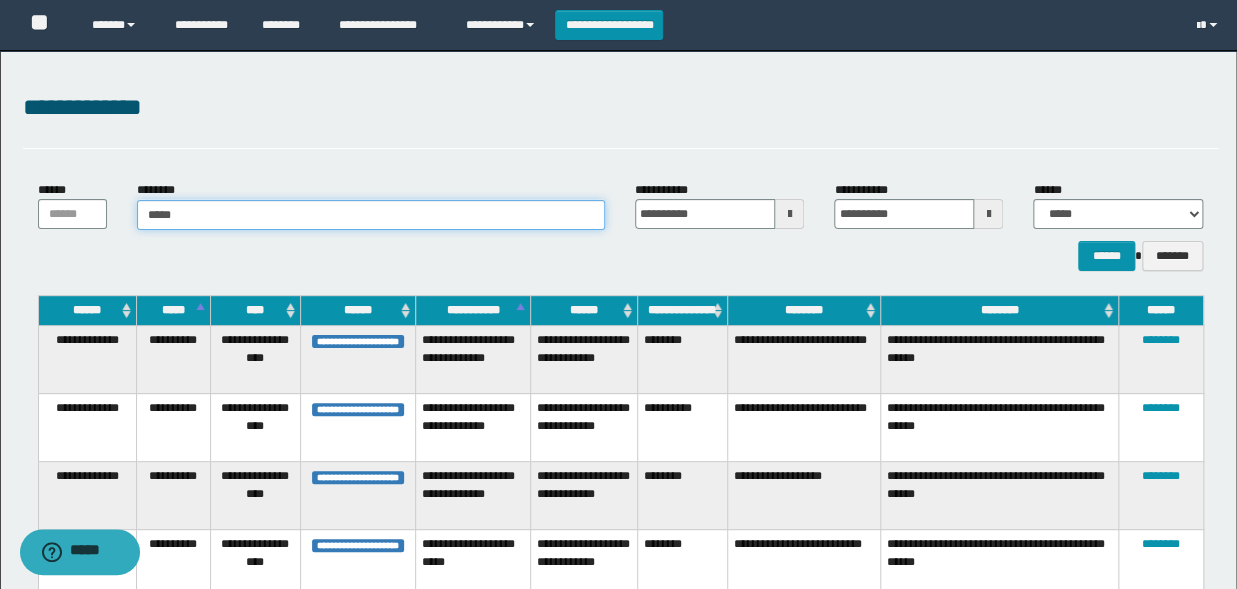 type on "****" 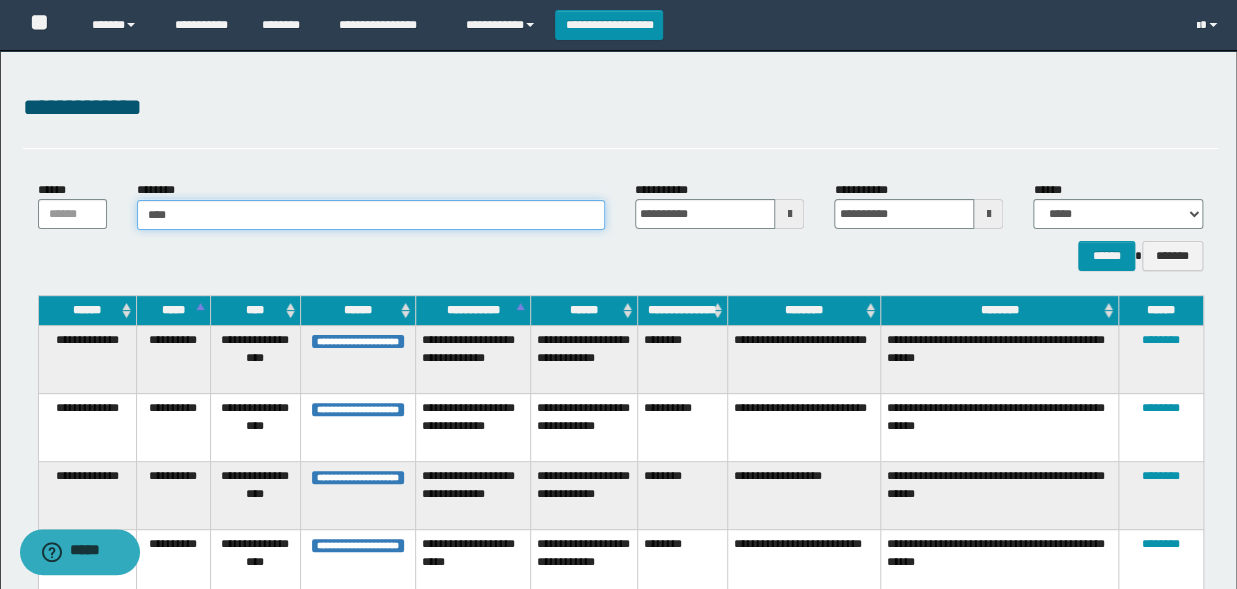 type on "****" 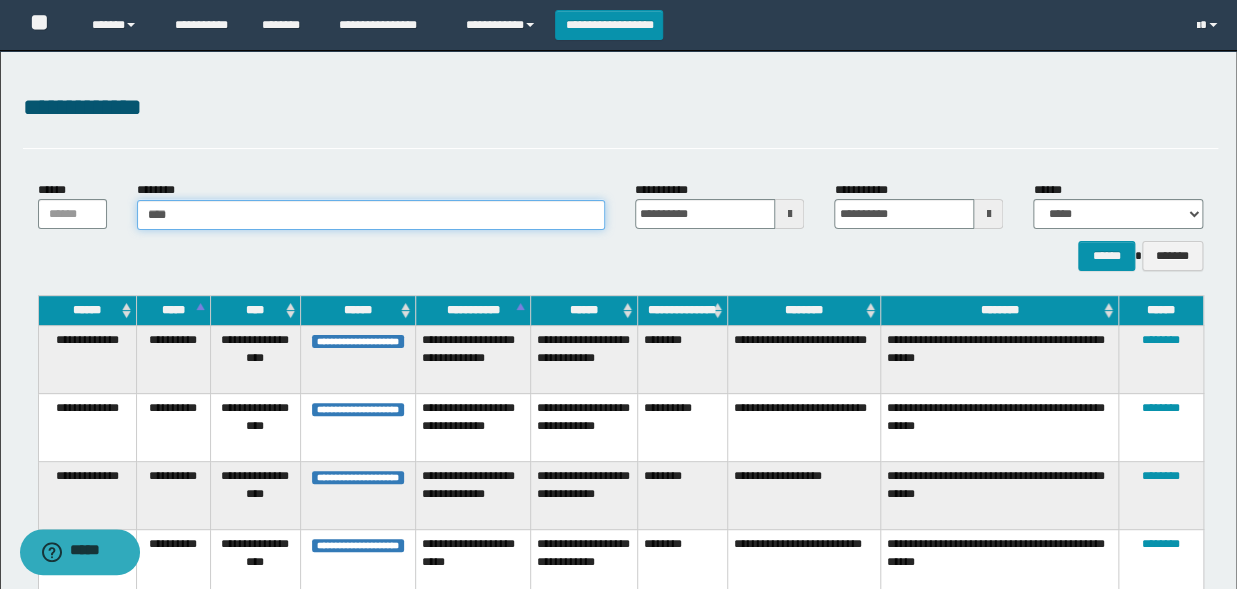 type 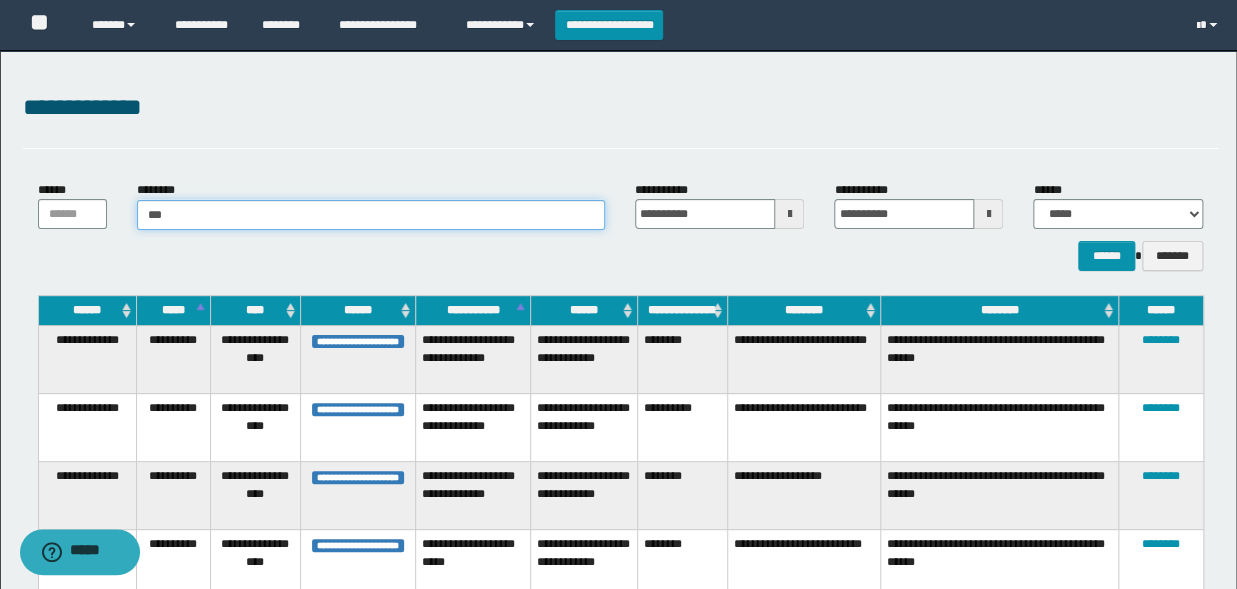 type on "**" 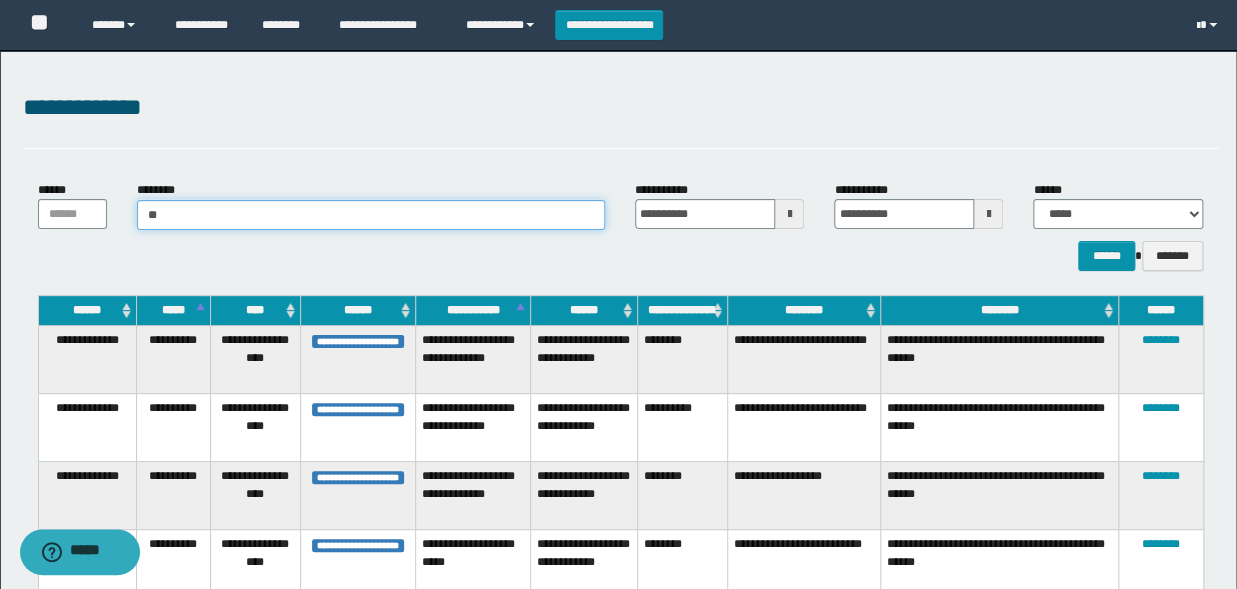 type on "**" 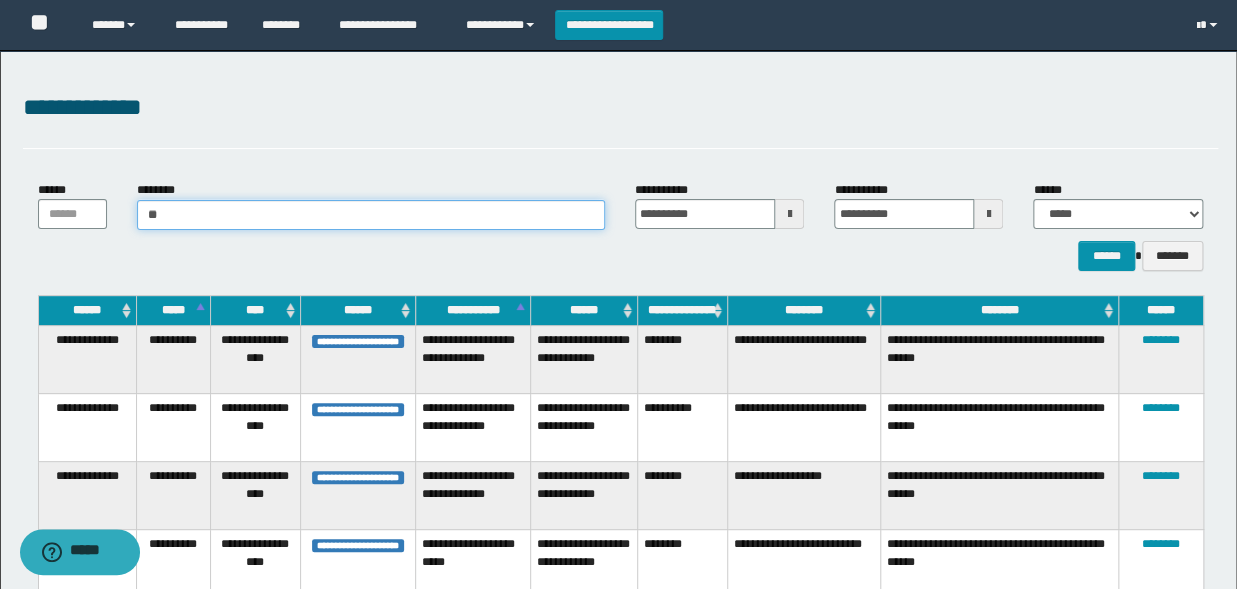 type 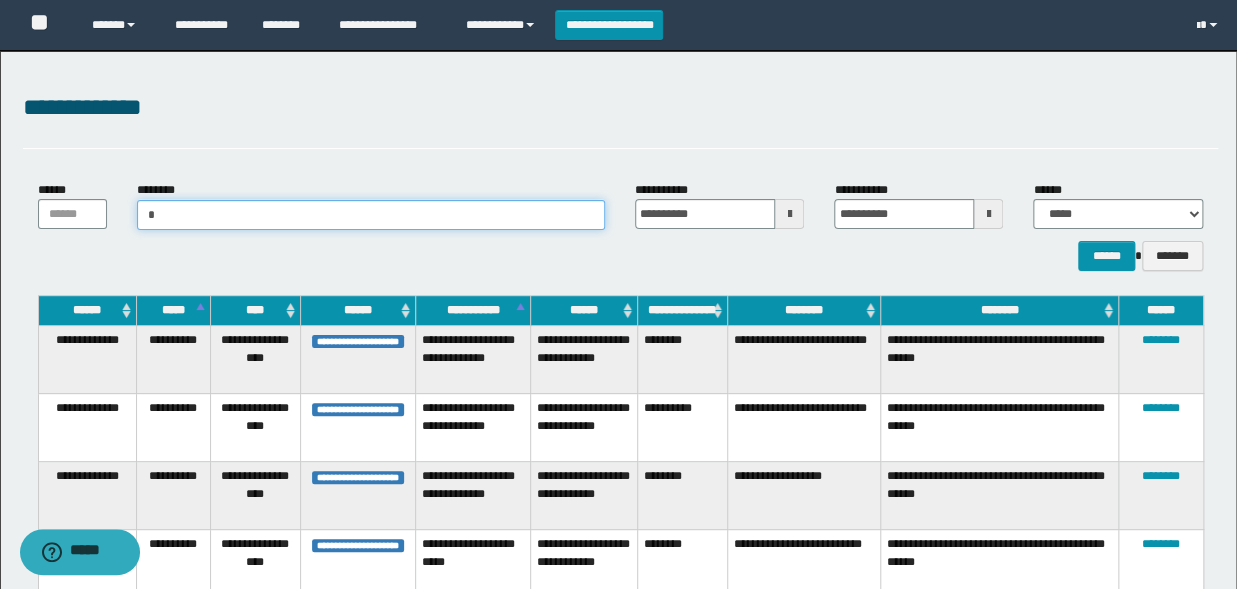 type on "**" 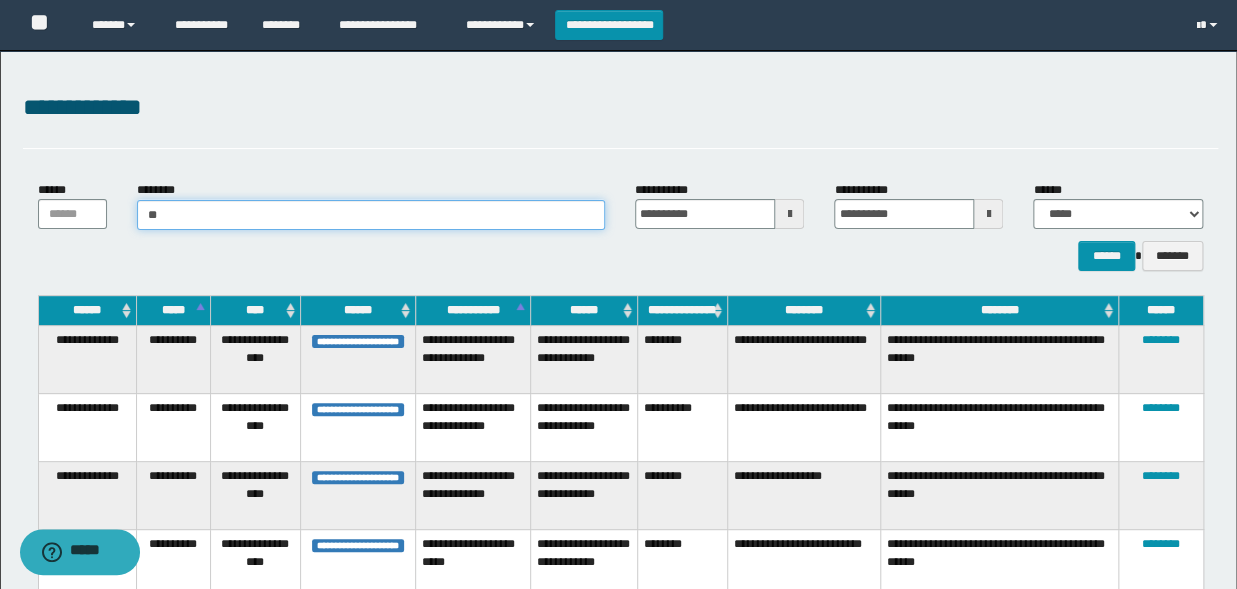 type on "**" 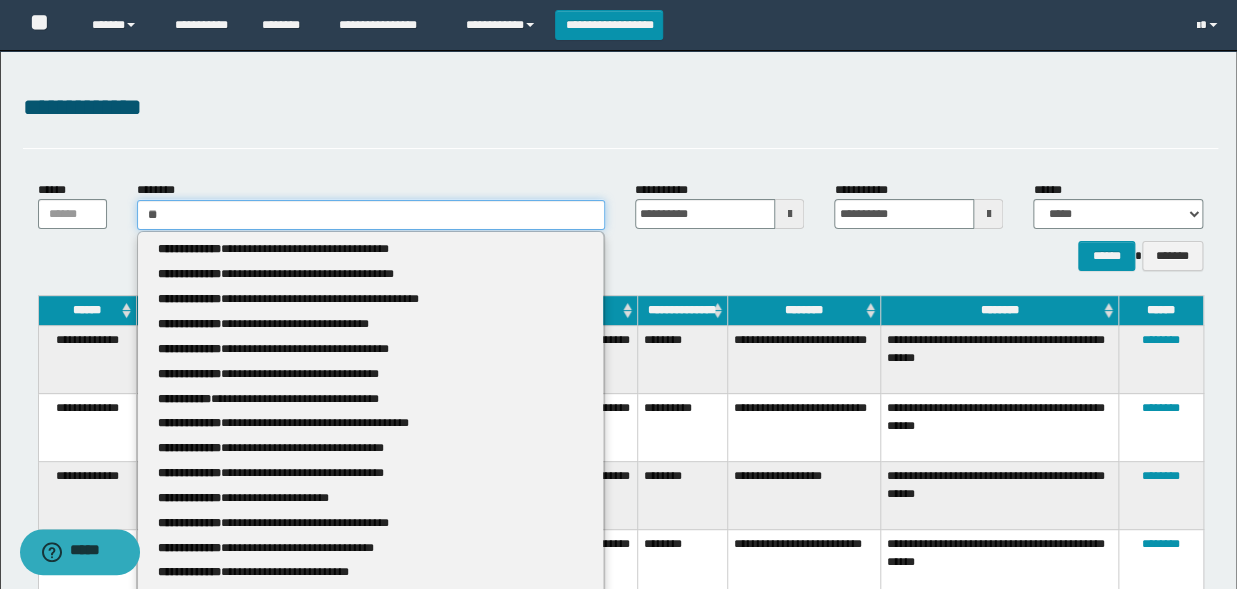 type 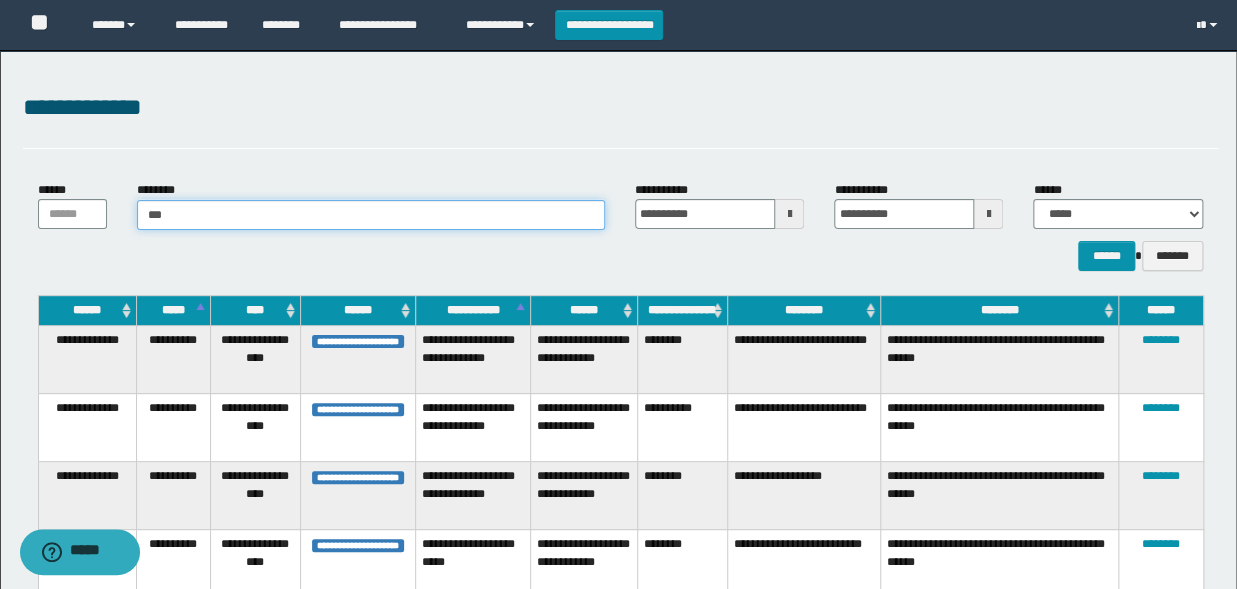 type on "****" 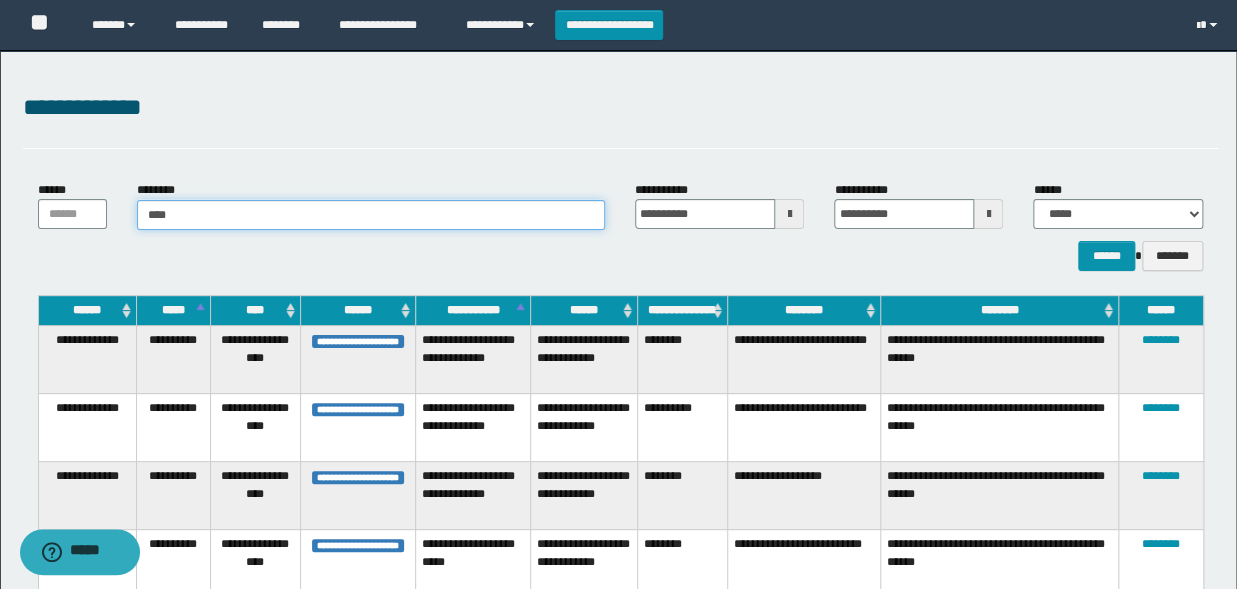 type on "****" 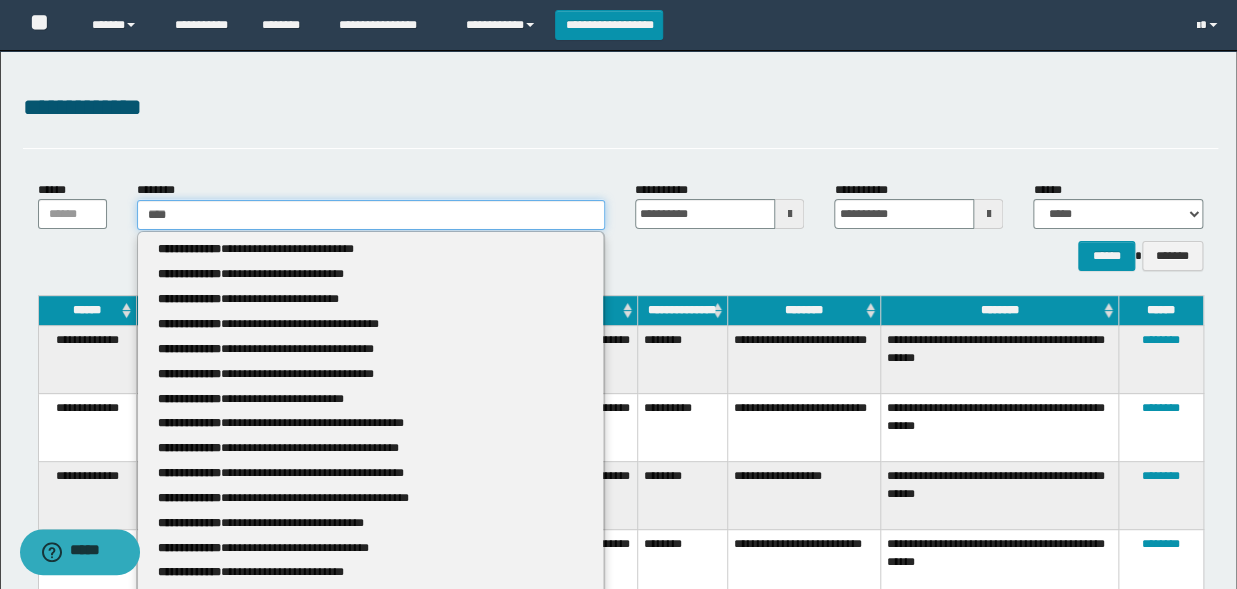 type 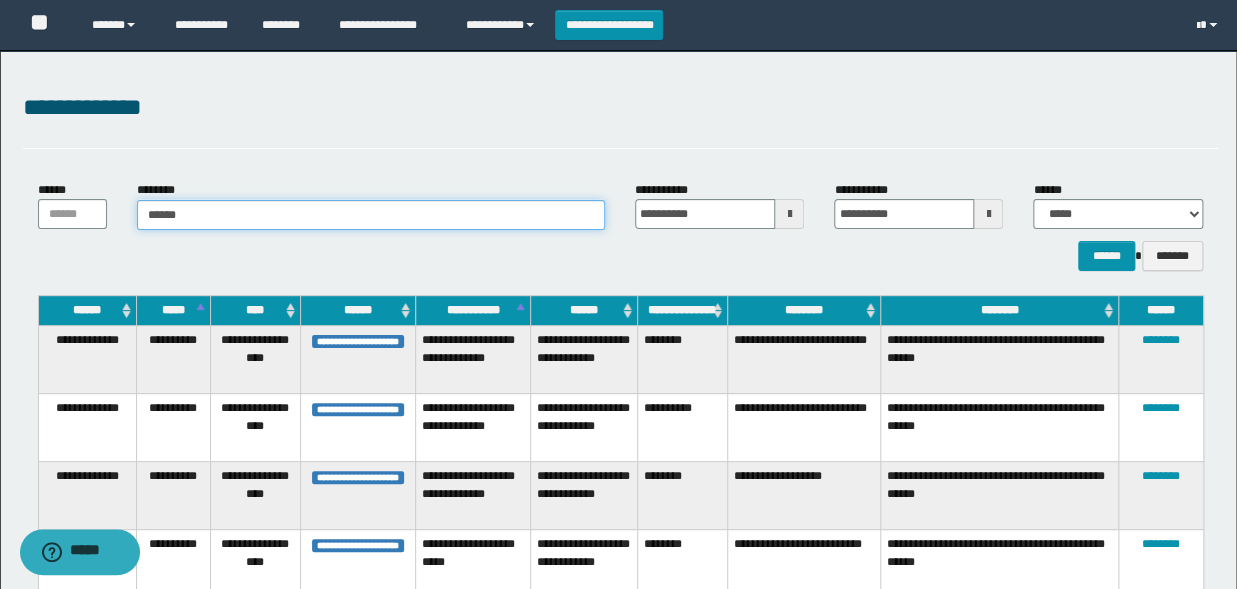 type on "*******" 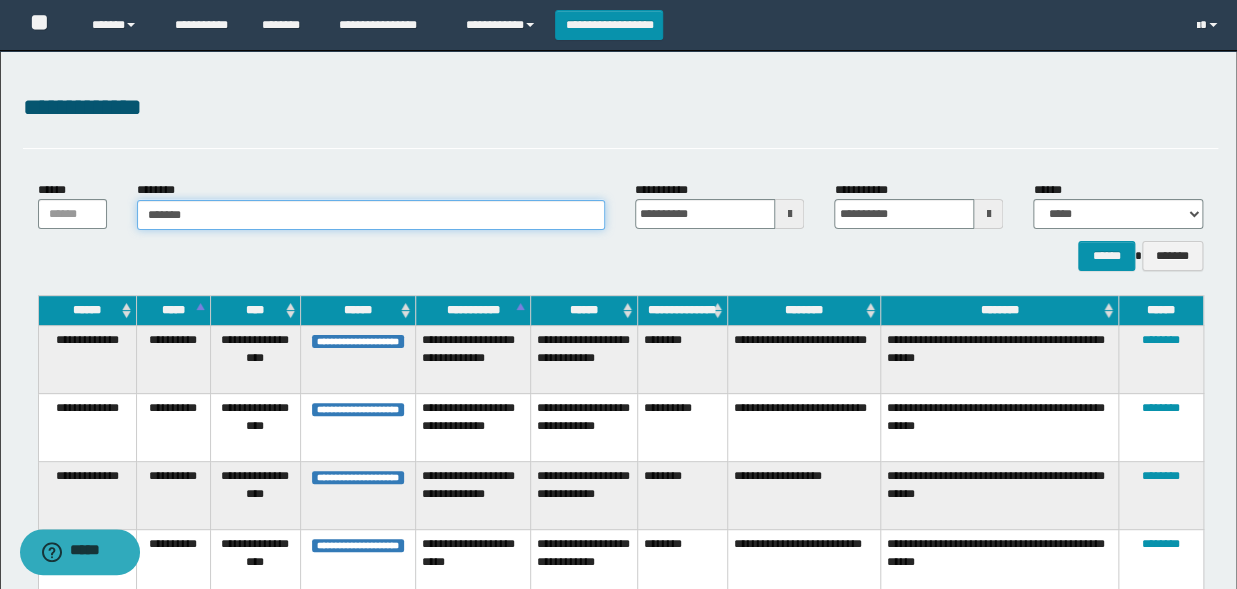 type on "*******" 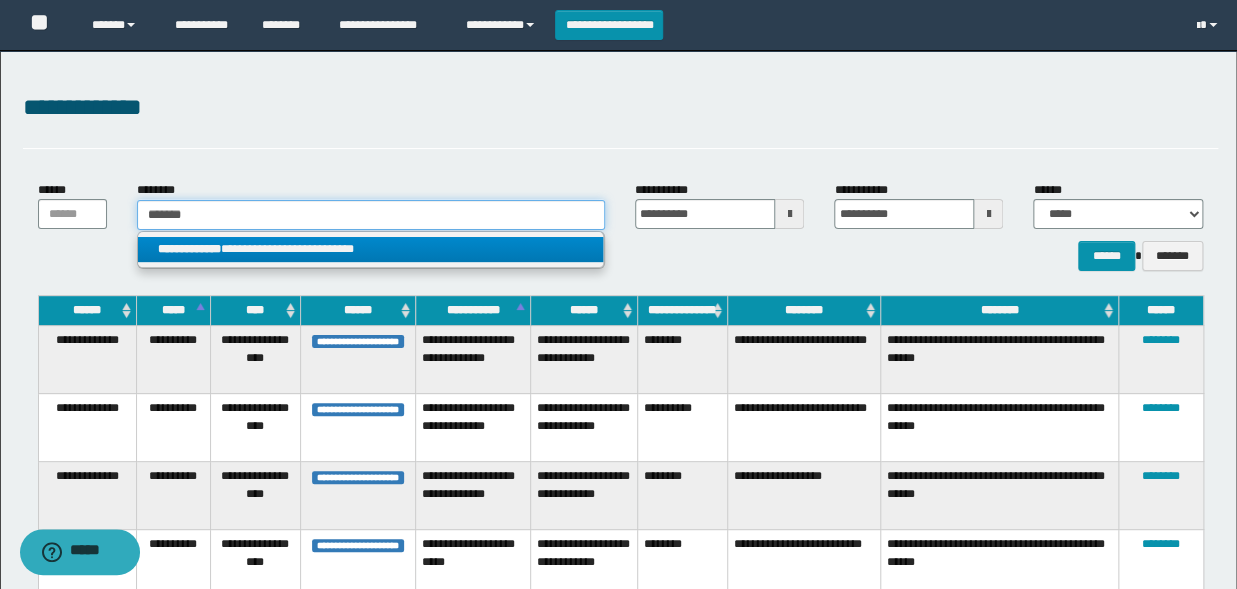 type on "*******" 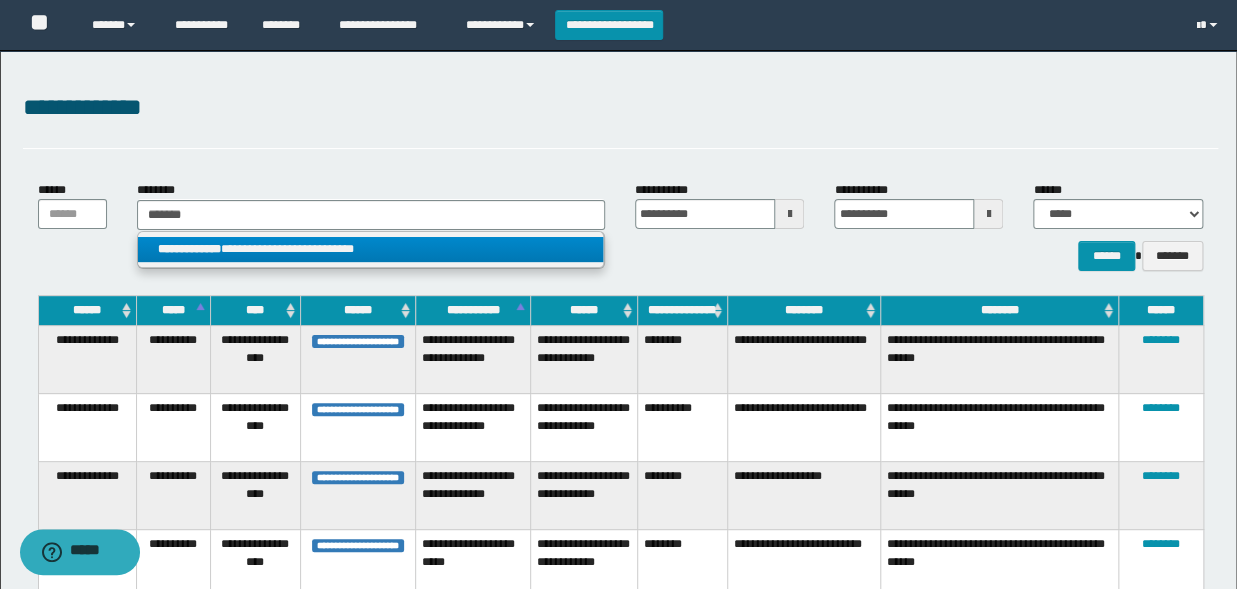 click on "**********" at bounding box center (371, 250) 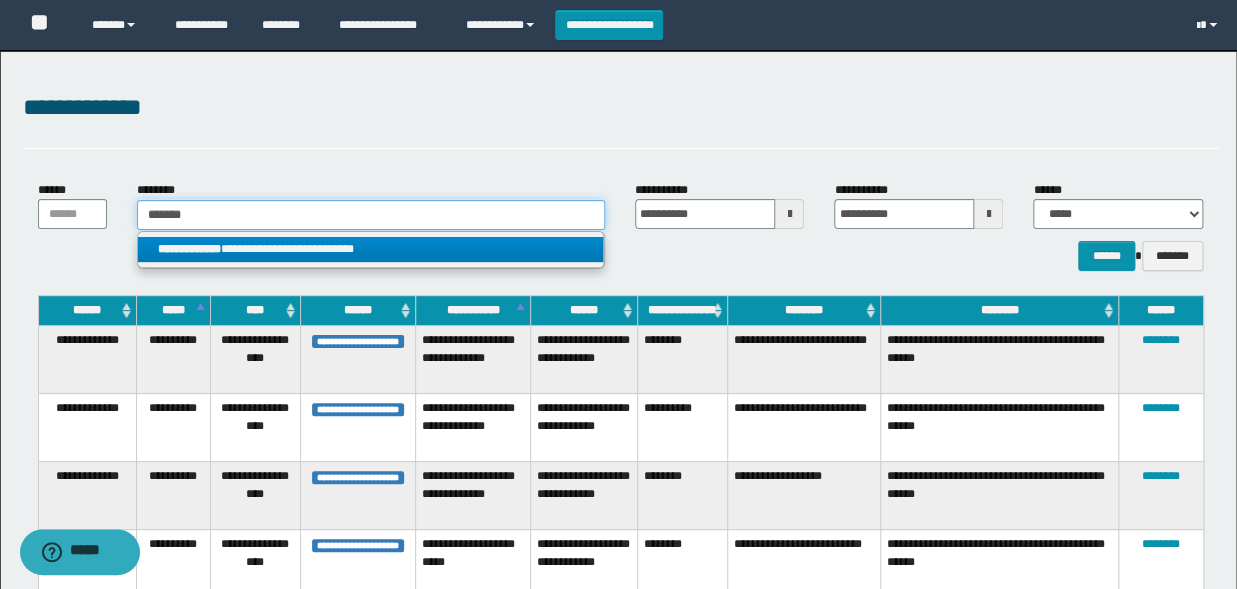 type 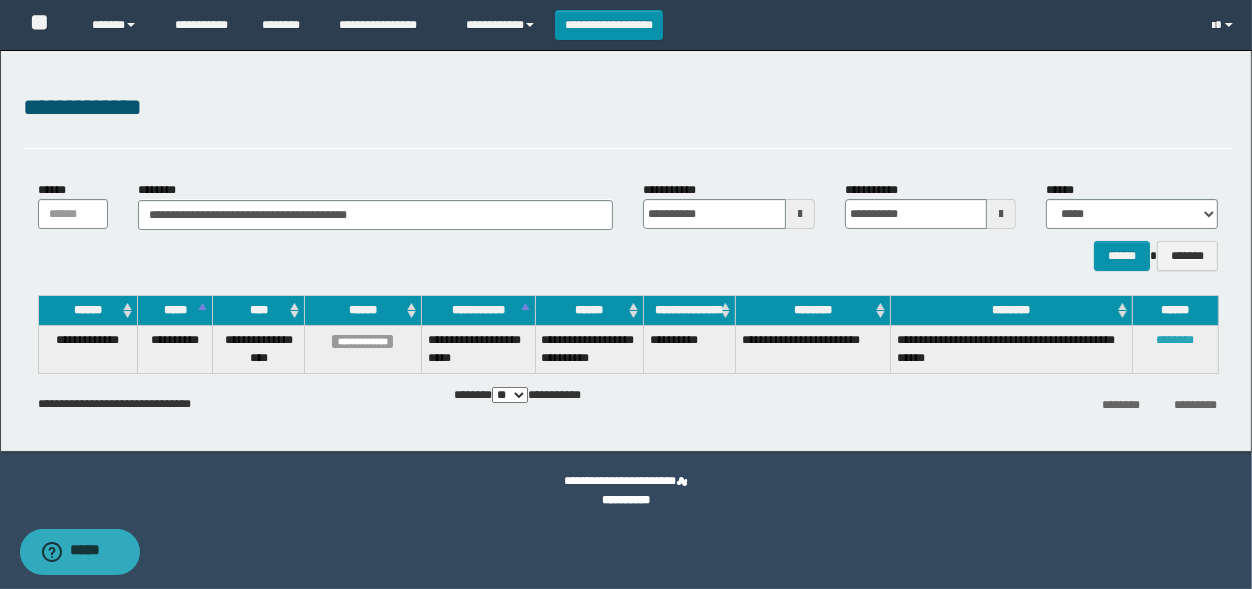 click on "********" at bounding box center (1176, 340) 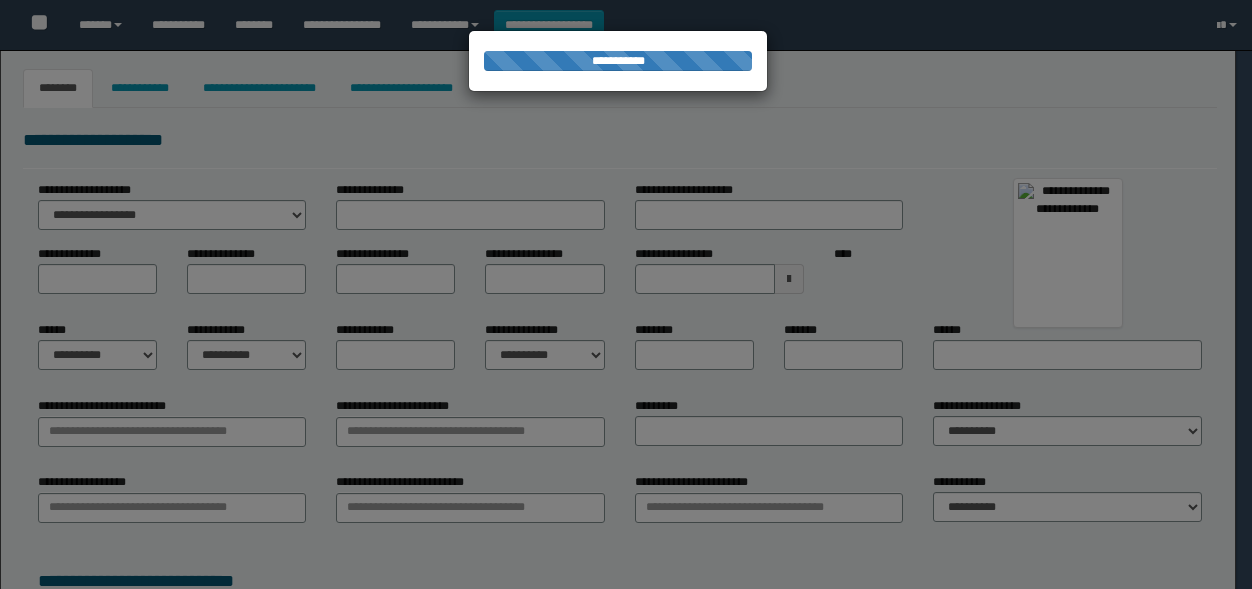type on "*****" 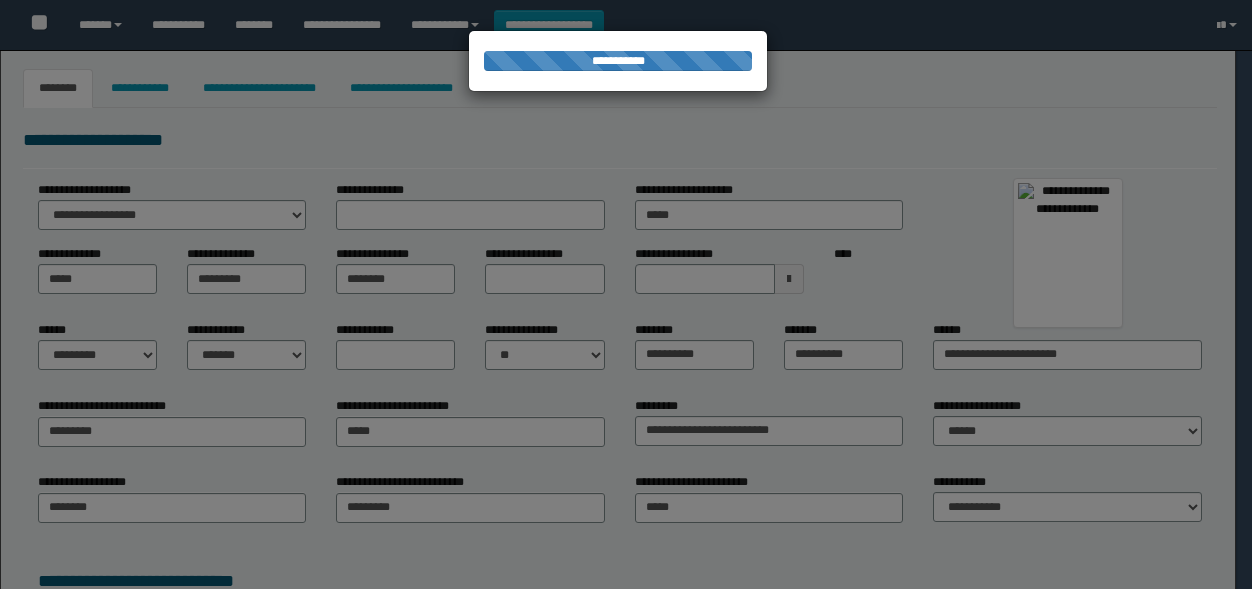 select on "*" 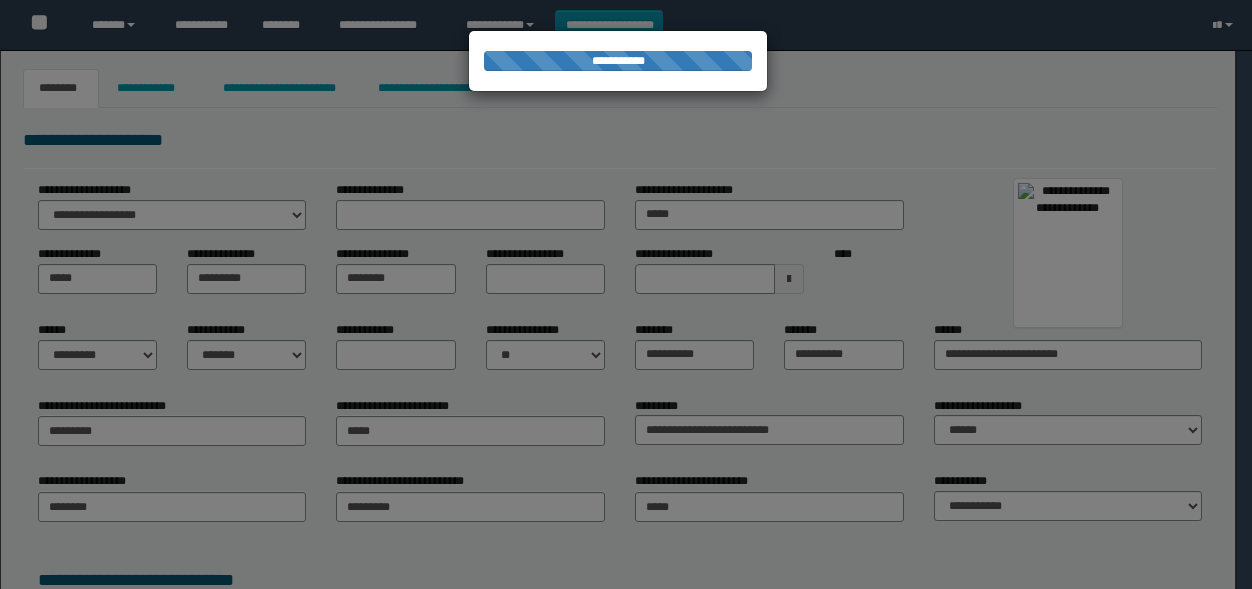 scroll, scrollTop: 0, scrollLeft: 0, axis: both 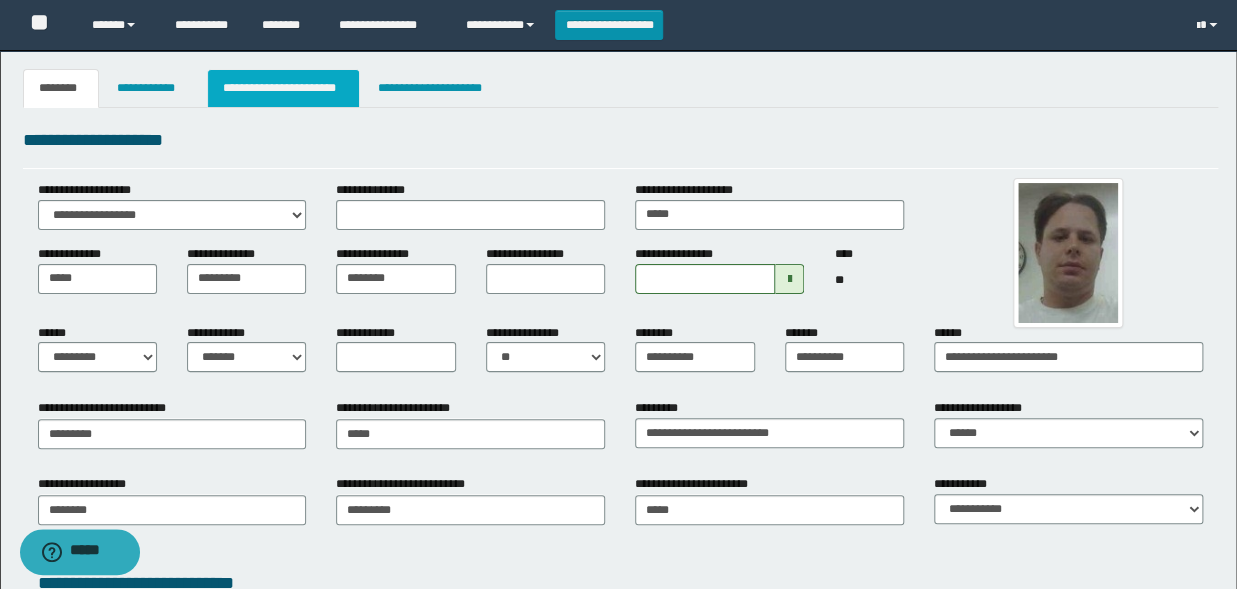 click on "**********" at bounding box center (284, 88) 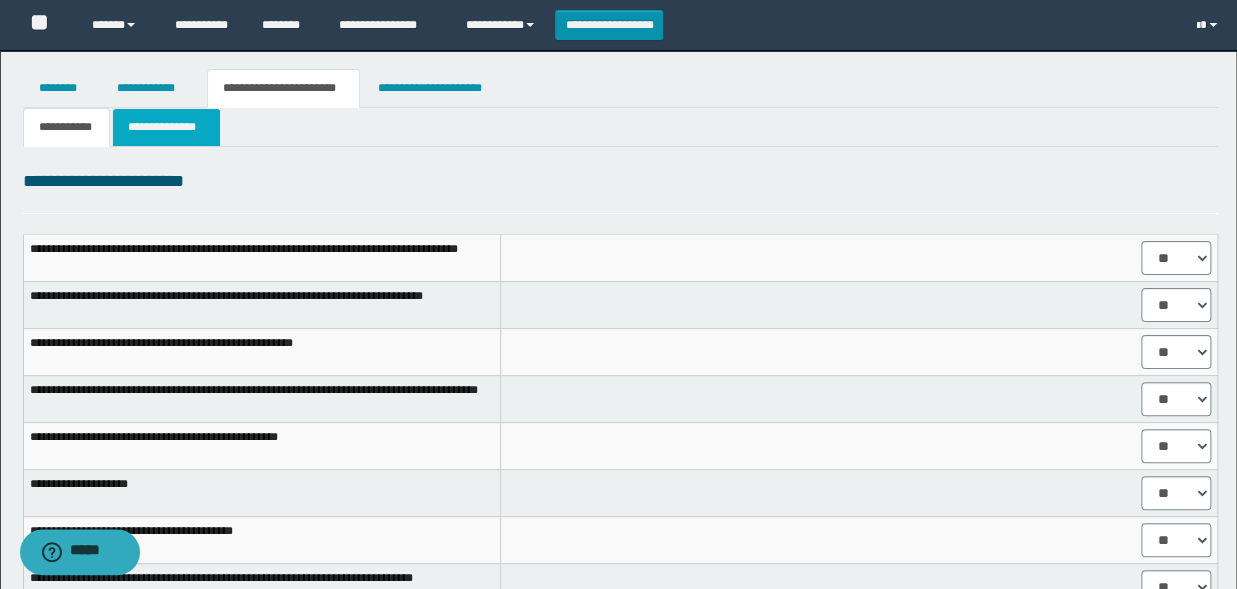 click on "**********" at bounding box center (166, 127) 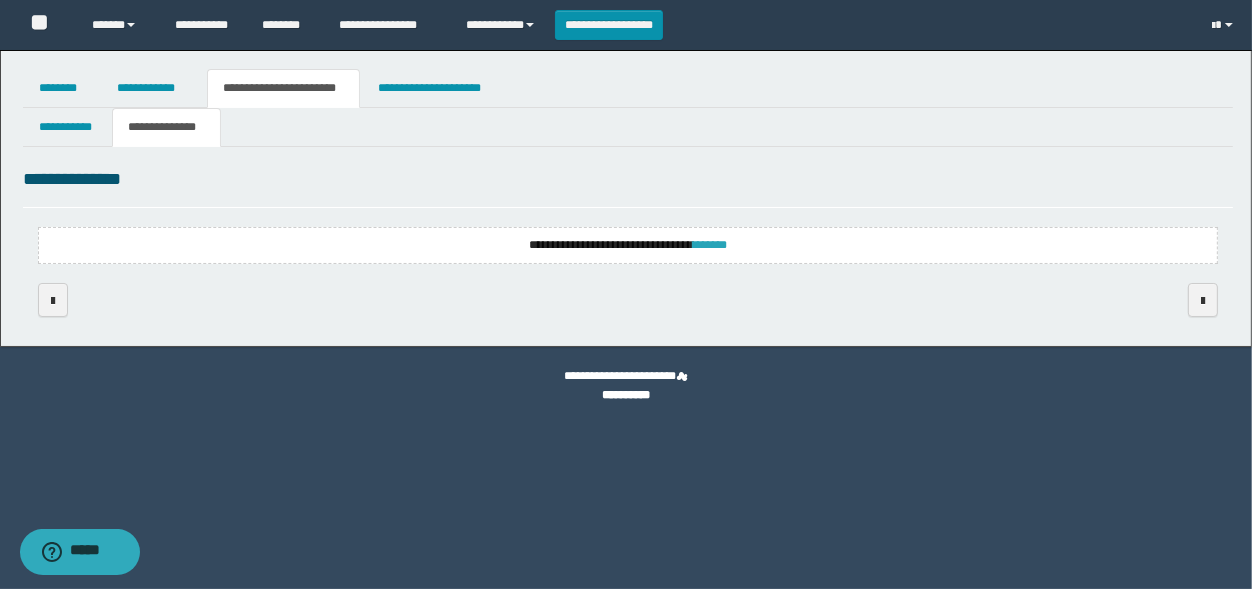 click on "*******" at bounding box center (710, 245) 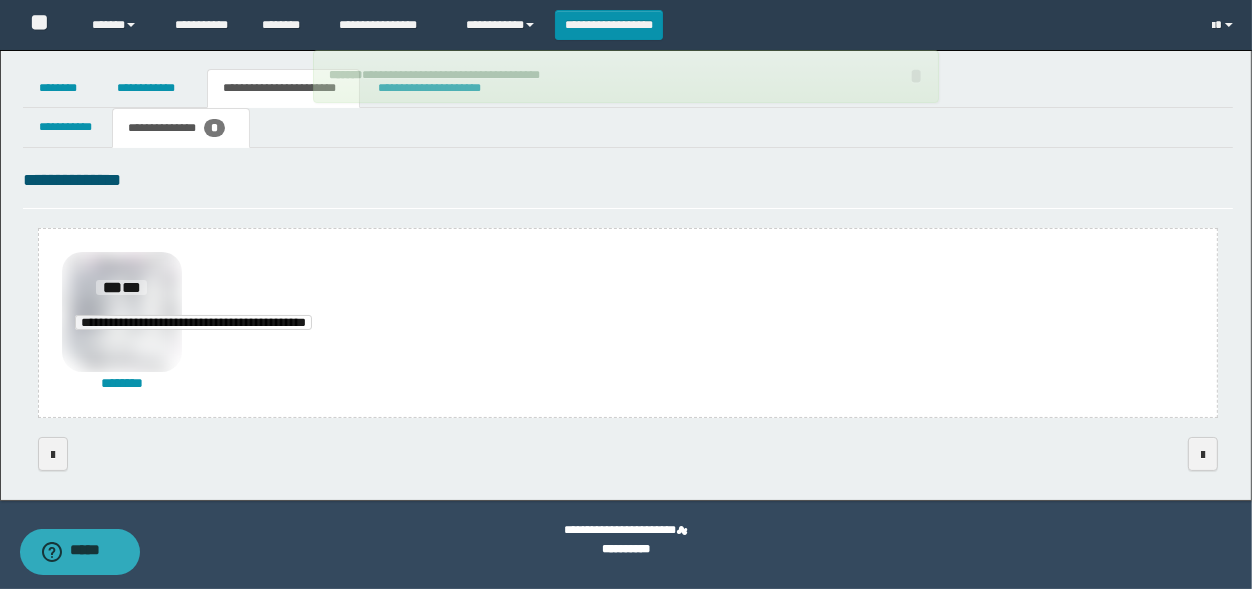 click on "**********" at bounding box center [193, 322] 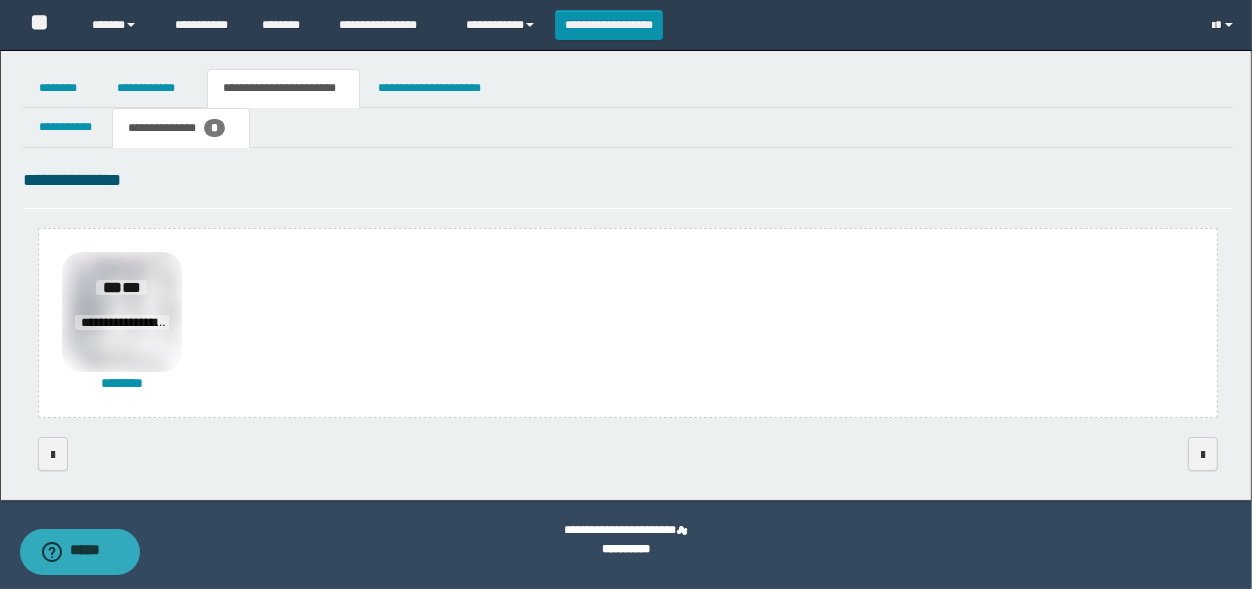 click on "***" at bounding box center (112, 287) 